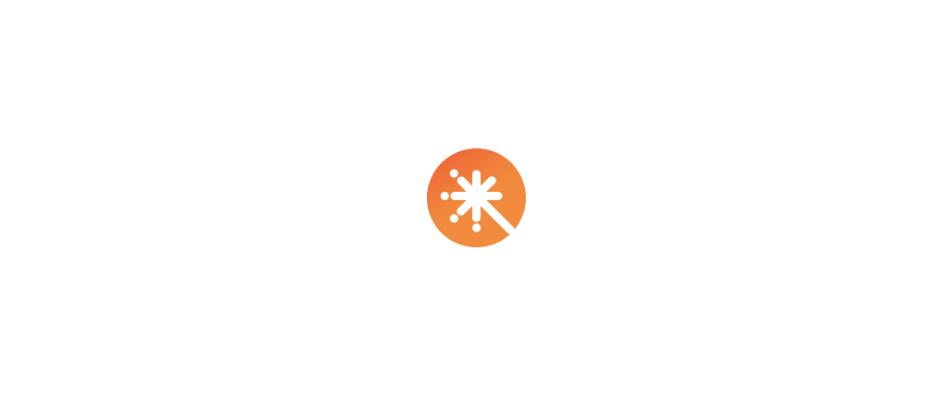 scroll, scrollTop: 0, scrollLeft: 0, axis: both 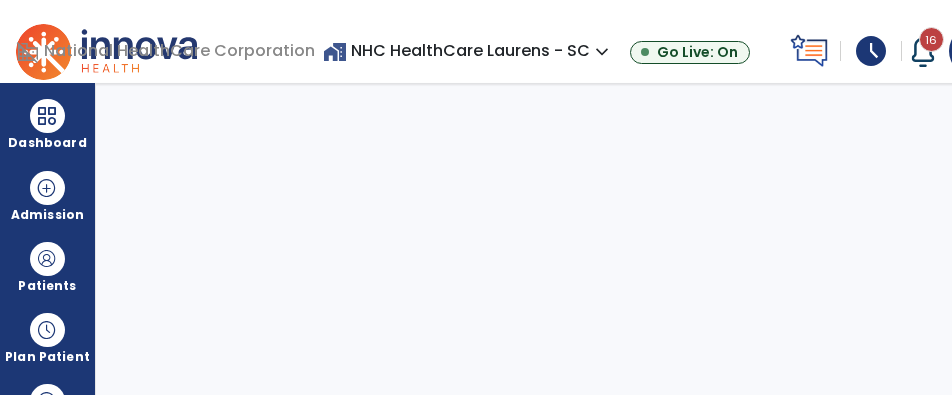 select on "***" 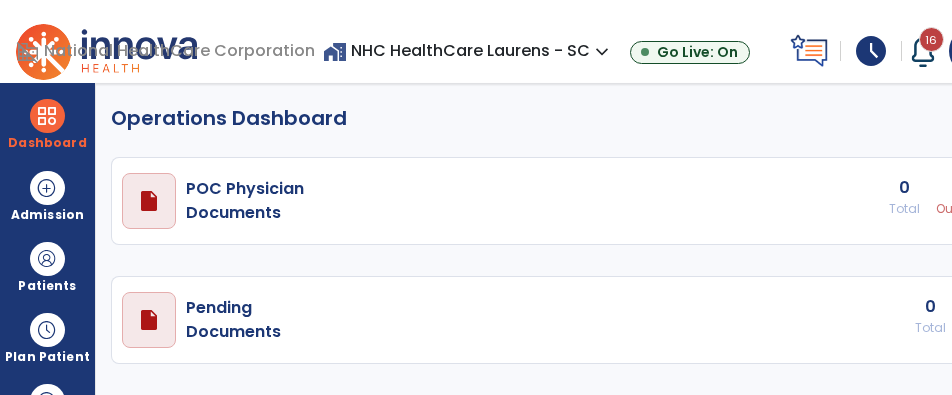 select on "***" 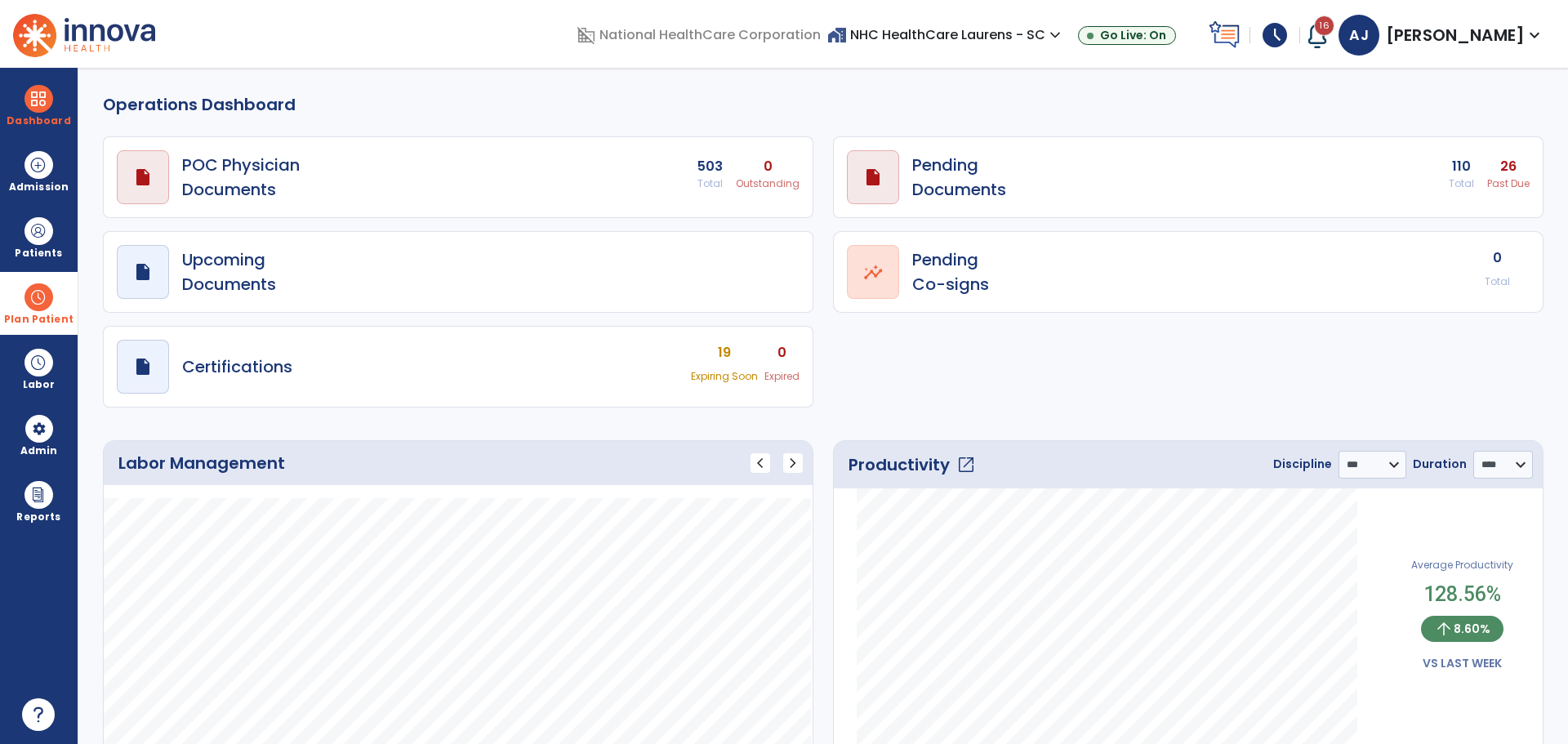 click on "Plan Patient" at bounding box center [38, 237] 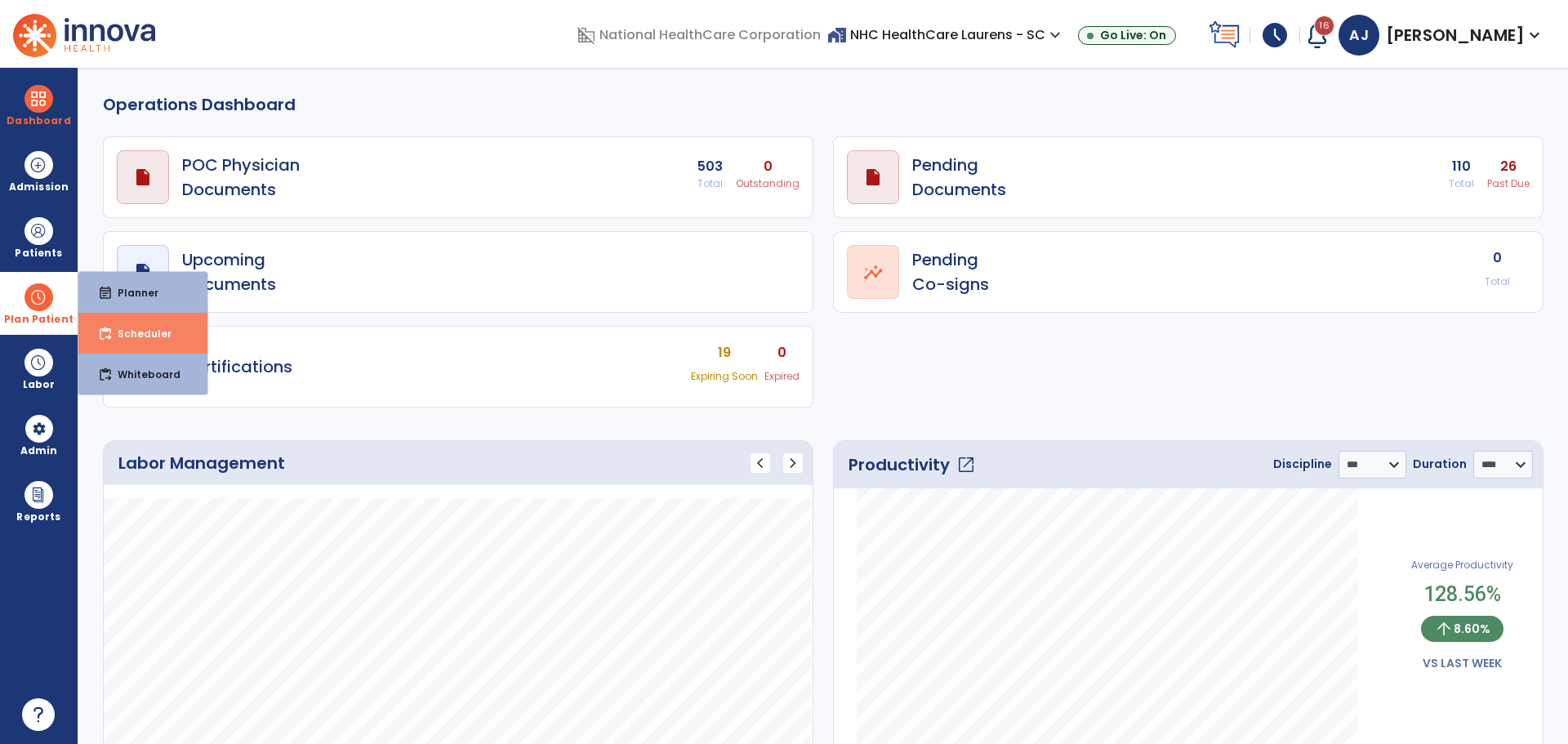 click on "content_paste_go  Scheduler" at bounding box center [143, 333] 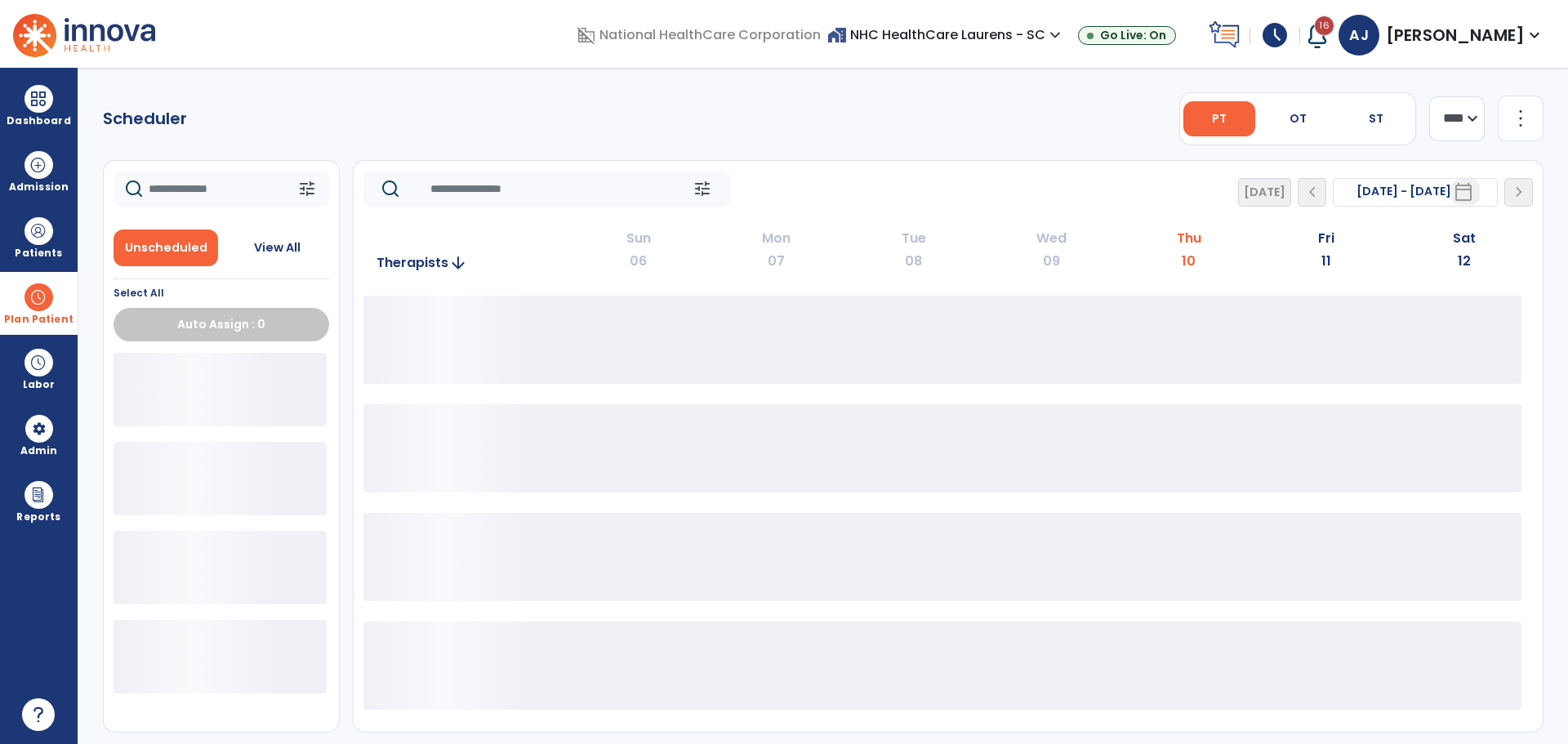 click on "**** ***" 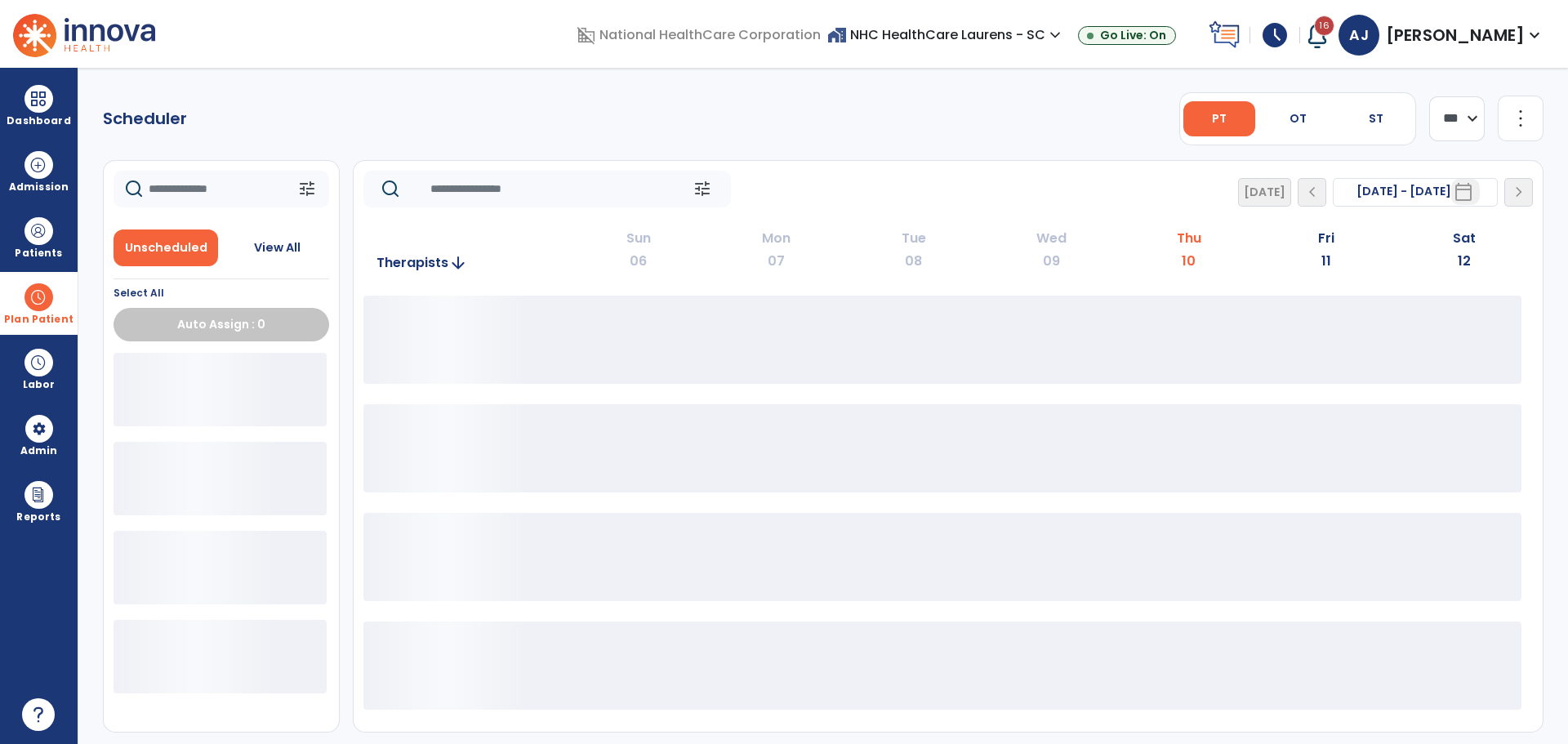 click on "**** ***" 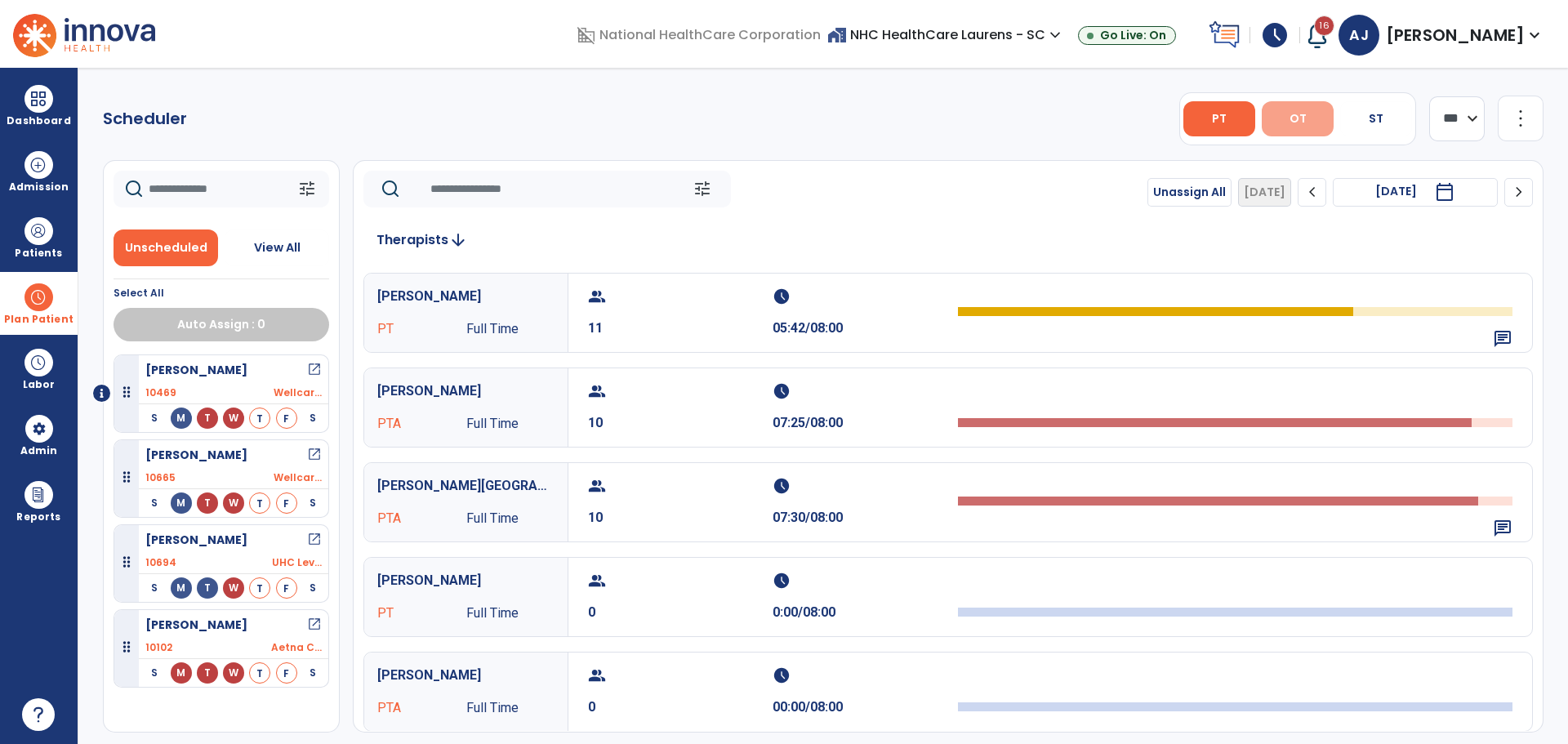click on "OT" at bounding box center [1298, 118] 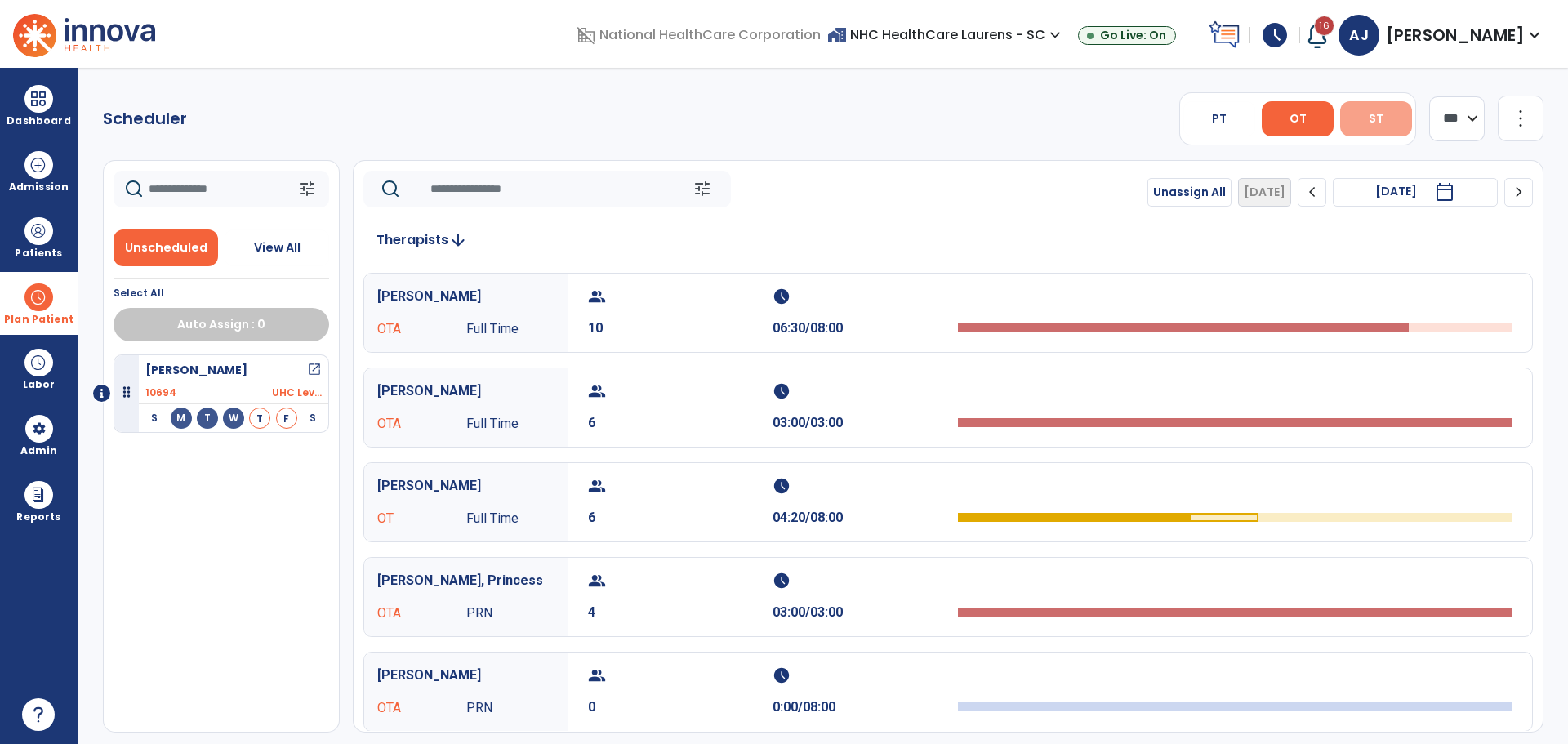 click on "ST" at bounding box center (1376, 118) 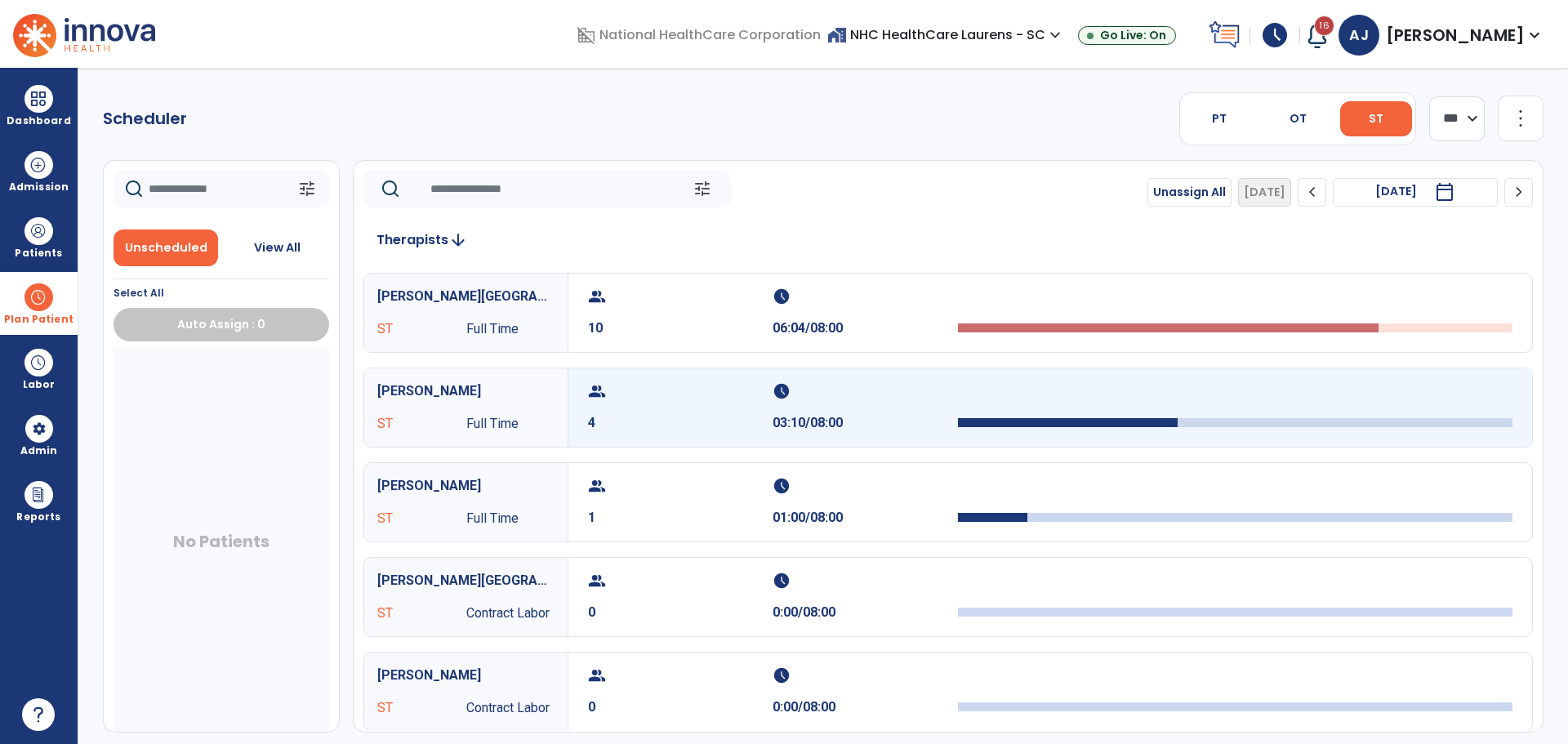 click on "group  4  schedule  03:10/08:00" at bounding box center [1050, 408] 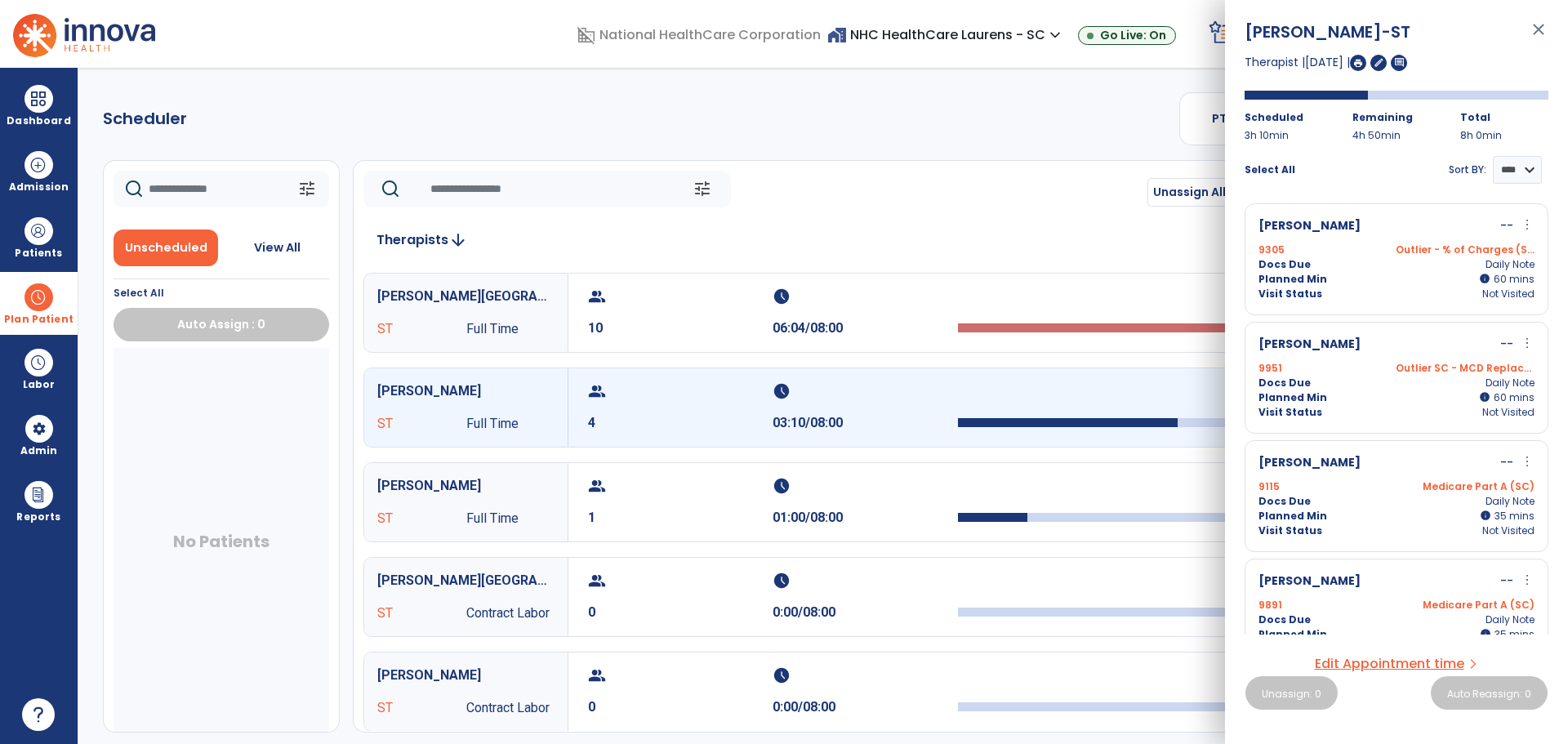 scroll, scrollTop: 36, scrollLeft: 0, axis: vertical 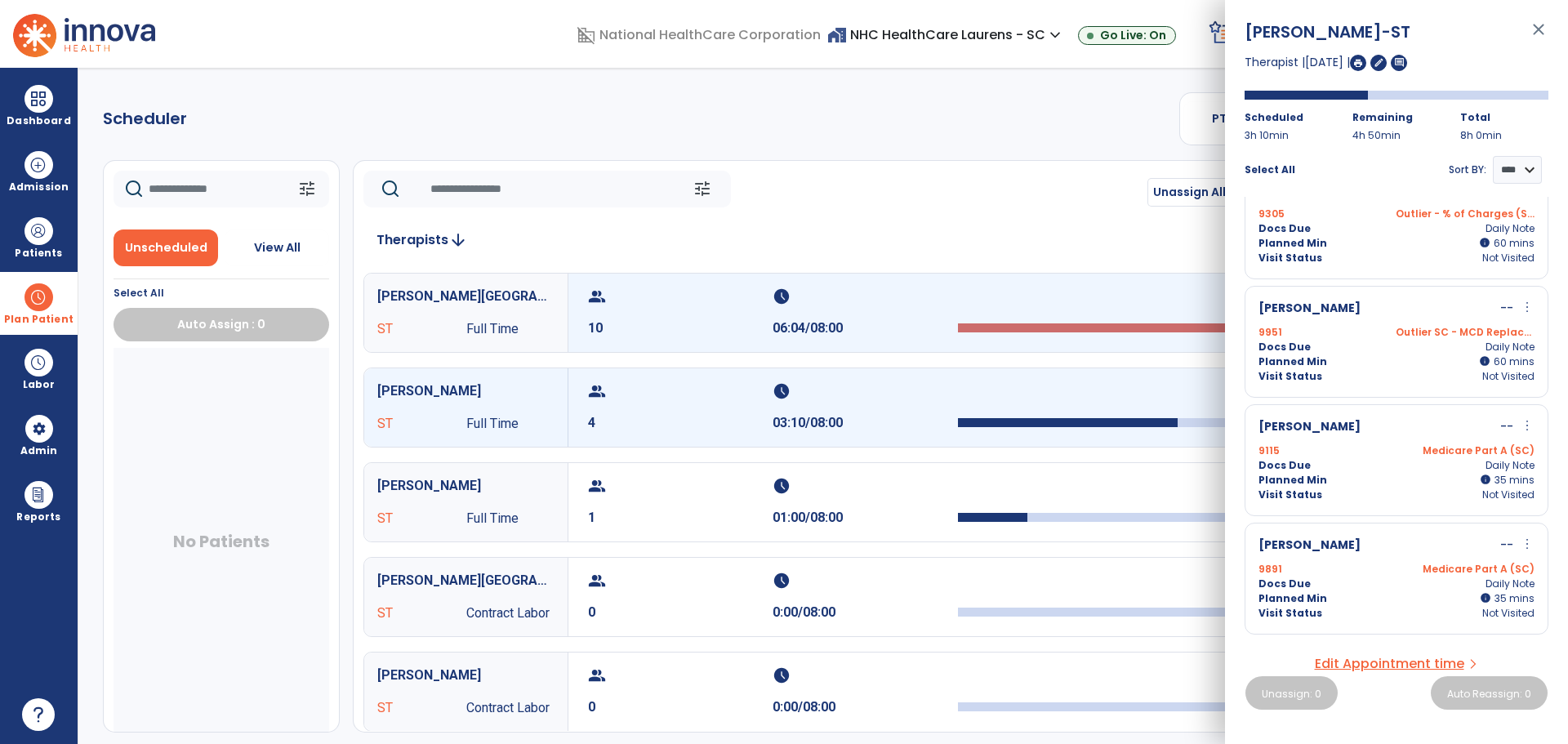 click at bounding box center [1235, 313] 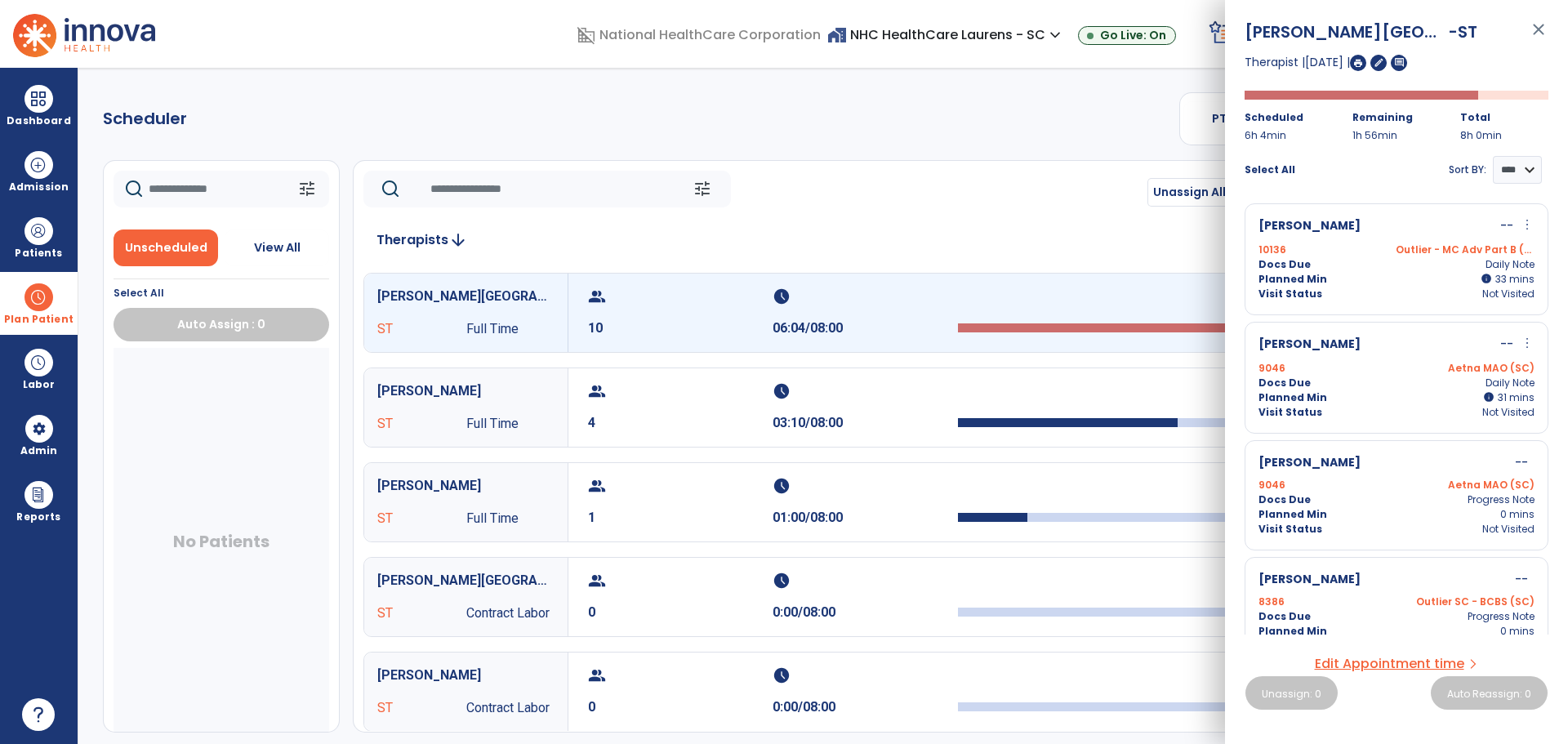 scroll, scrollTop: 497, scrollLeft: 0, axis: vertical 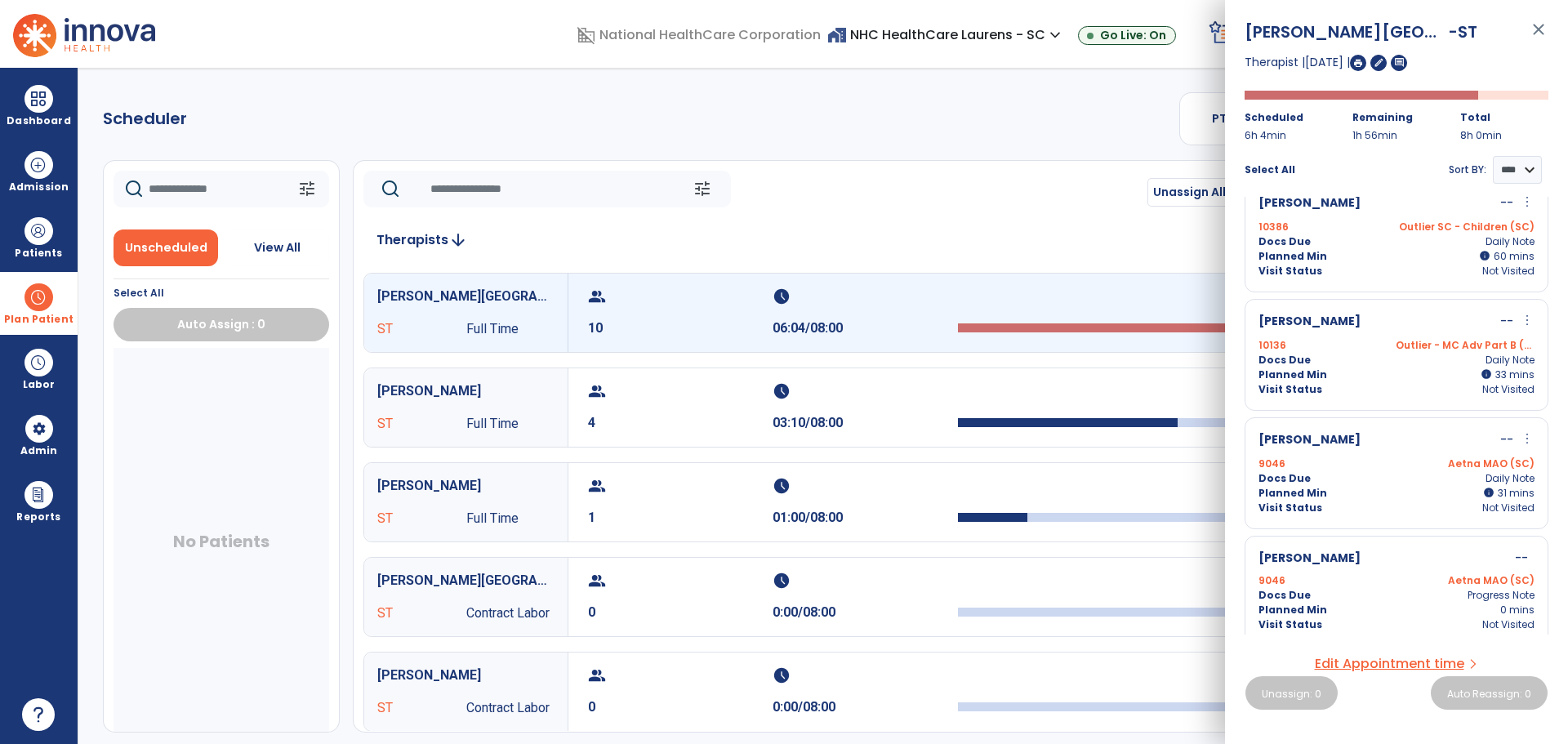 click on "10136 Outlier - MC Adv Part B (SC)" at bounding box center [1396, 345] 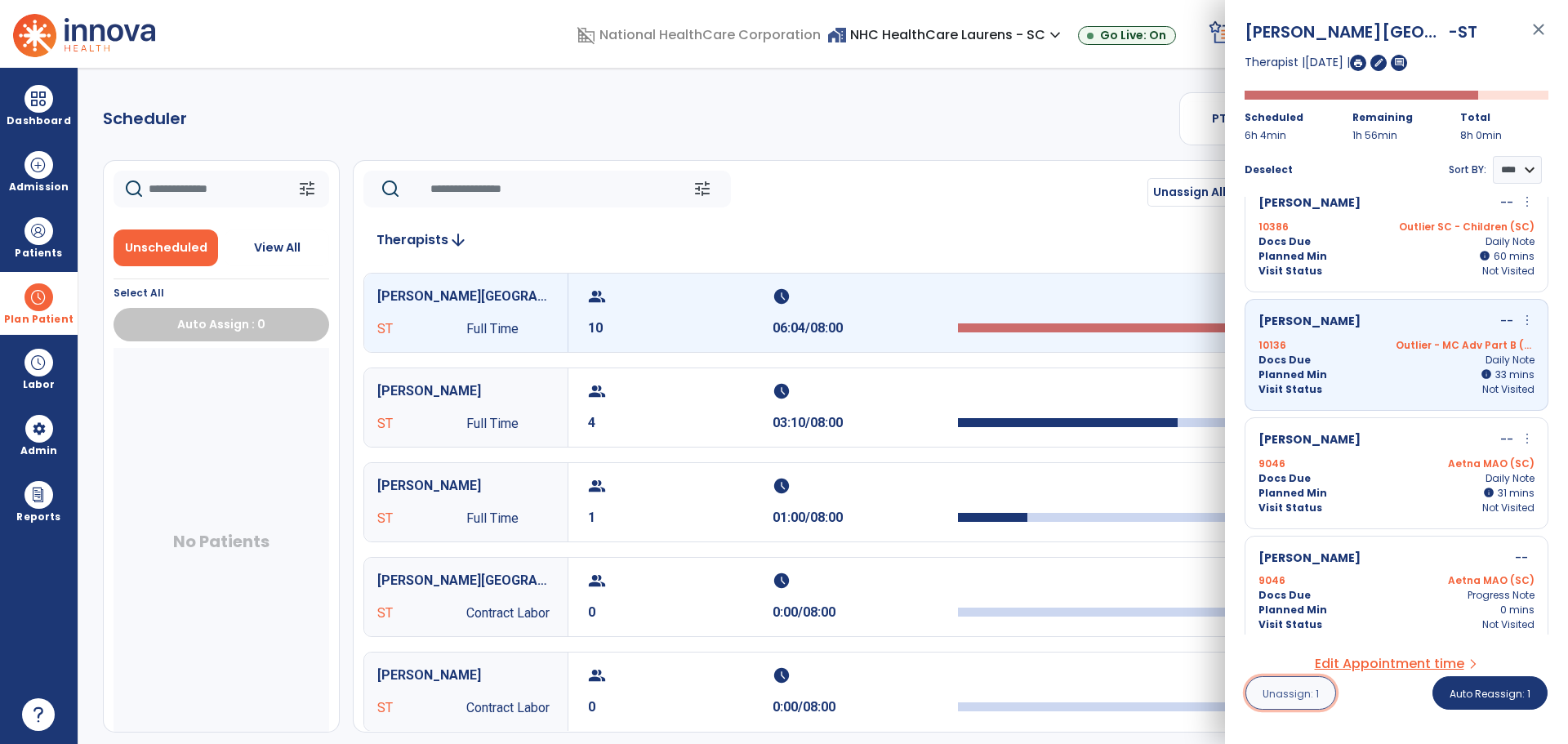 click on "Unassign: 1" at bounding box center (1290, 693) 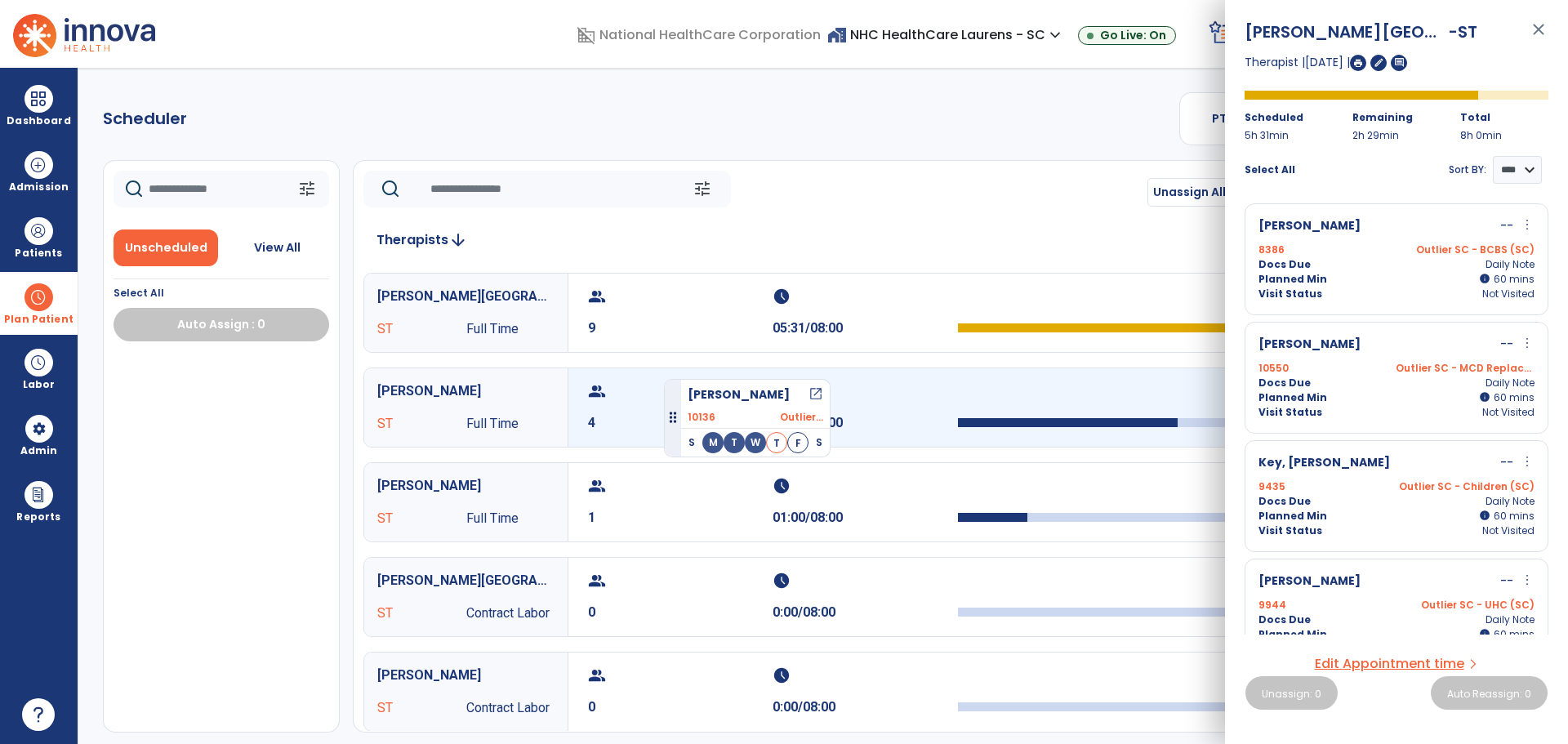 drag, startPoint x: 127, startPoint y: 395, endPoint x: 664, endPoint y: 372, distance: 537.4923 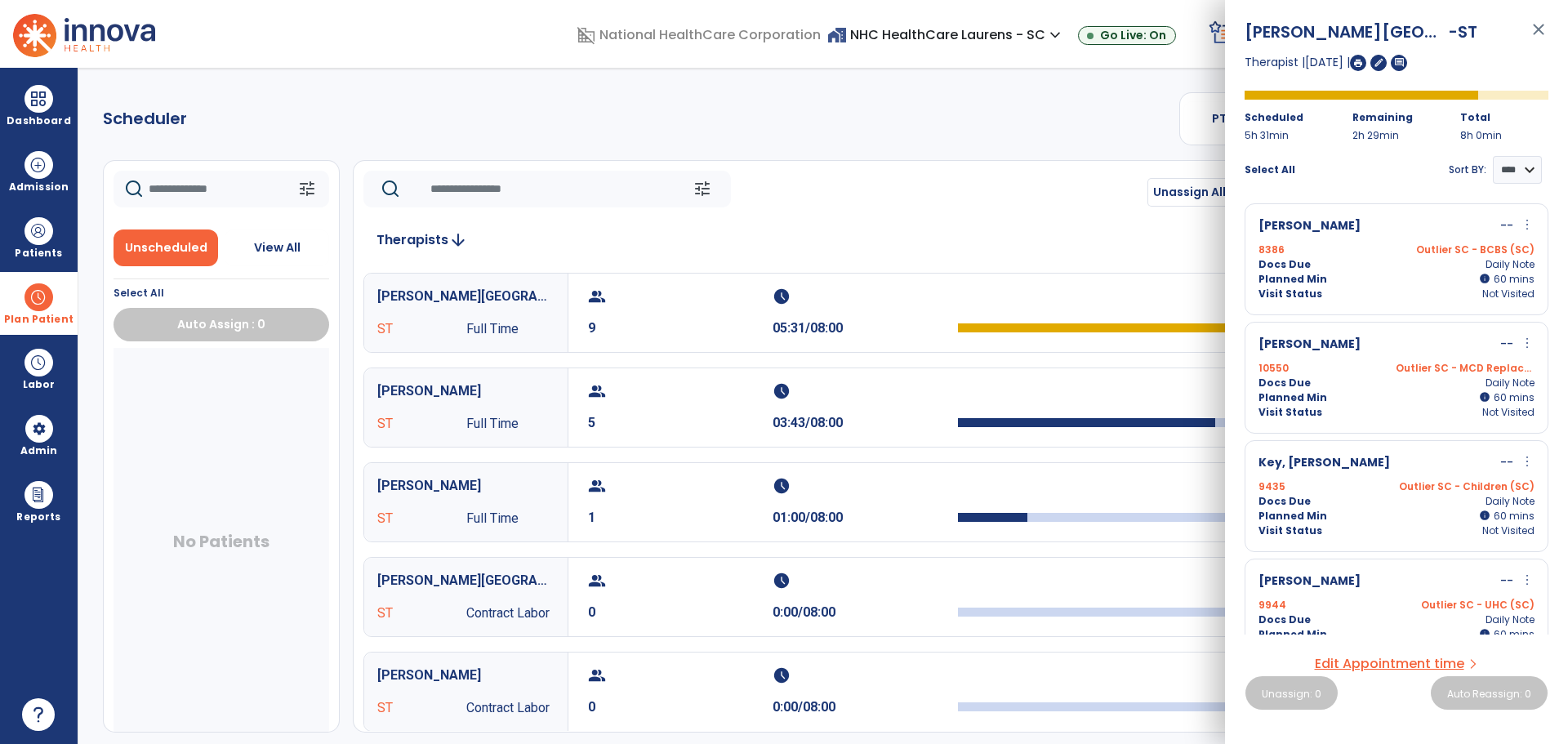 click at bounding box center (38, 297) 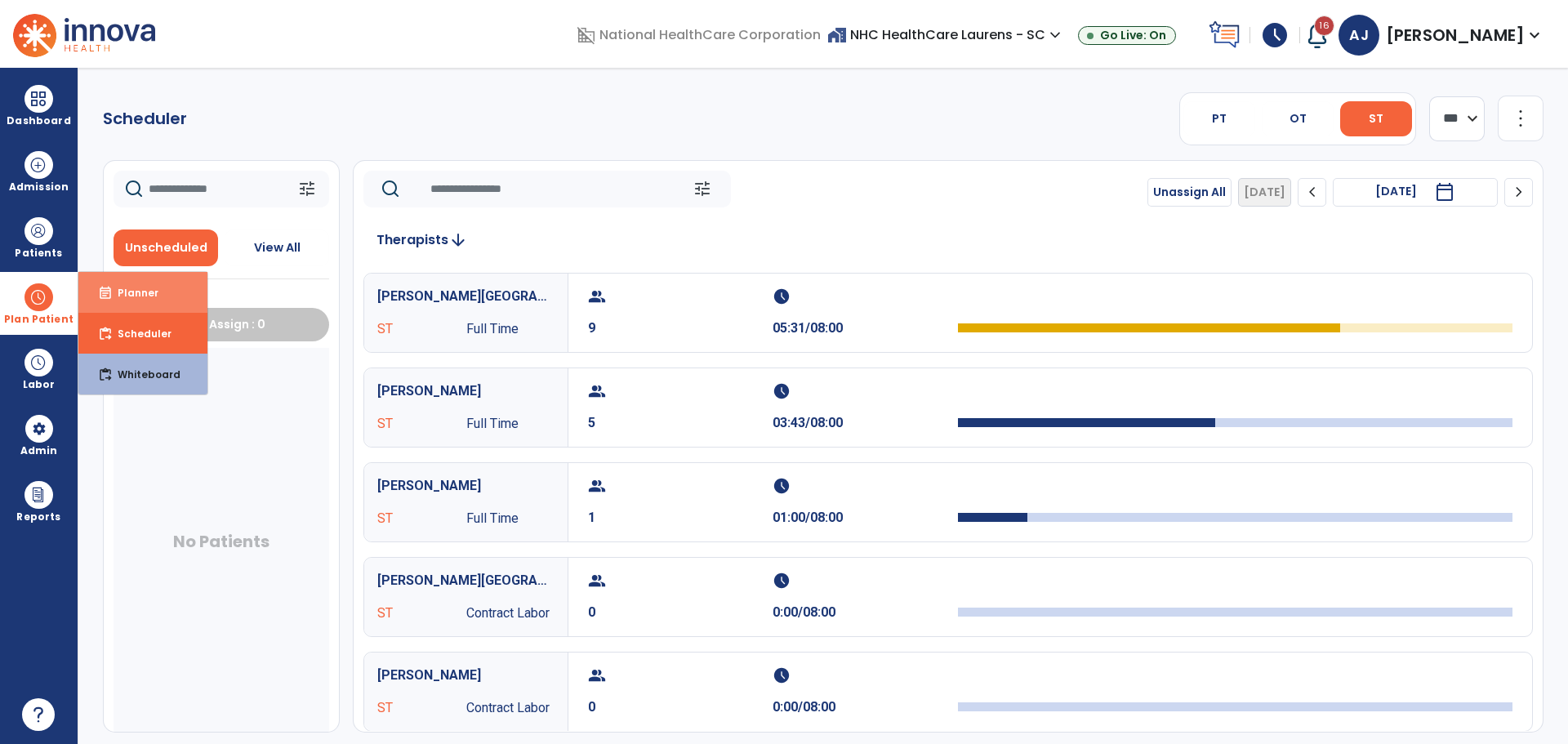 click on "event_note  Planner" at bounding box center (143, 292) 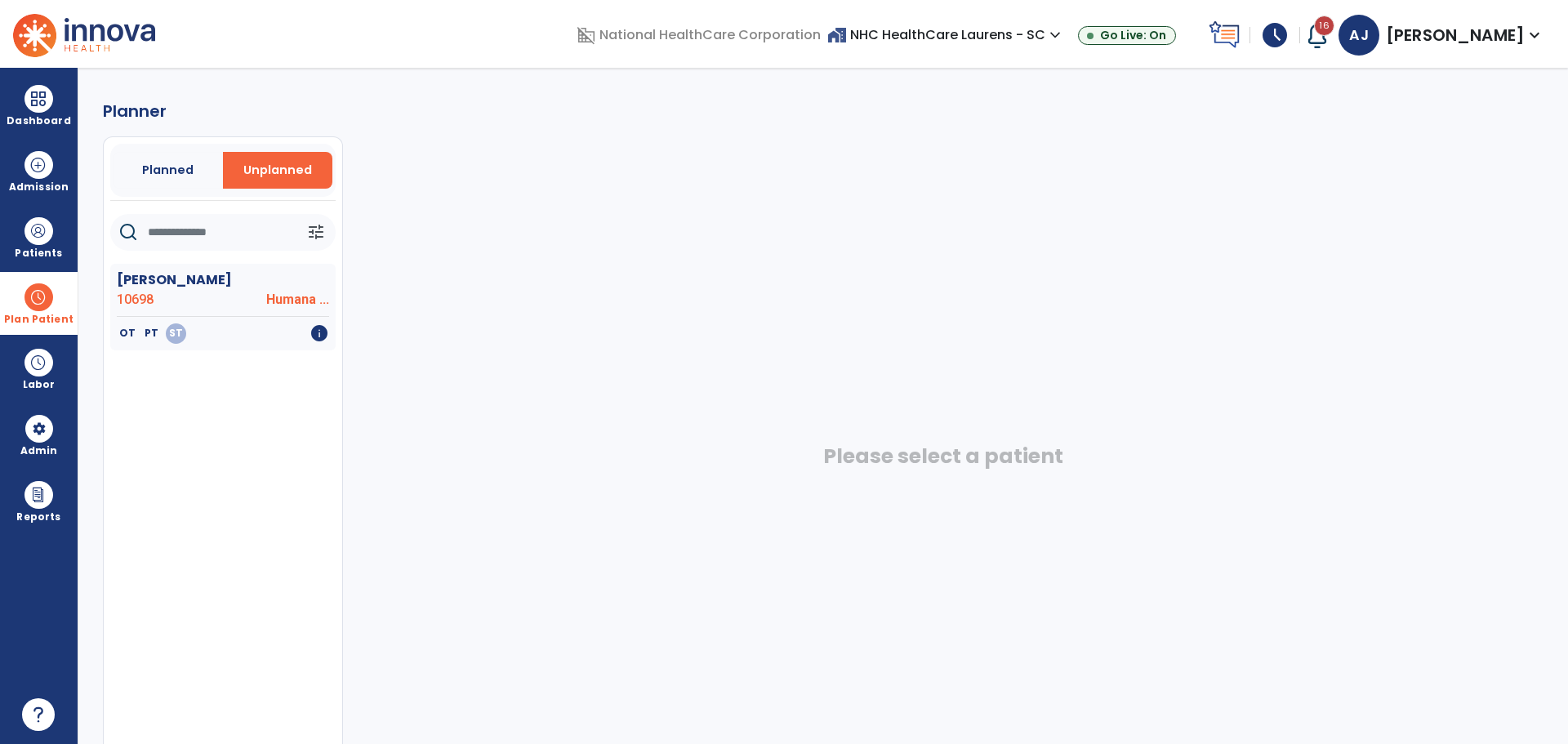 click on "Humana ..." 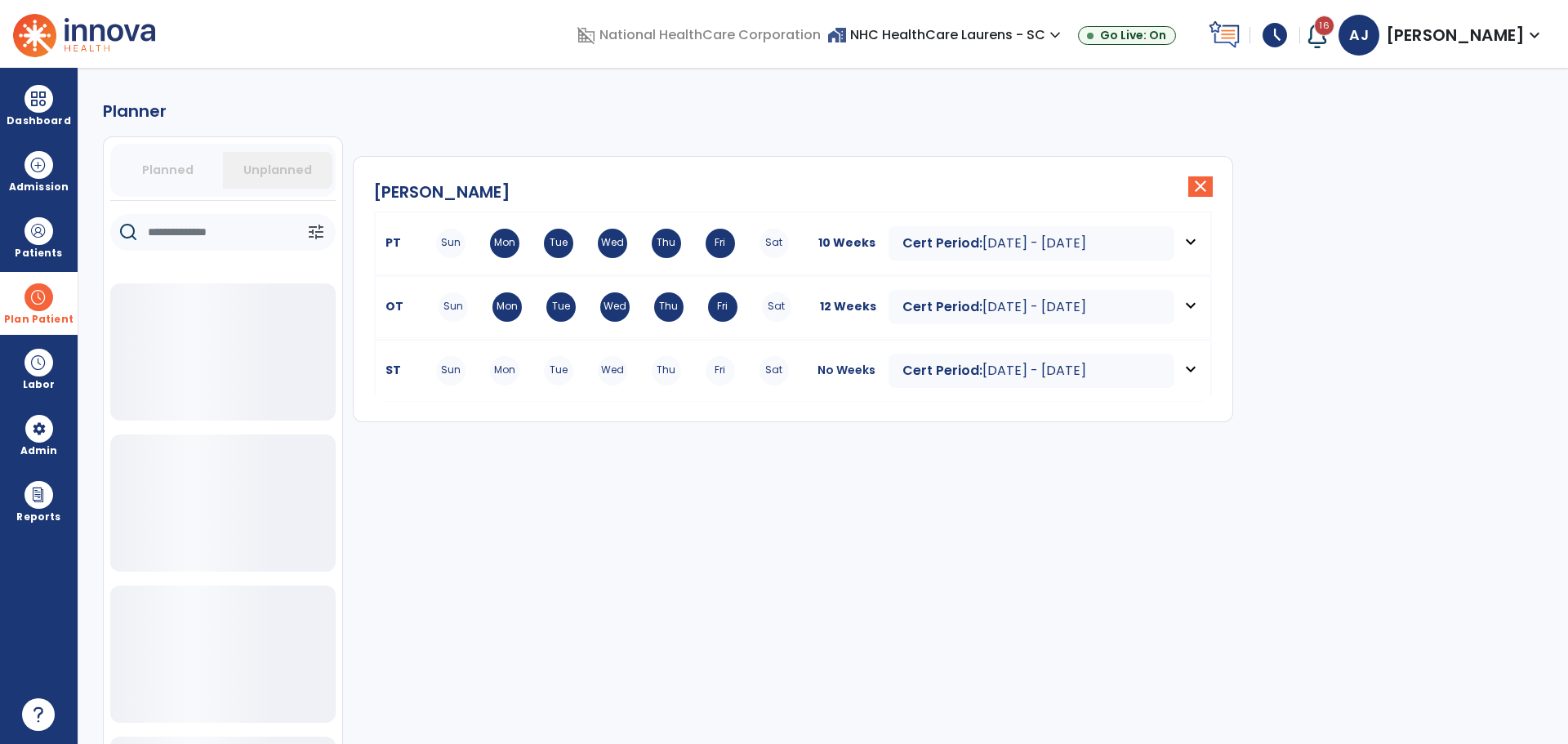 click on "ST Sun Mon Tue Wed Thu Fri Sat No Weeks Cert Period:  Jul 9, 2025 - Sep 2, 2025  expand_more" at bounding box center (793, 371) 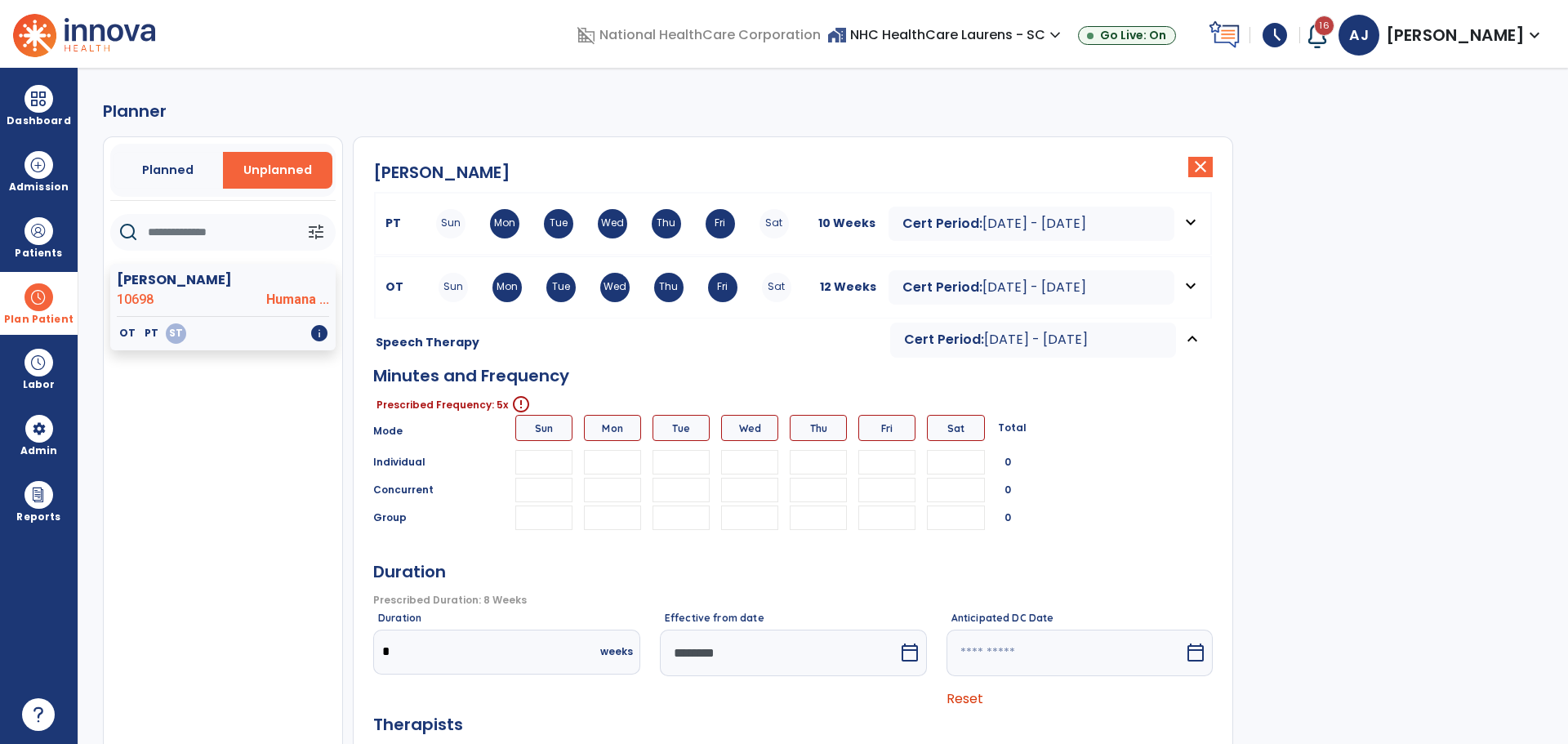 click at bounding box center [612, 462] 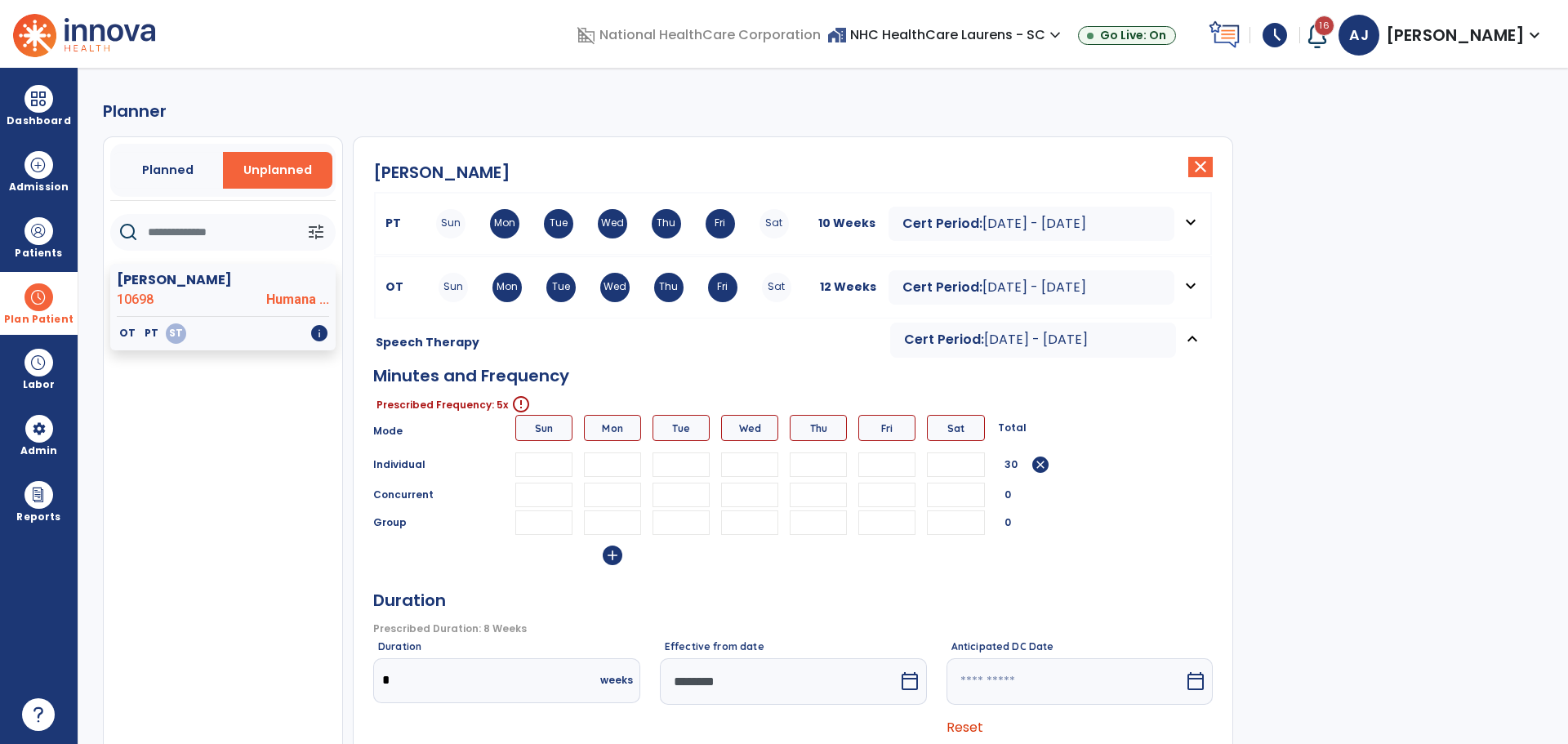 type on "**" 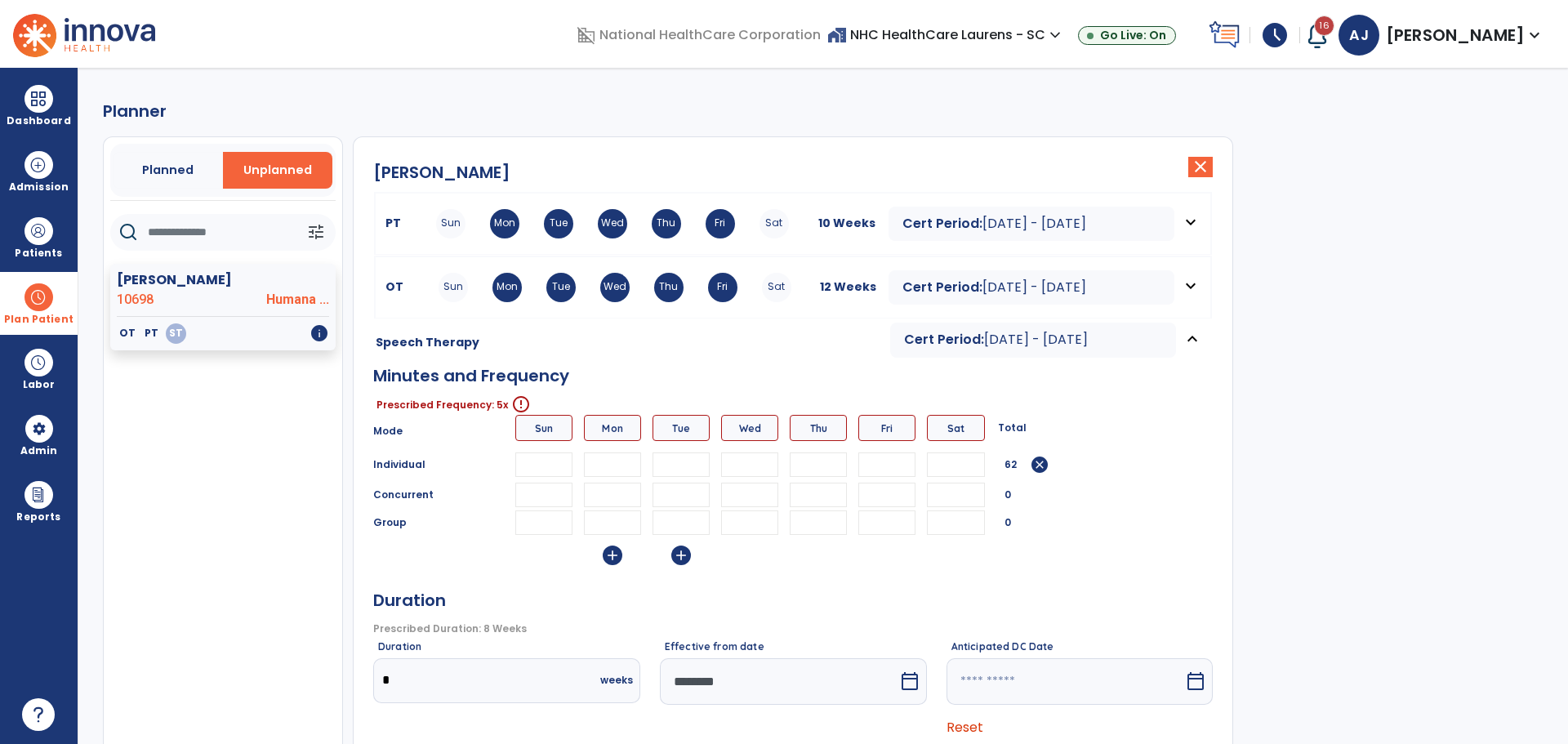 type on "**" 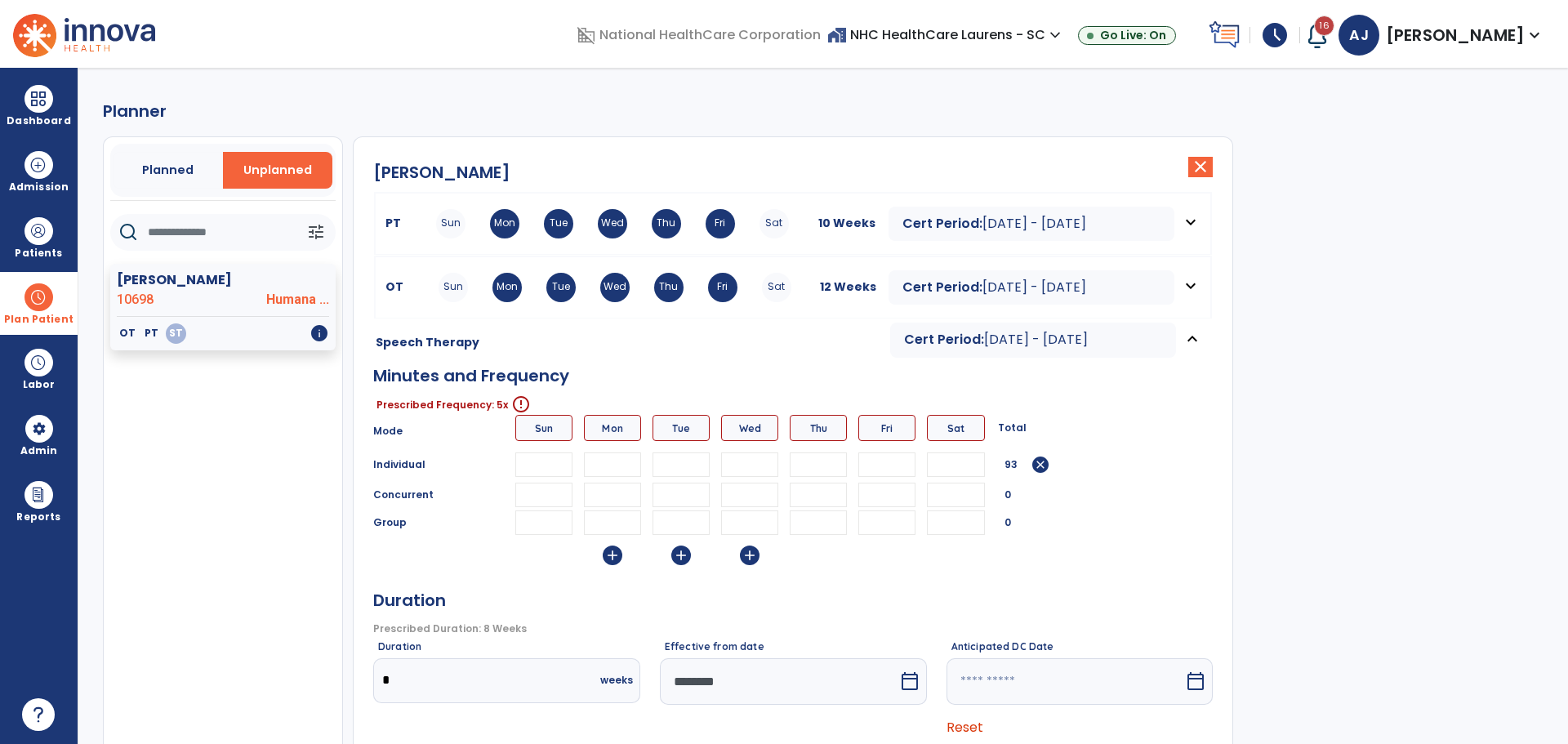 type on "**" 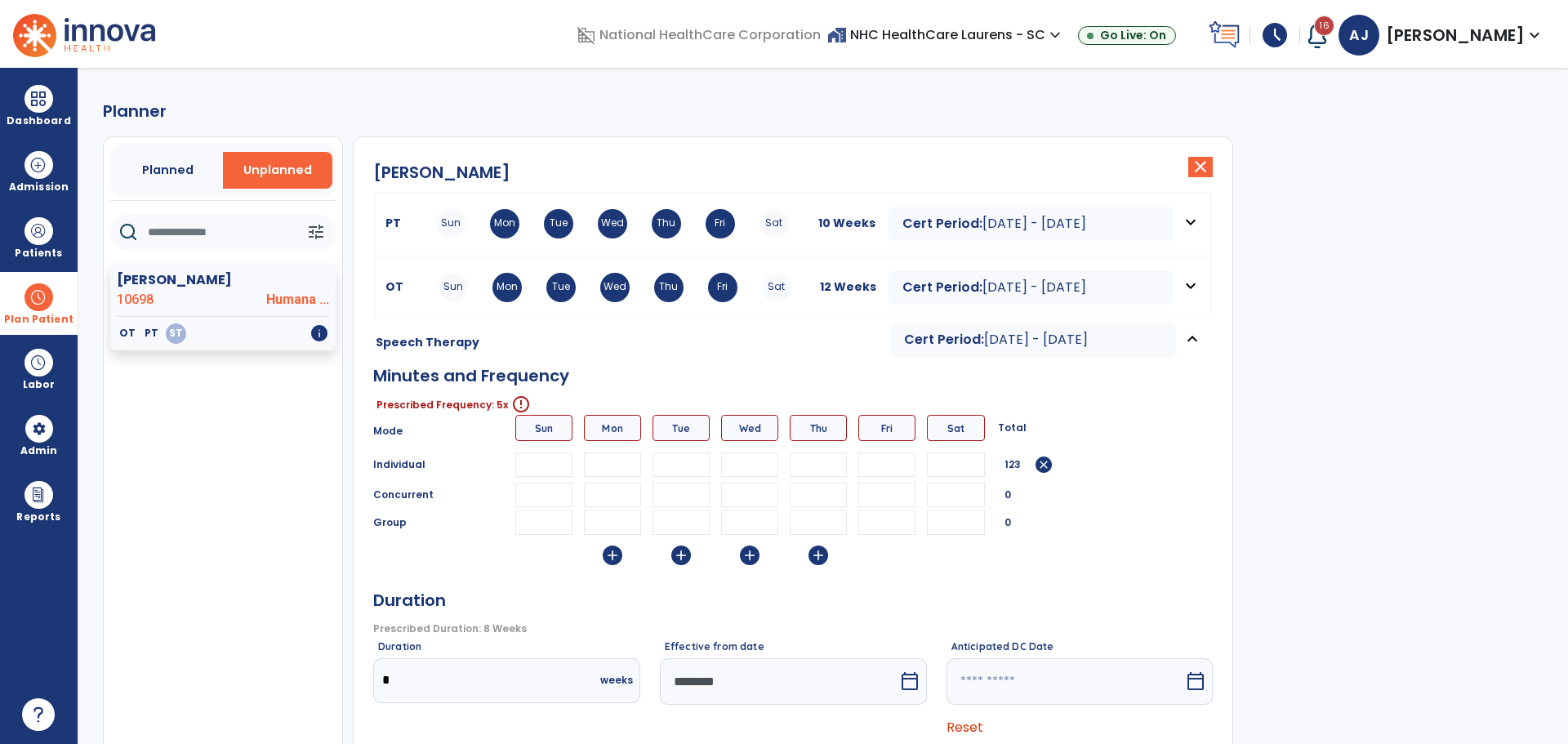 type on "**" 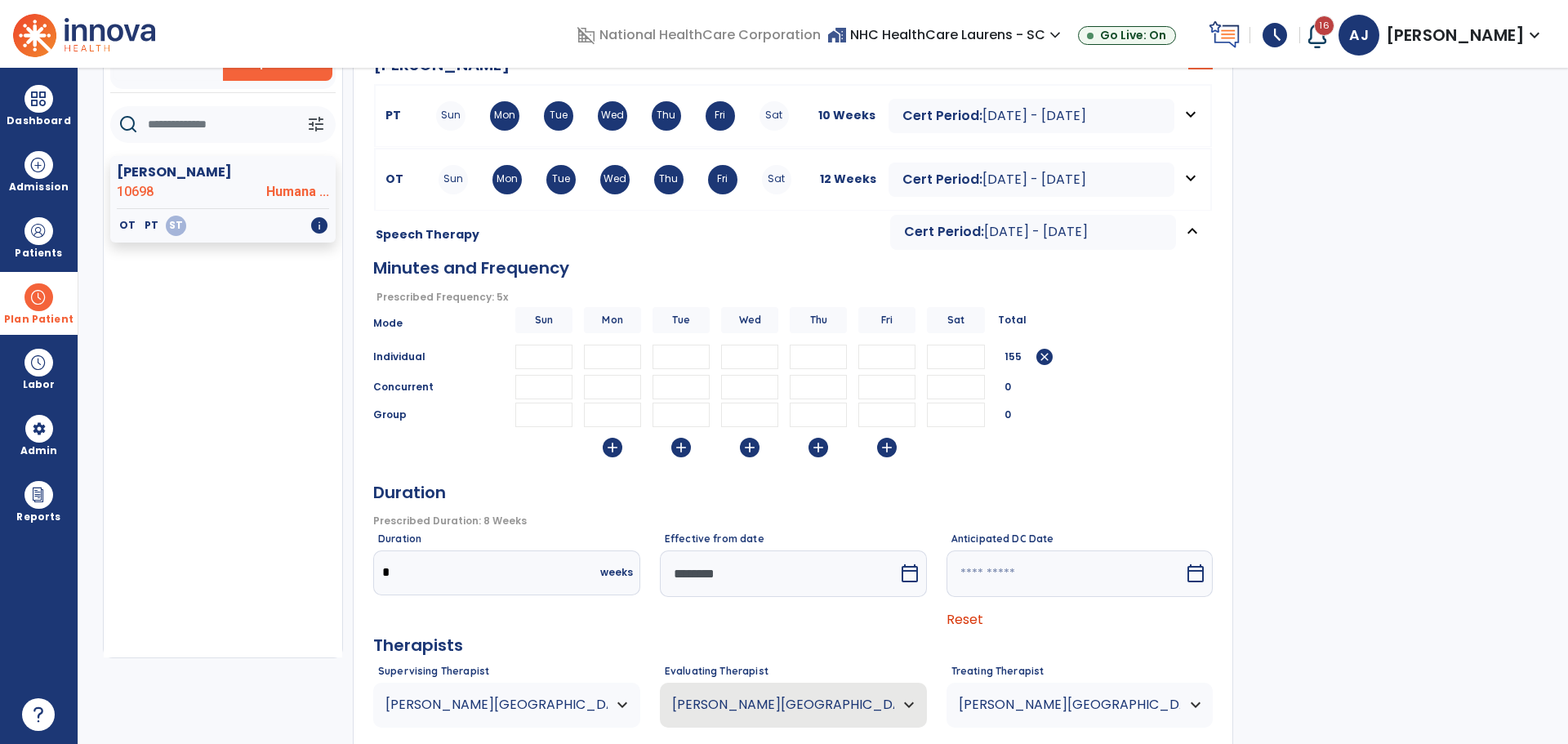 scroll, scrollTop: 206, scrollLeft: 0, axis: vertical 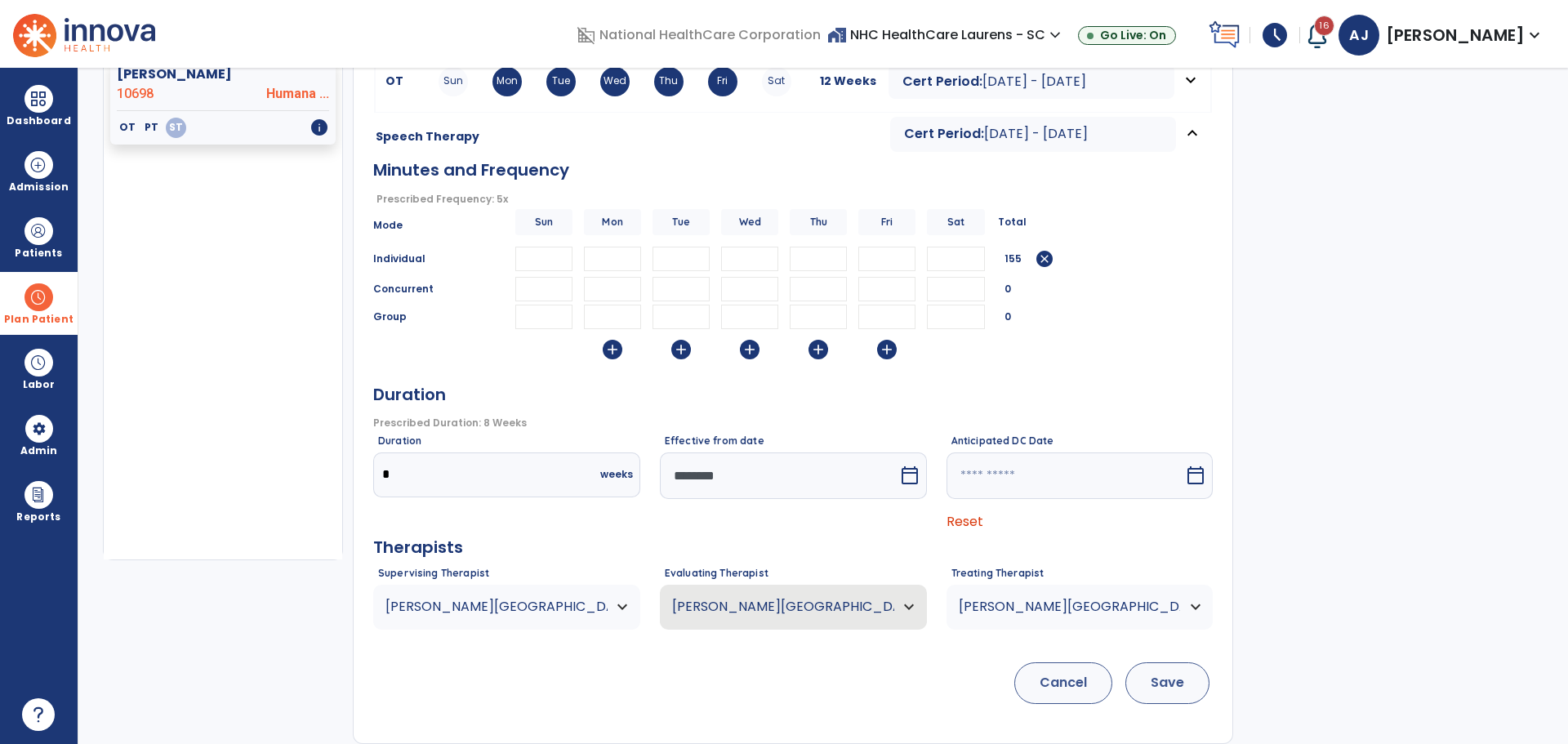 type on "**" 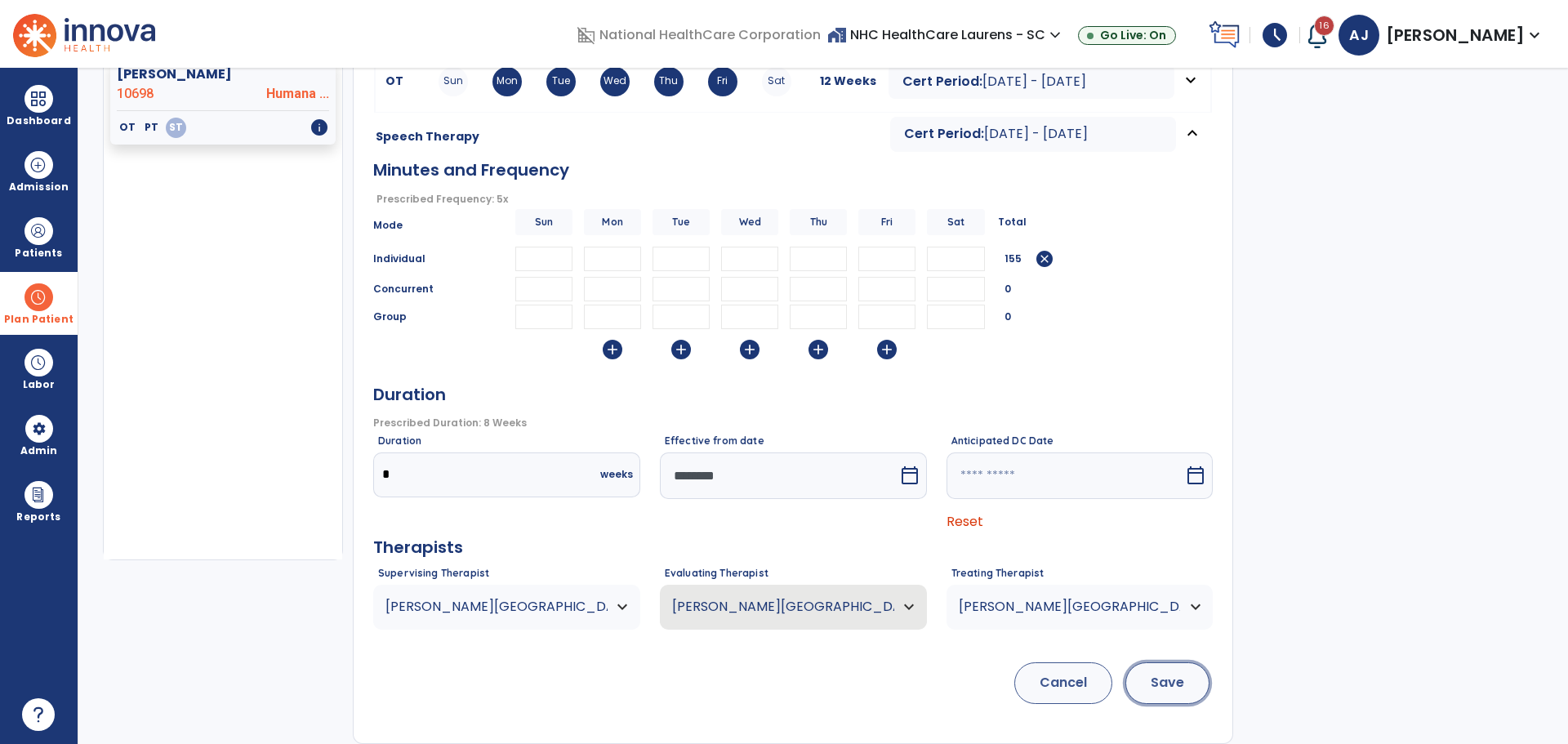 click on "Save" at bounding box center (1167, 683) 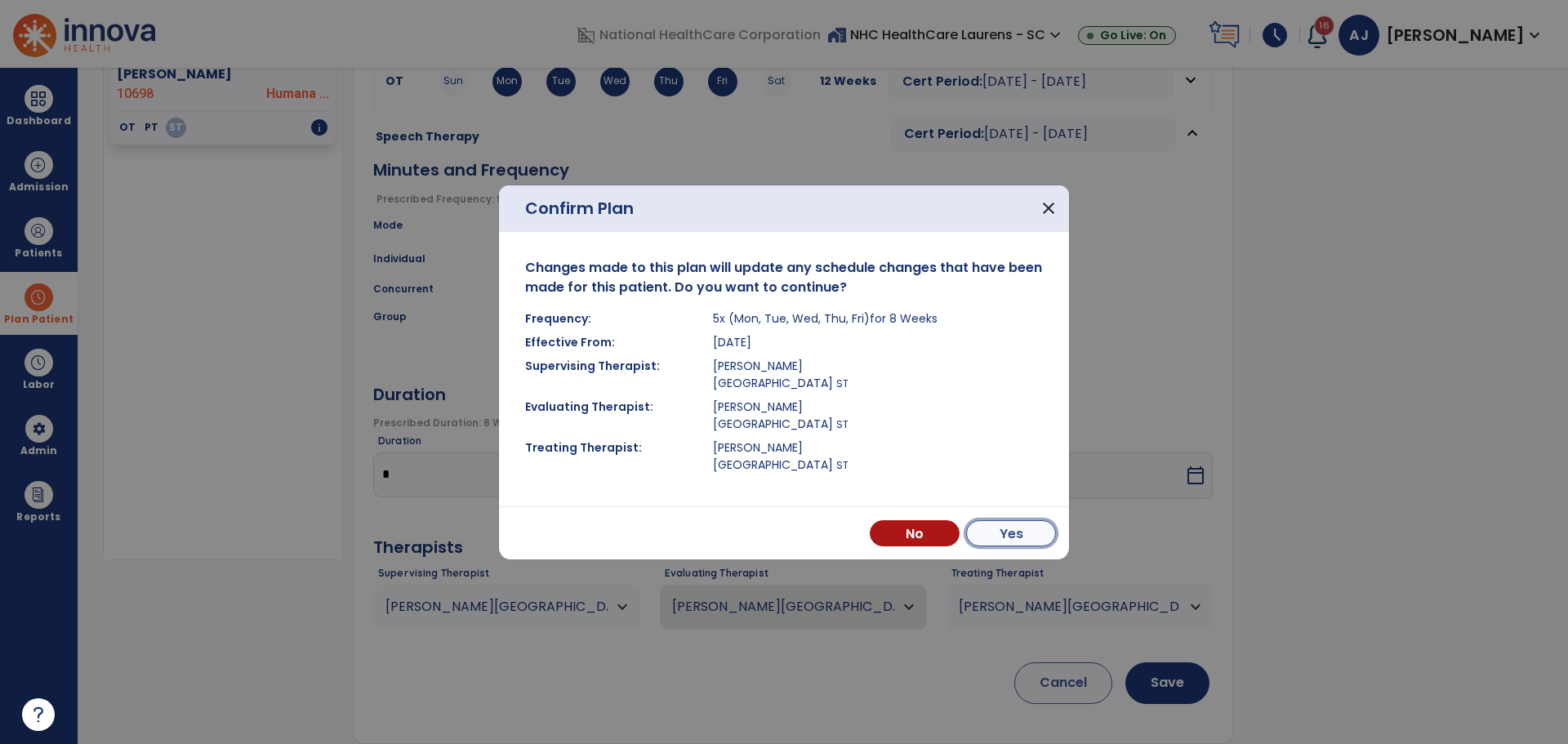 click on "Yes" at bounding box center (1011, 533) 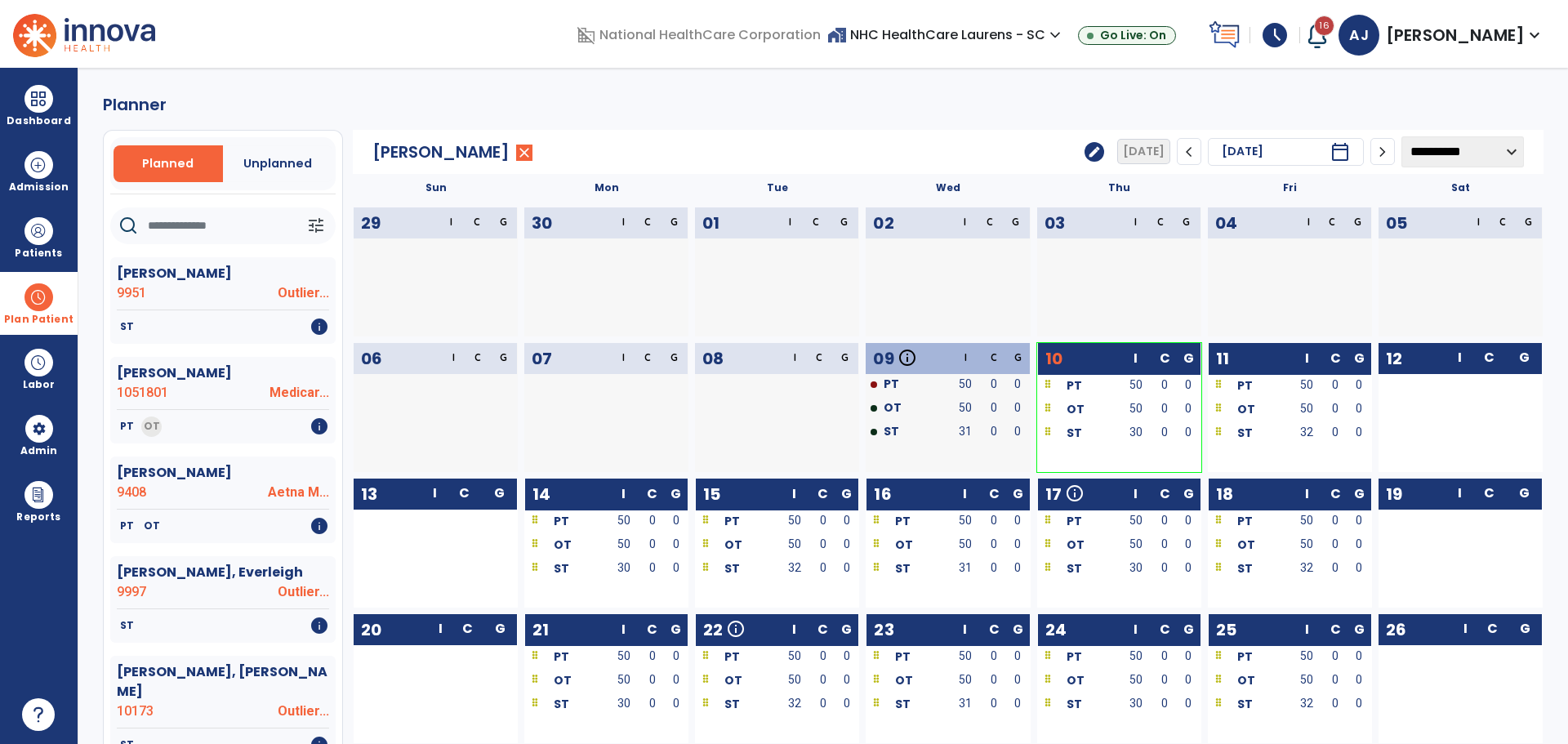 scroll, scrollTop: 0, scrollLeft: 0, axis: both 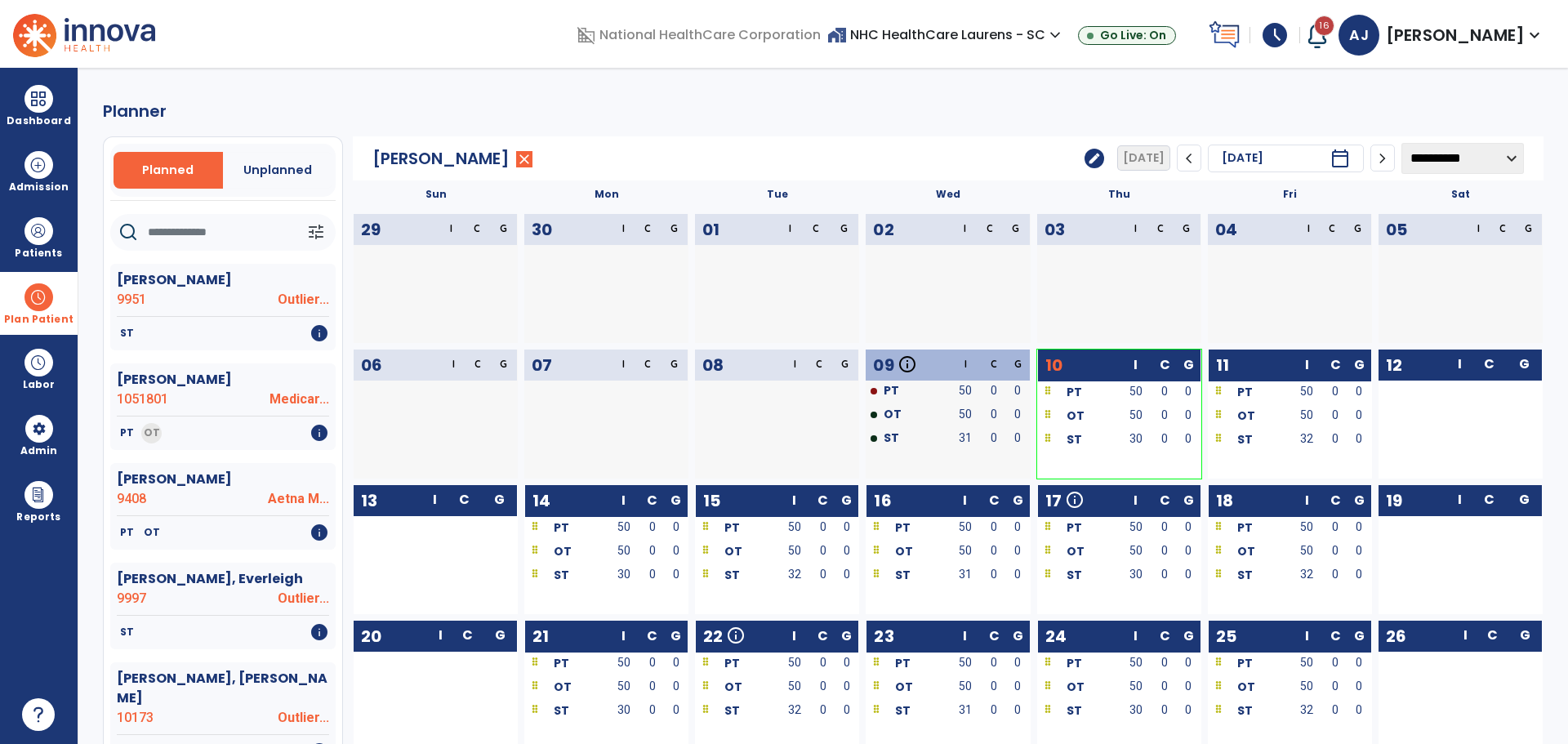 click at bounding box center [38, 297] 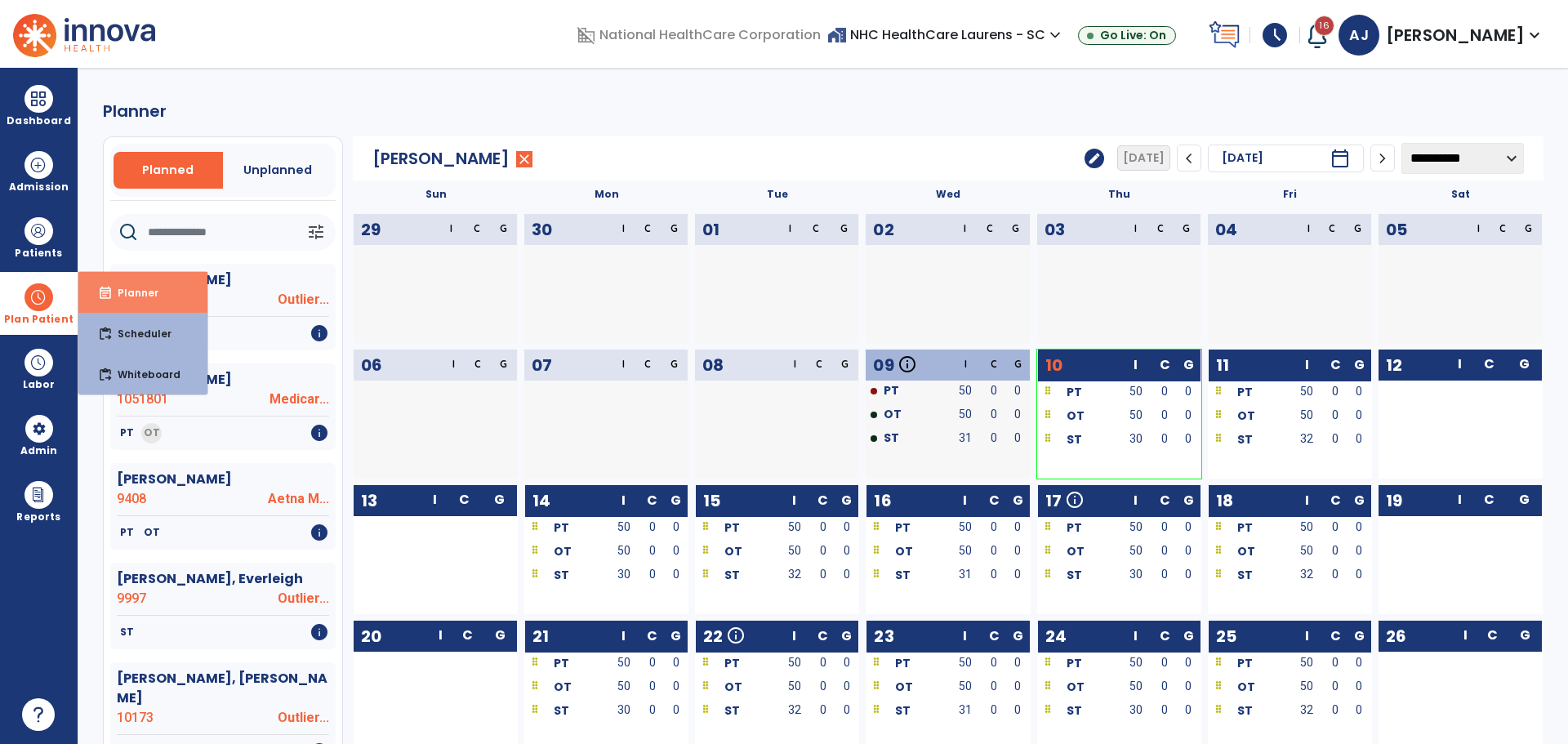 click on "event_note  Planner" at bounding box center [143, 292] 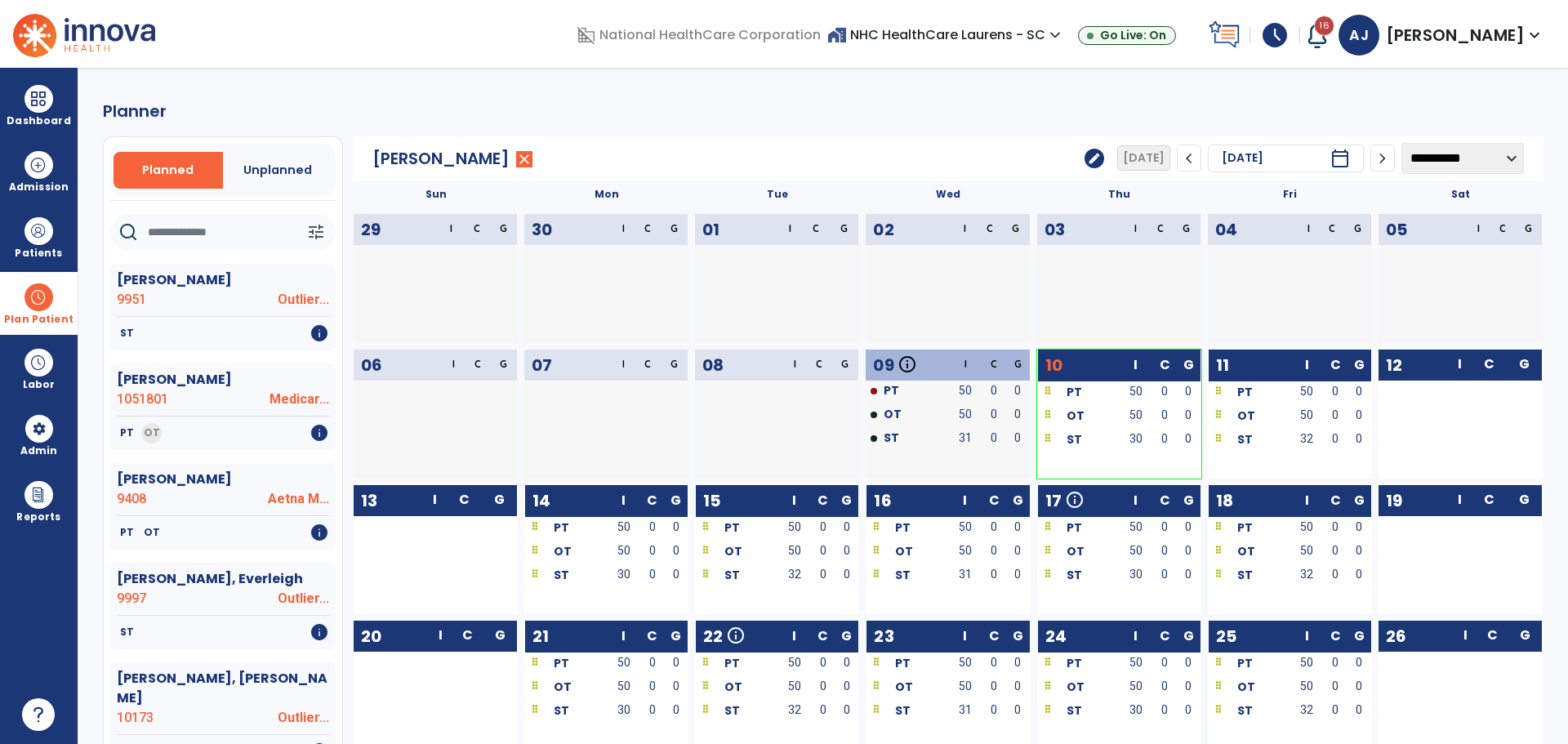 click 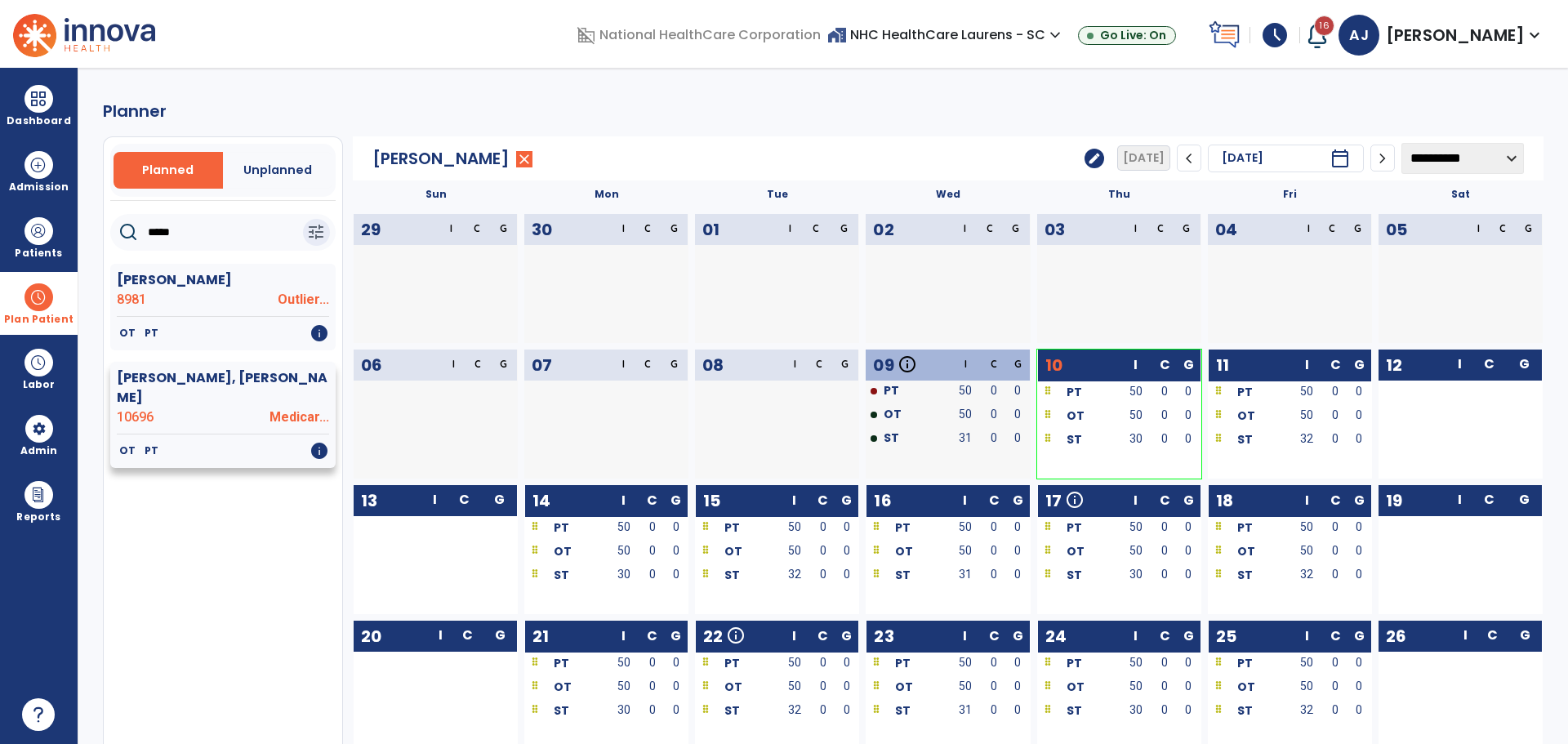type on "*****" 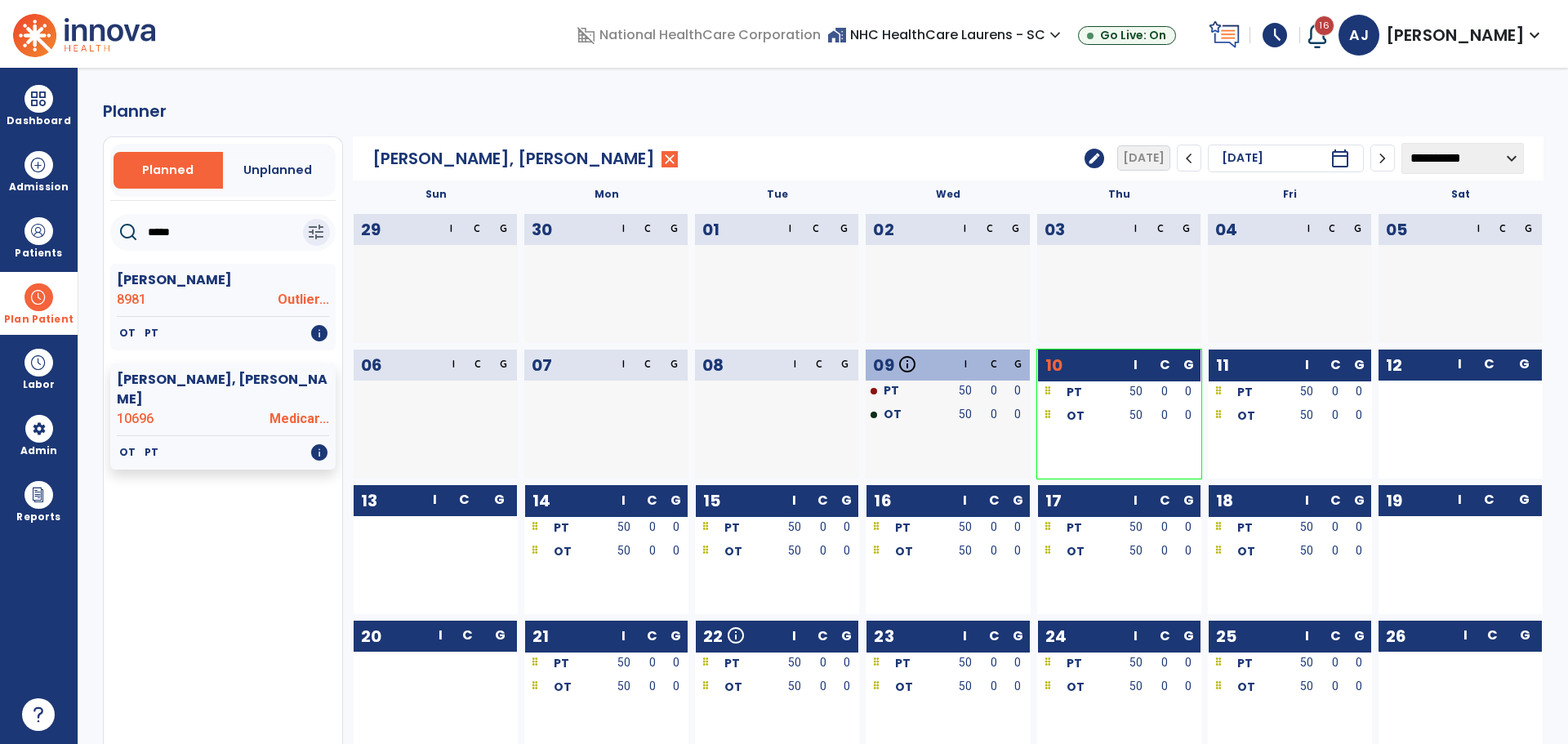 click on "edit" 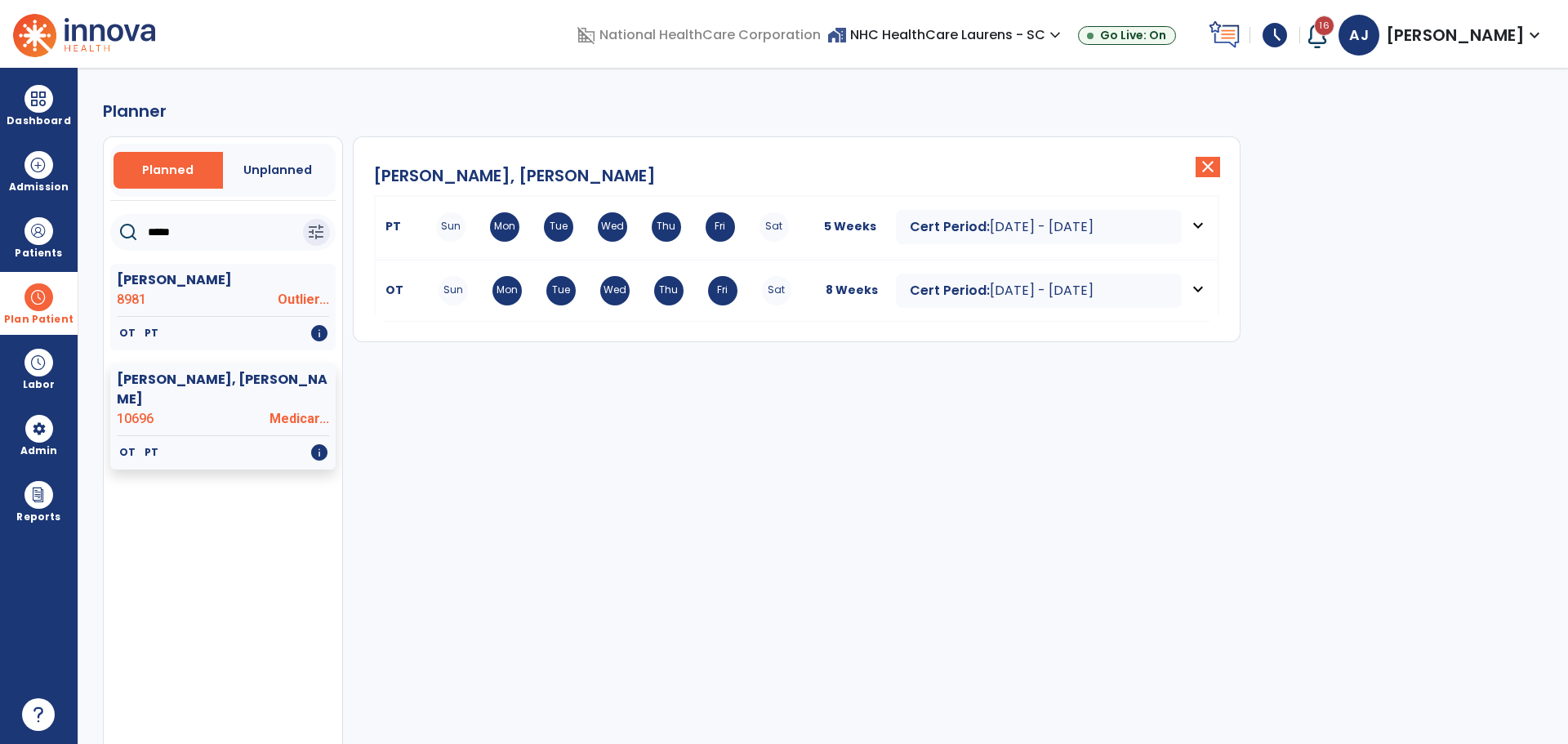 drag, startPoint x: 254, startPoint y: 238, endPoint x: 123, endPoint y: 238, distance: 131 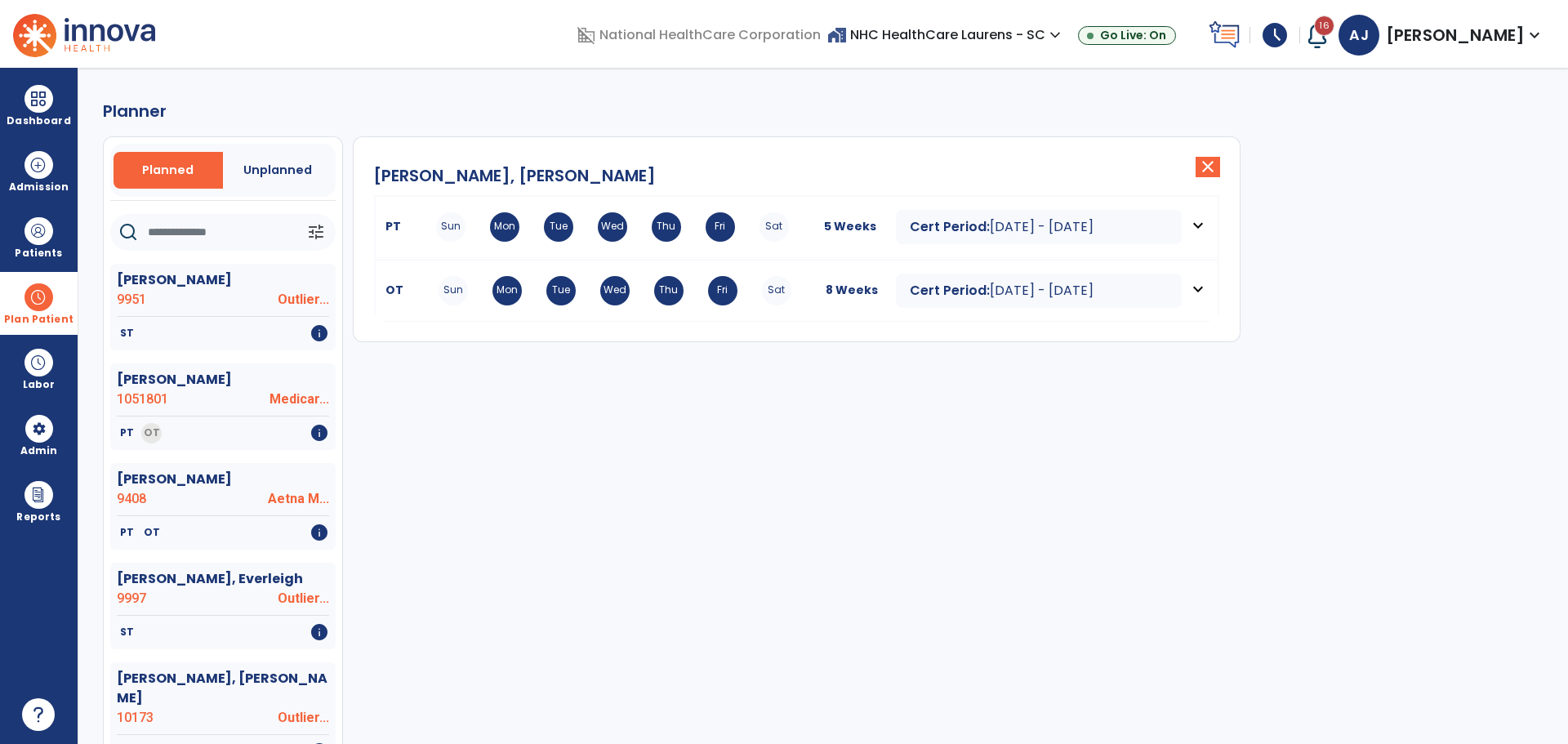 click 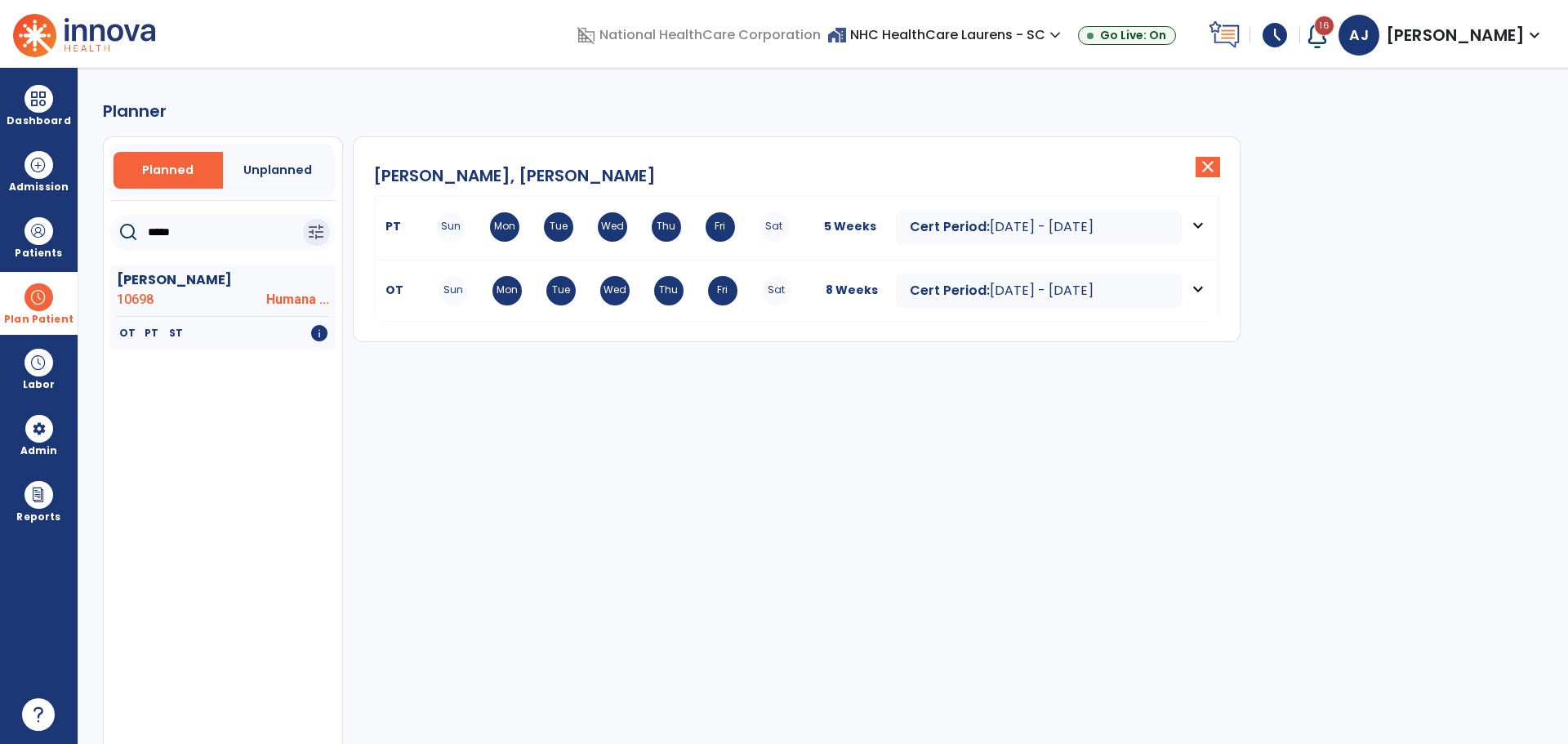 type on "*****" 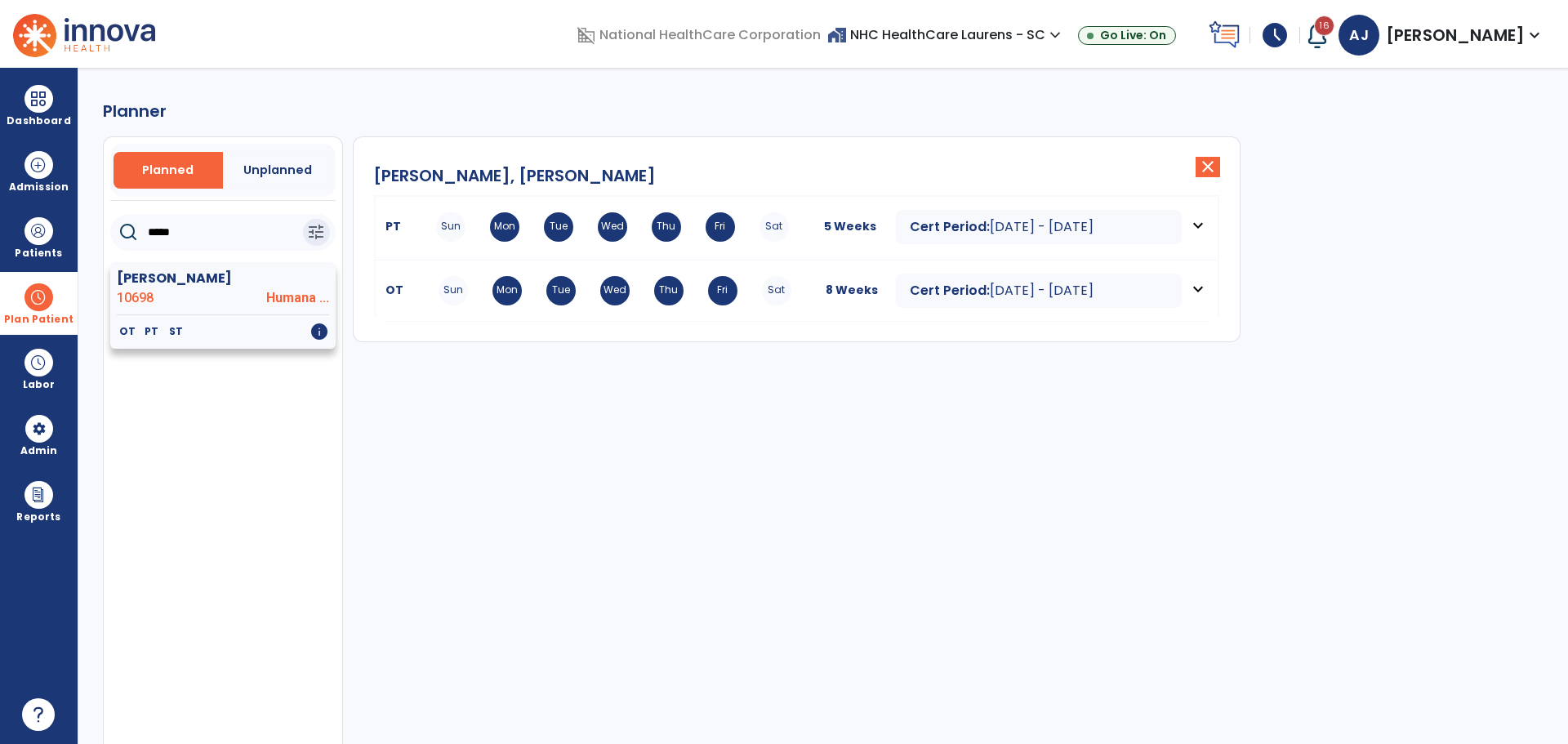 click on "10698" 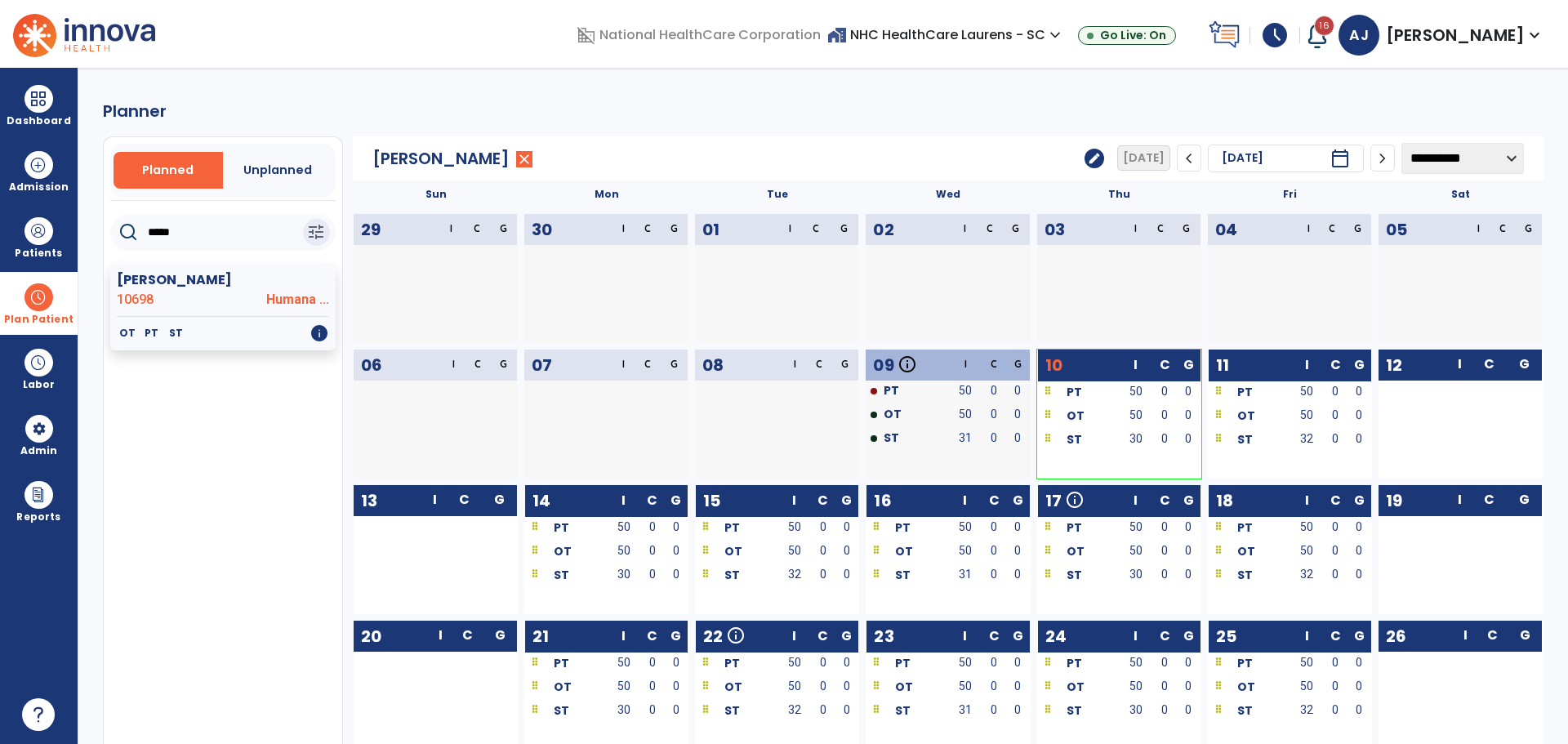 click on "edit" 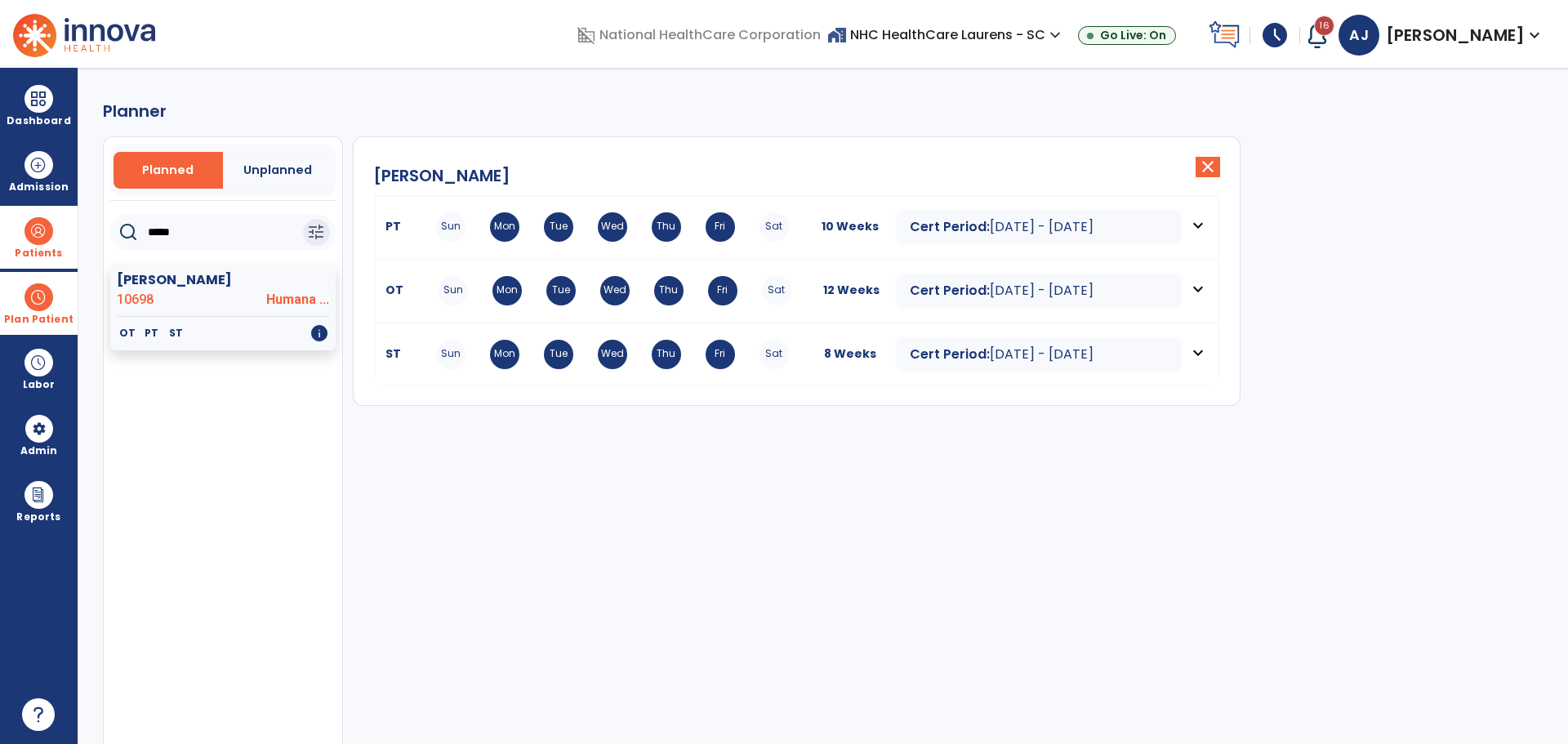 drag, startPoint x: 203, startPoint y: 238, endPoint x: 31, endPoint y: 229, distance: 172.2353 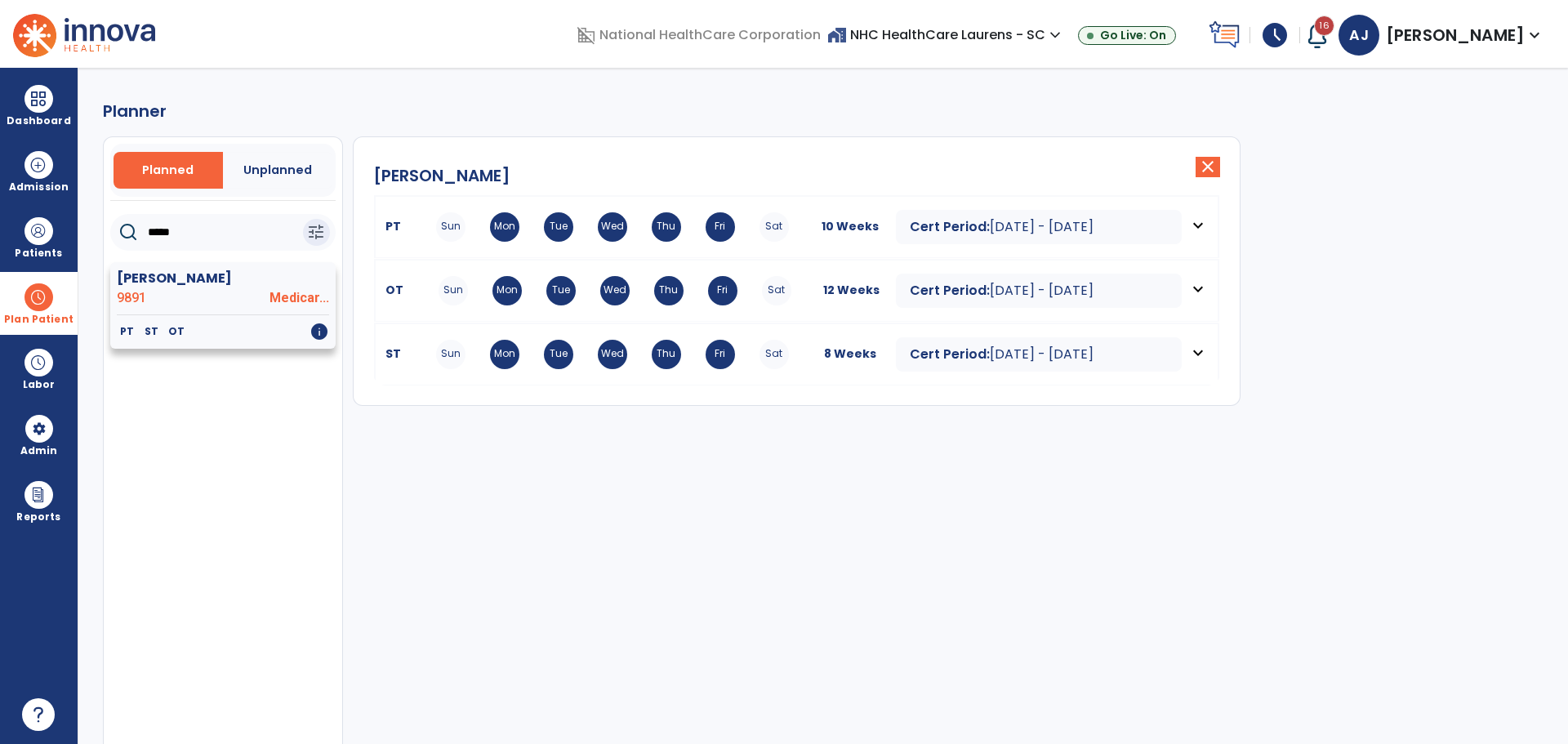 type on "*****" 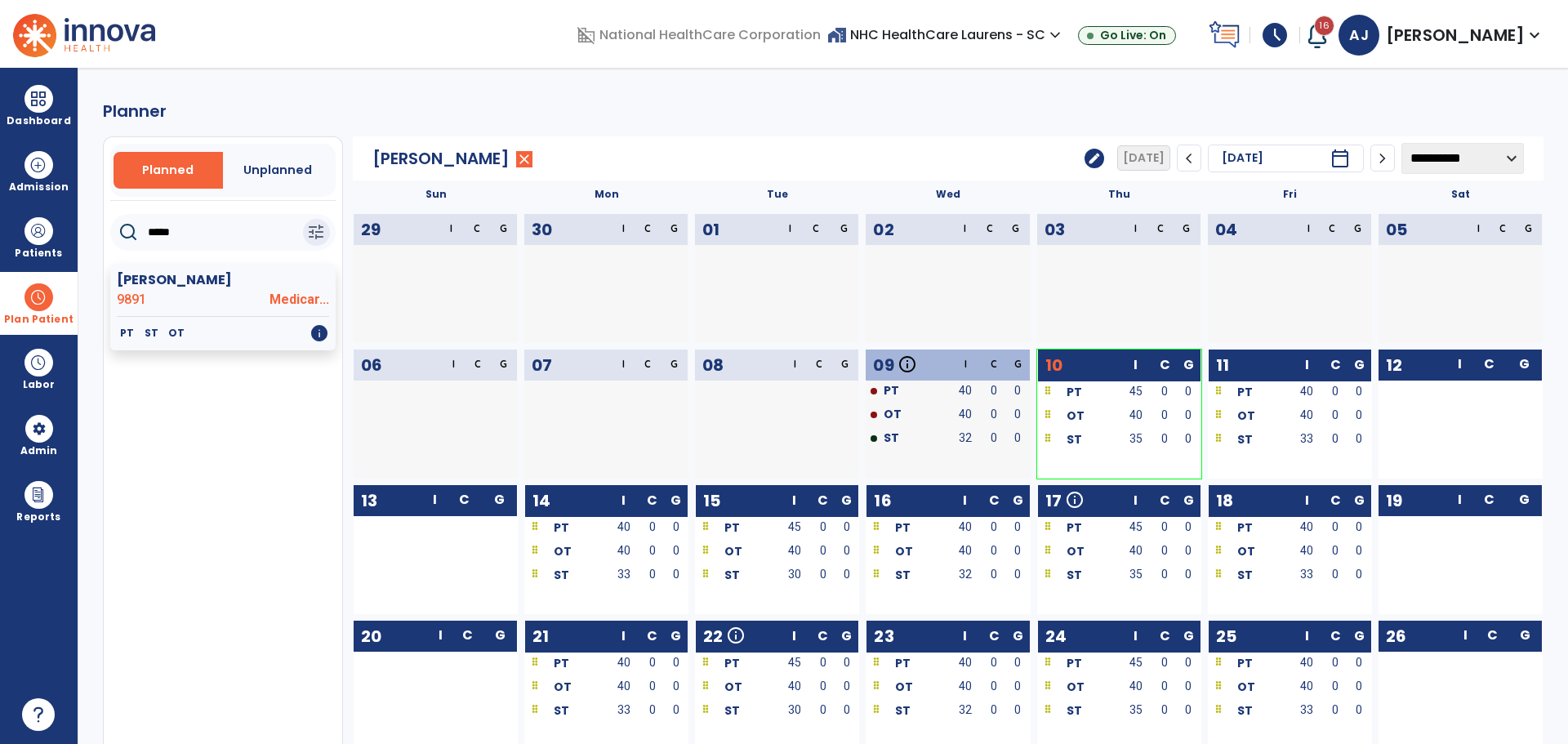 click on "edit" 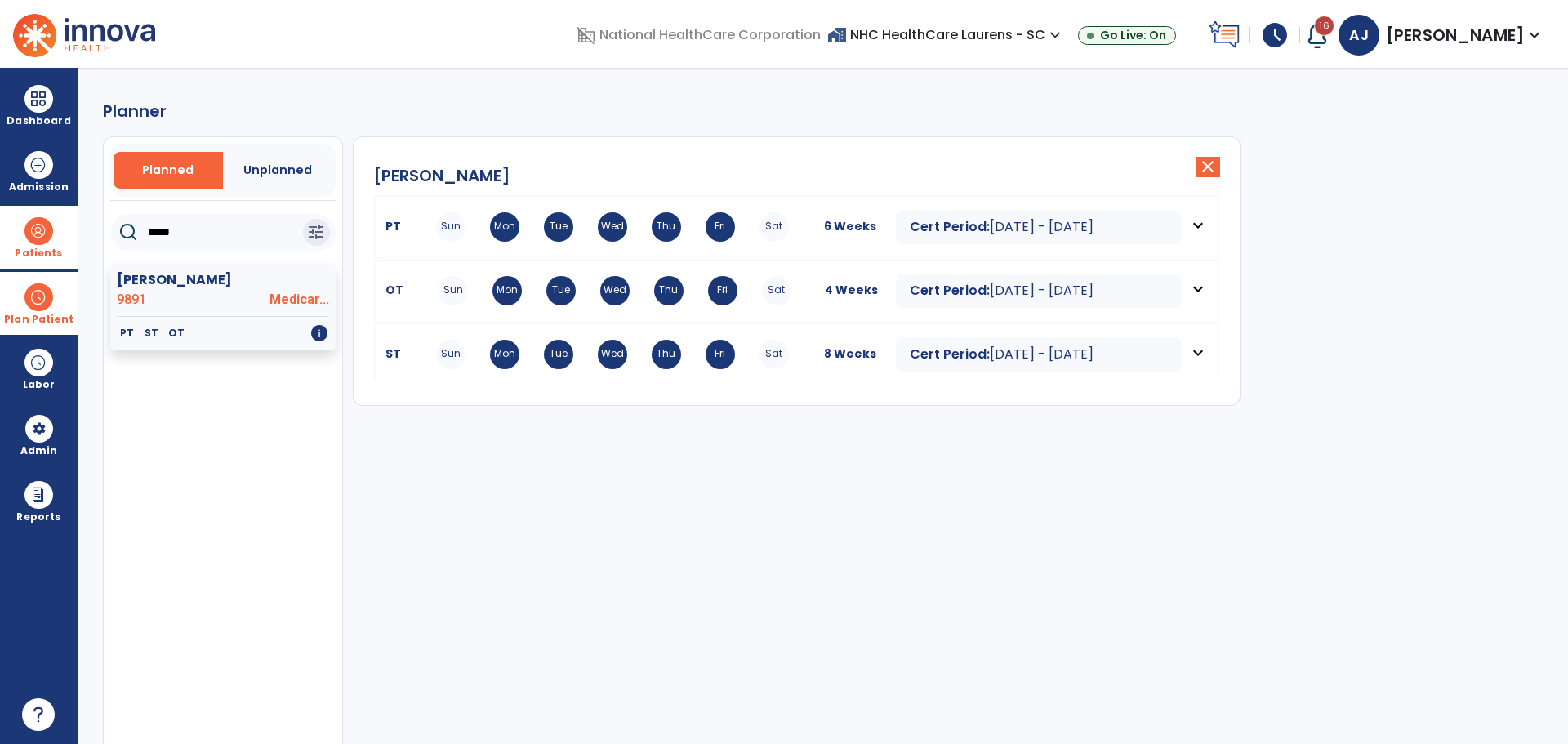 drag, startPoint x: 208, startPoint y: 237, endPoint x: 67, endPoint y: 245, distance: 141.22677 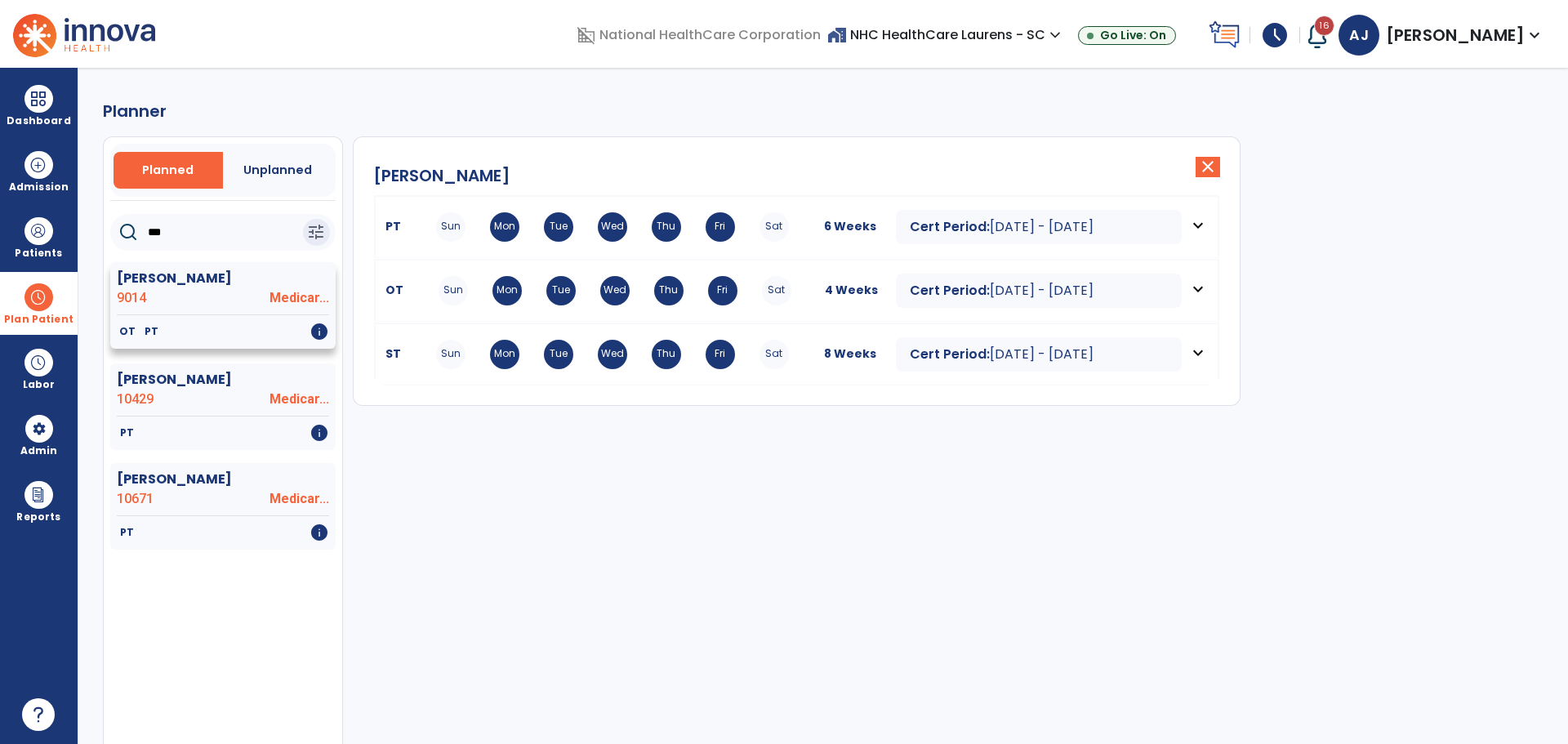 type on "***" 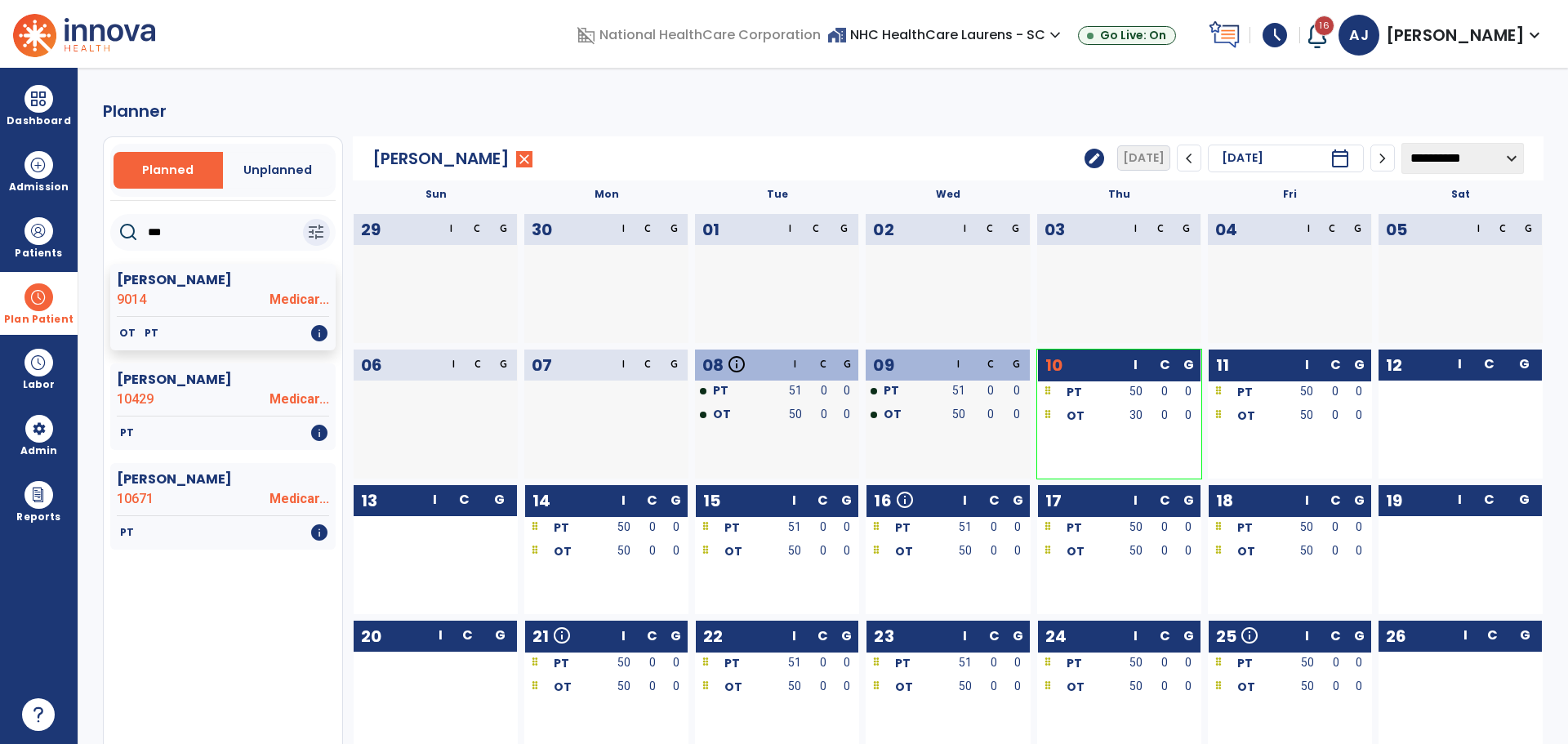 click on "edit" 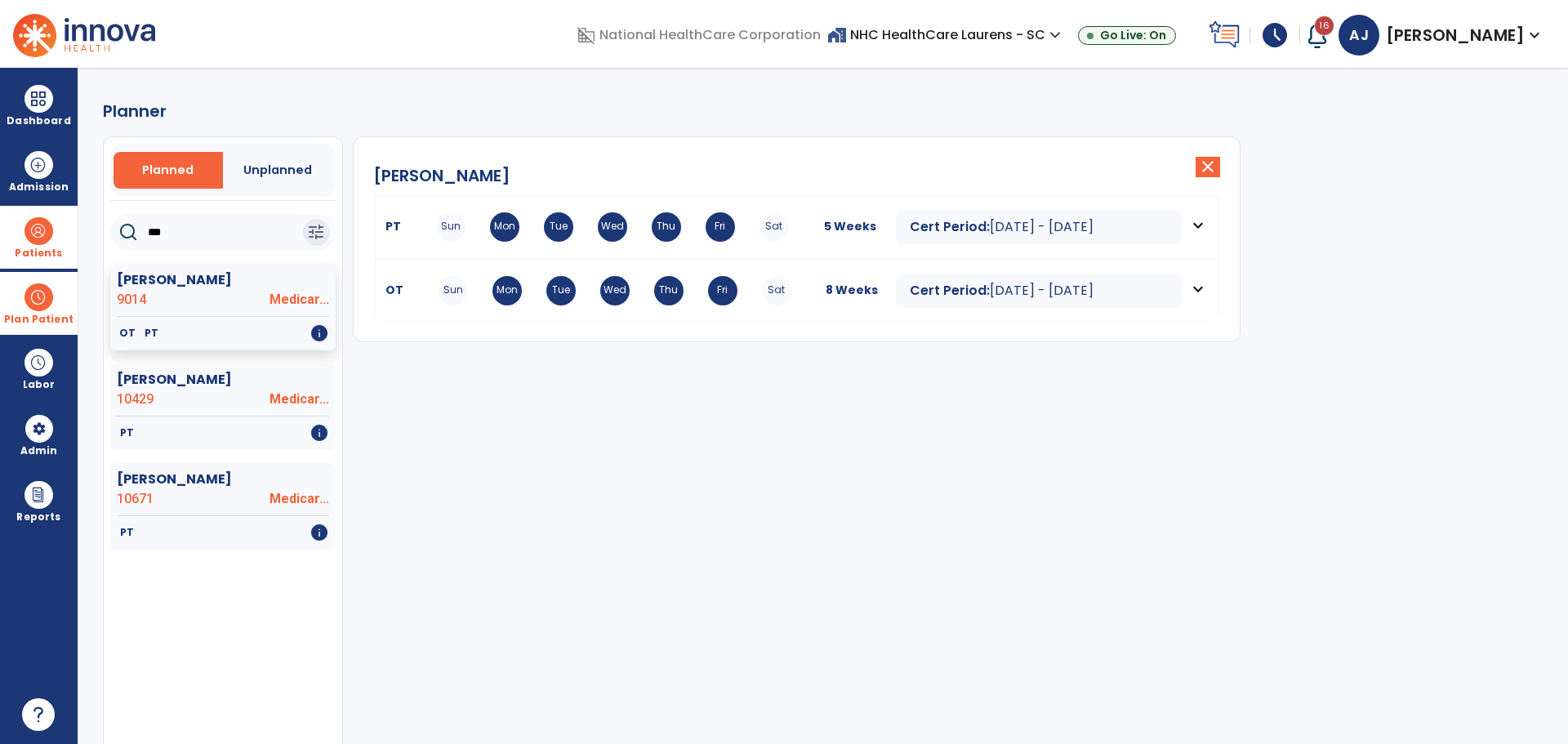 drag, startPoint x: 189, startPoint y: 230, endPoint x: 38, endPoint y: 246, distance: 151.84532 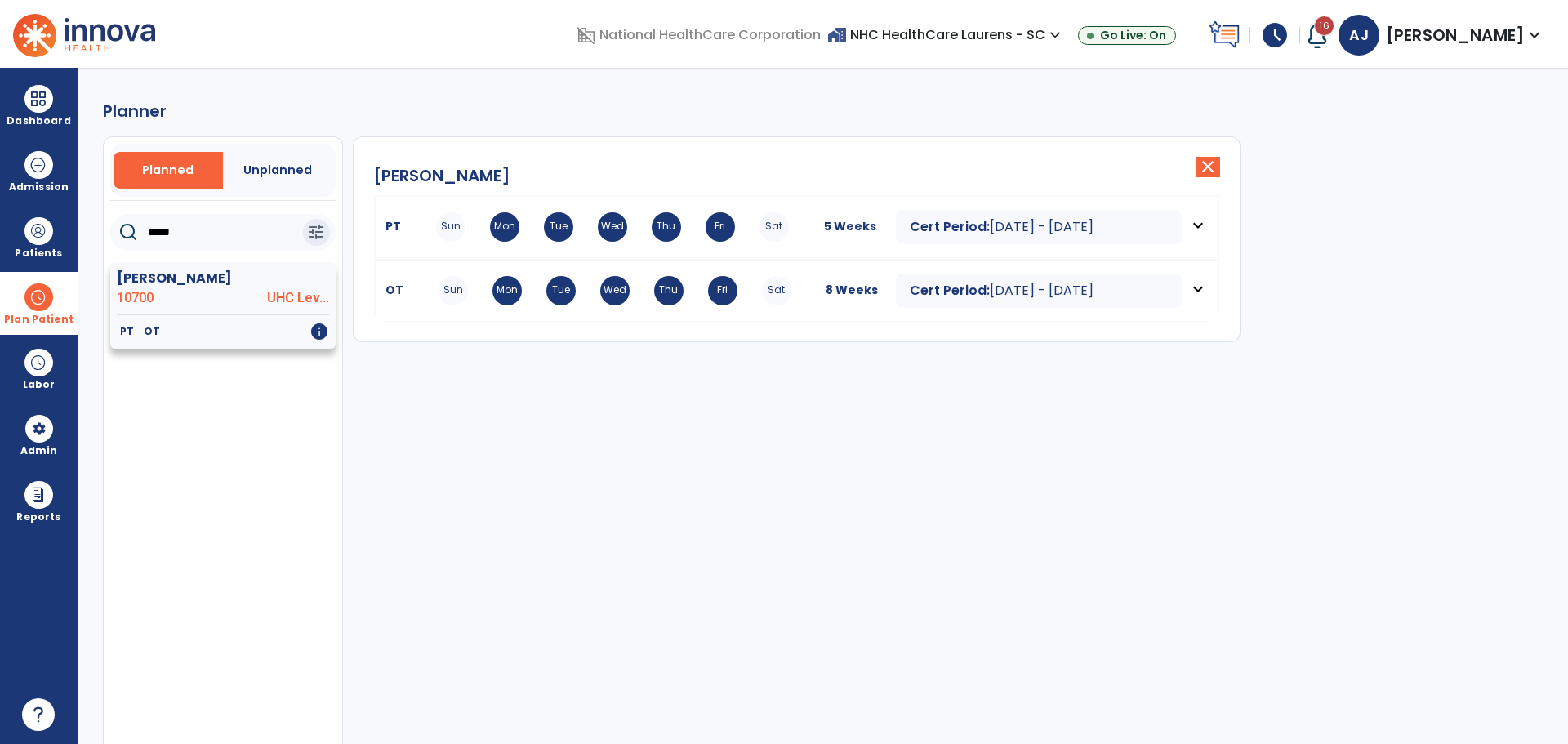 type on "*****" 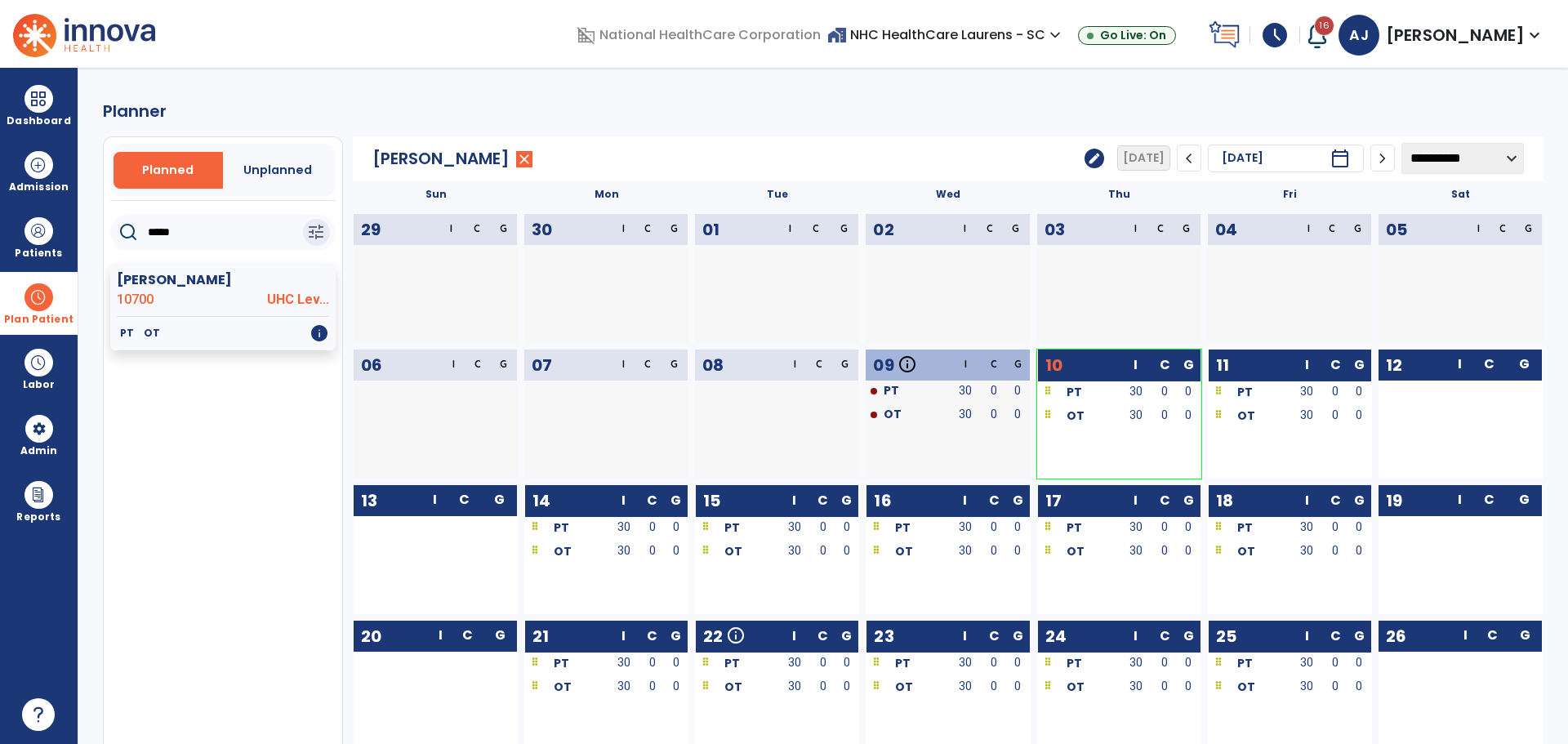 click on "edit" 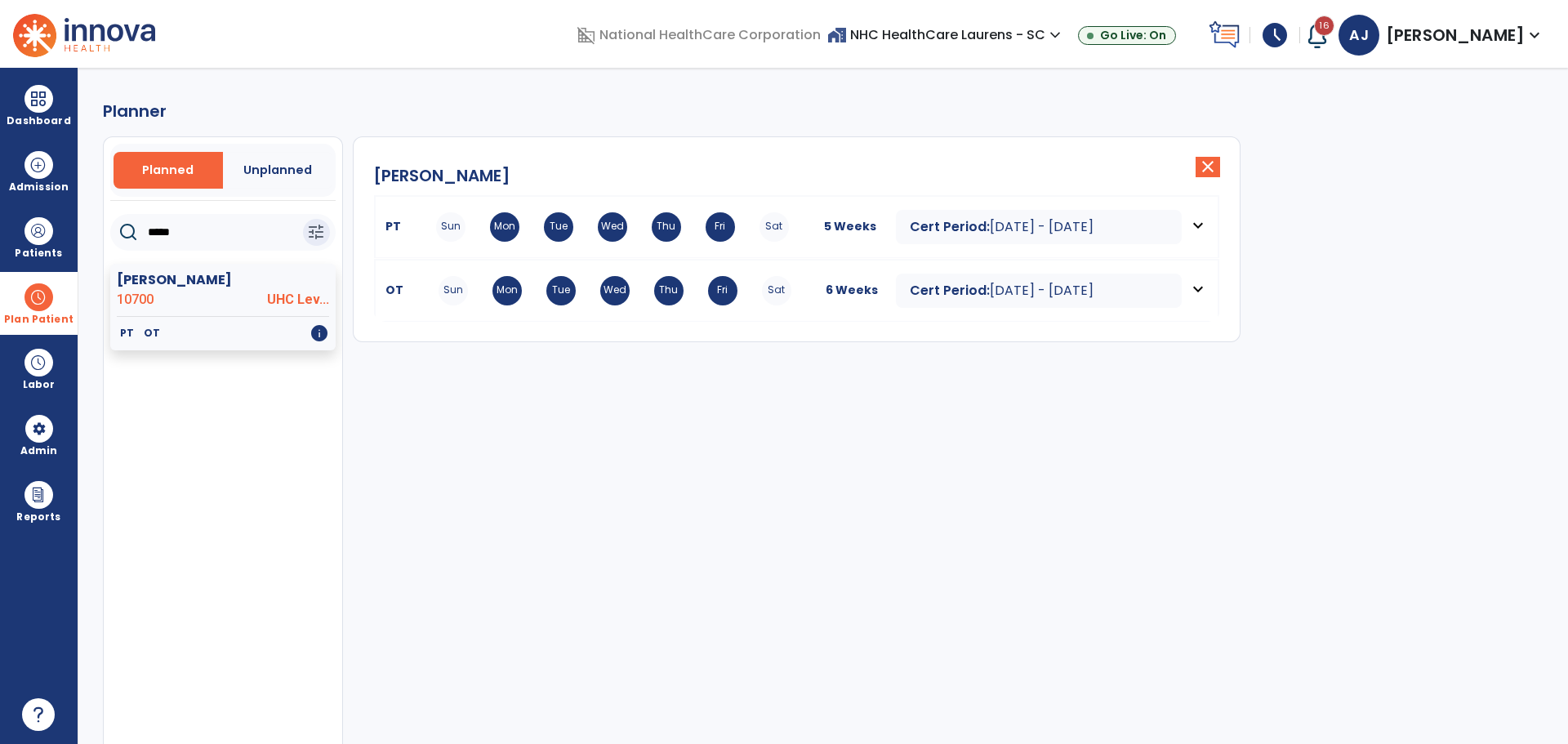 click on "Cert Period:  Jul 9, 2025 - Aug 12, 2025  expand_more" at bounding box center [1055, 227] 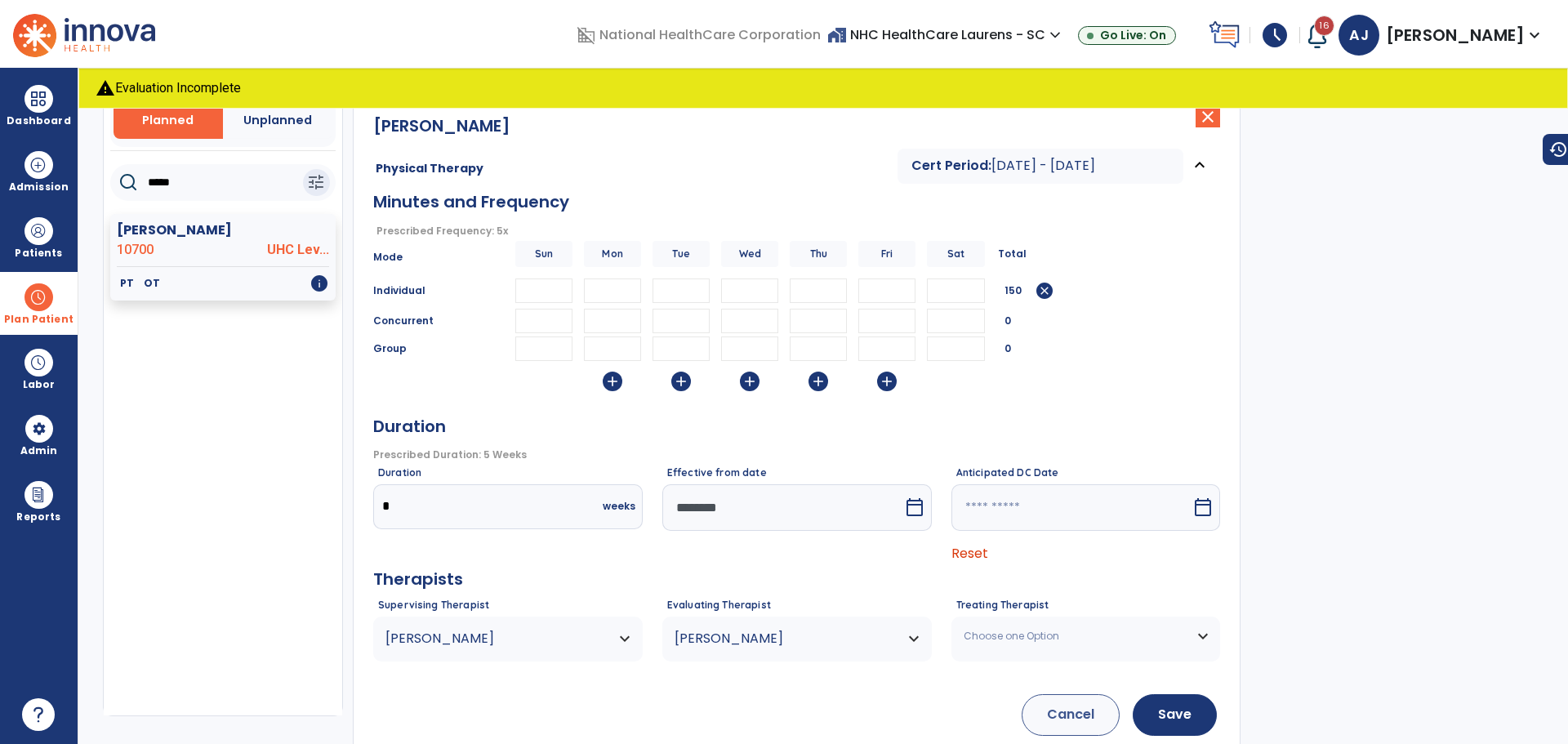 scroll, scrollTop: 0, scrollLeft: 0, axis: both 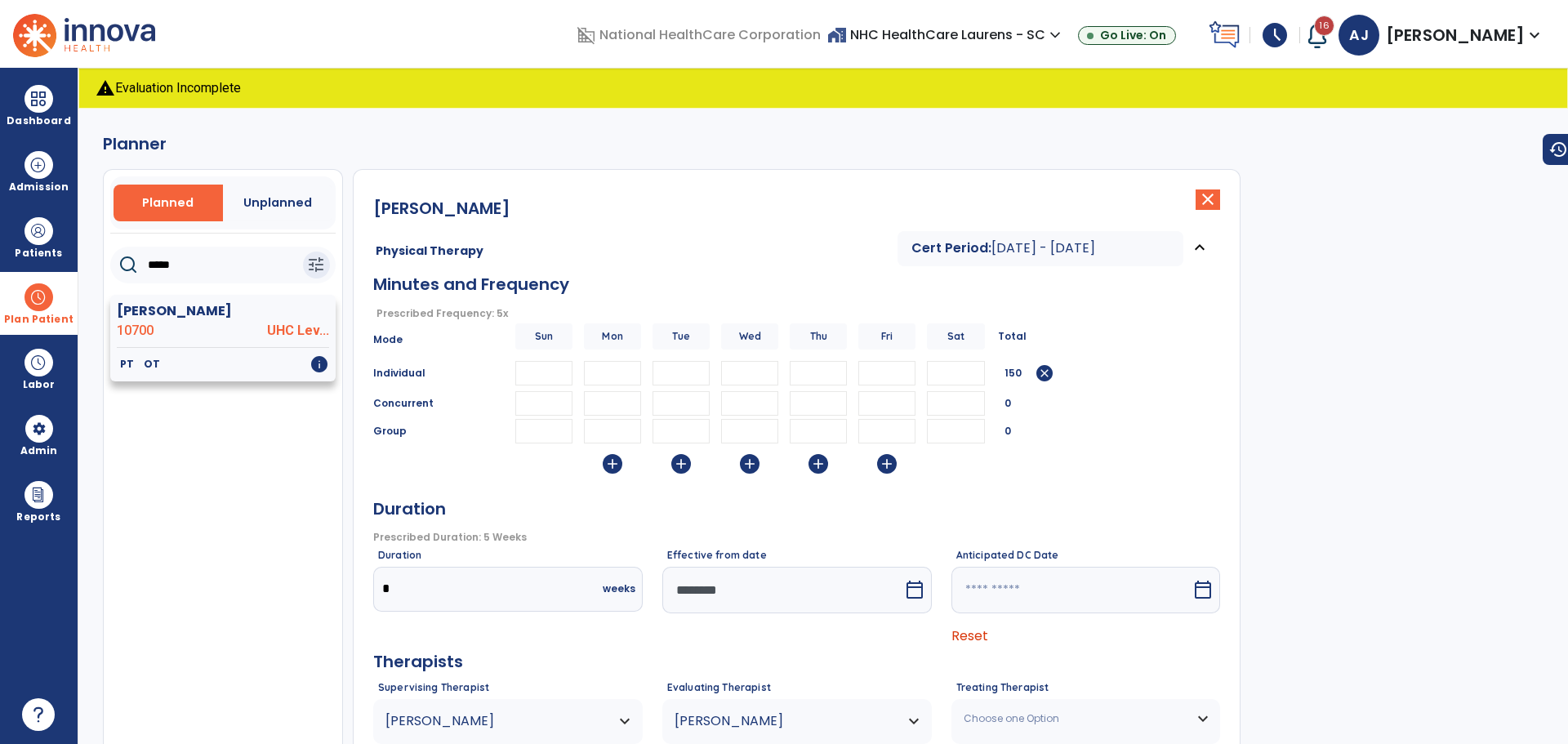 click on "10700" 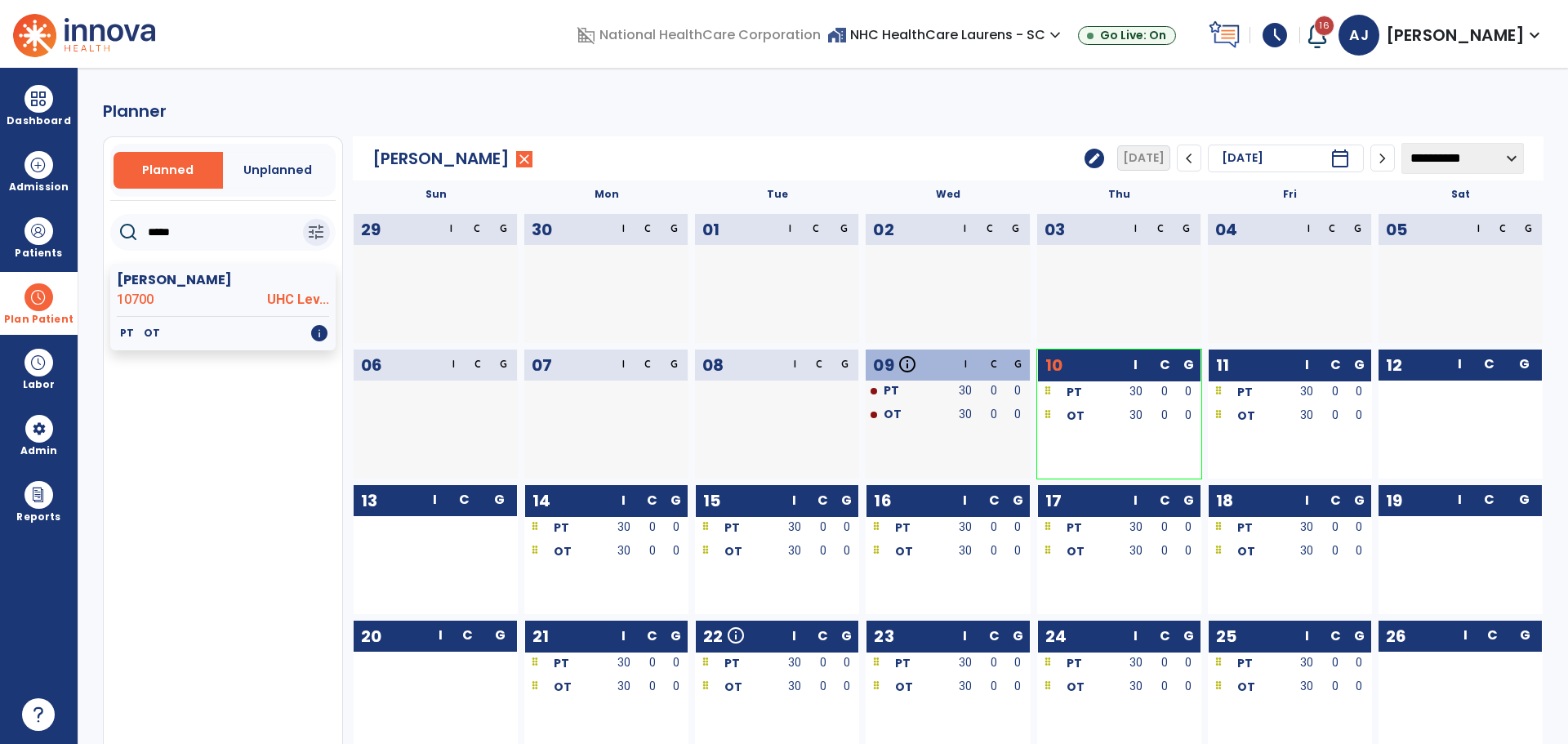 click on "edit" 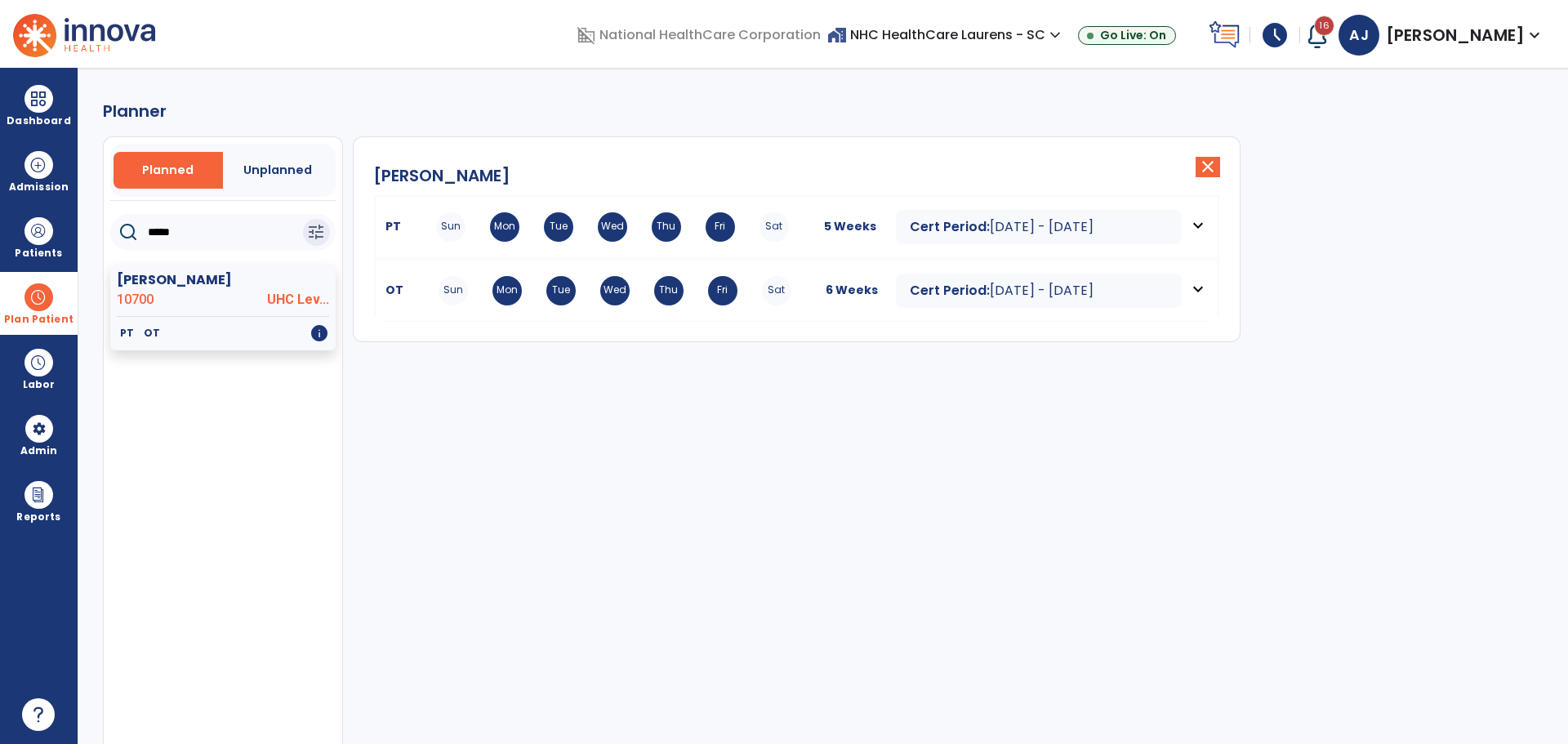 click on "Jul 9, 2025 - Aug 19, 2025" at bounding box center [1041, 290] 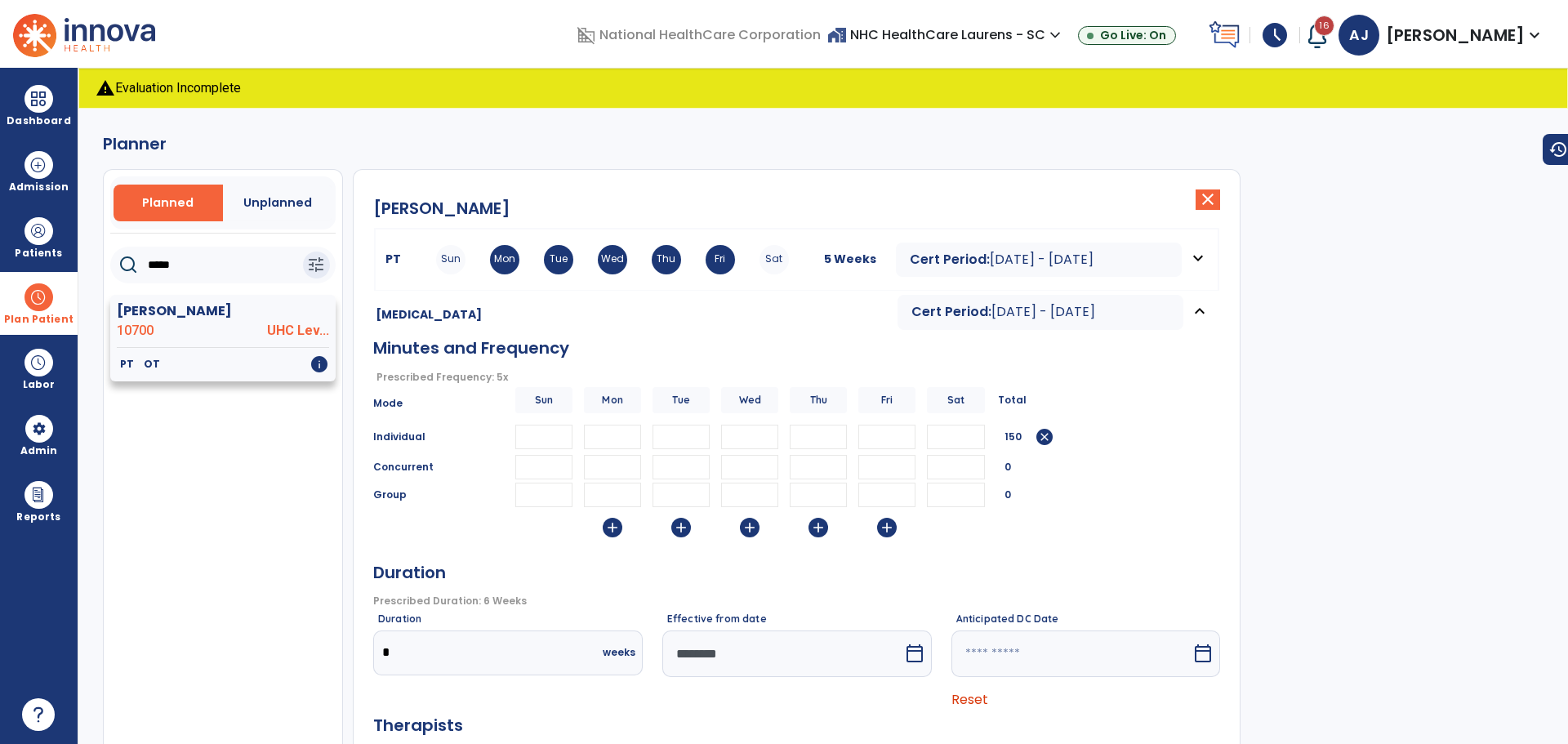 click on "10700" 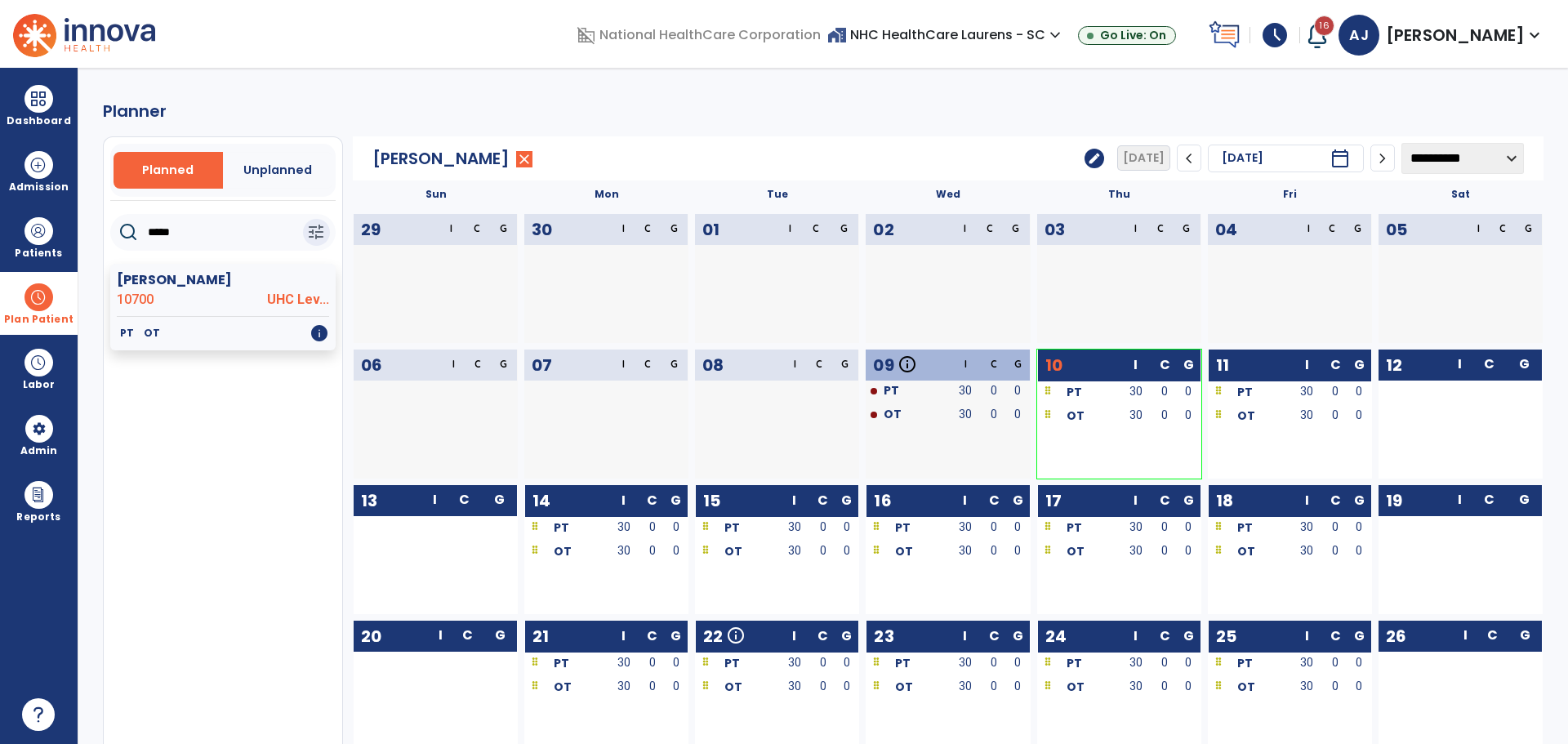 click on "edit" 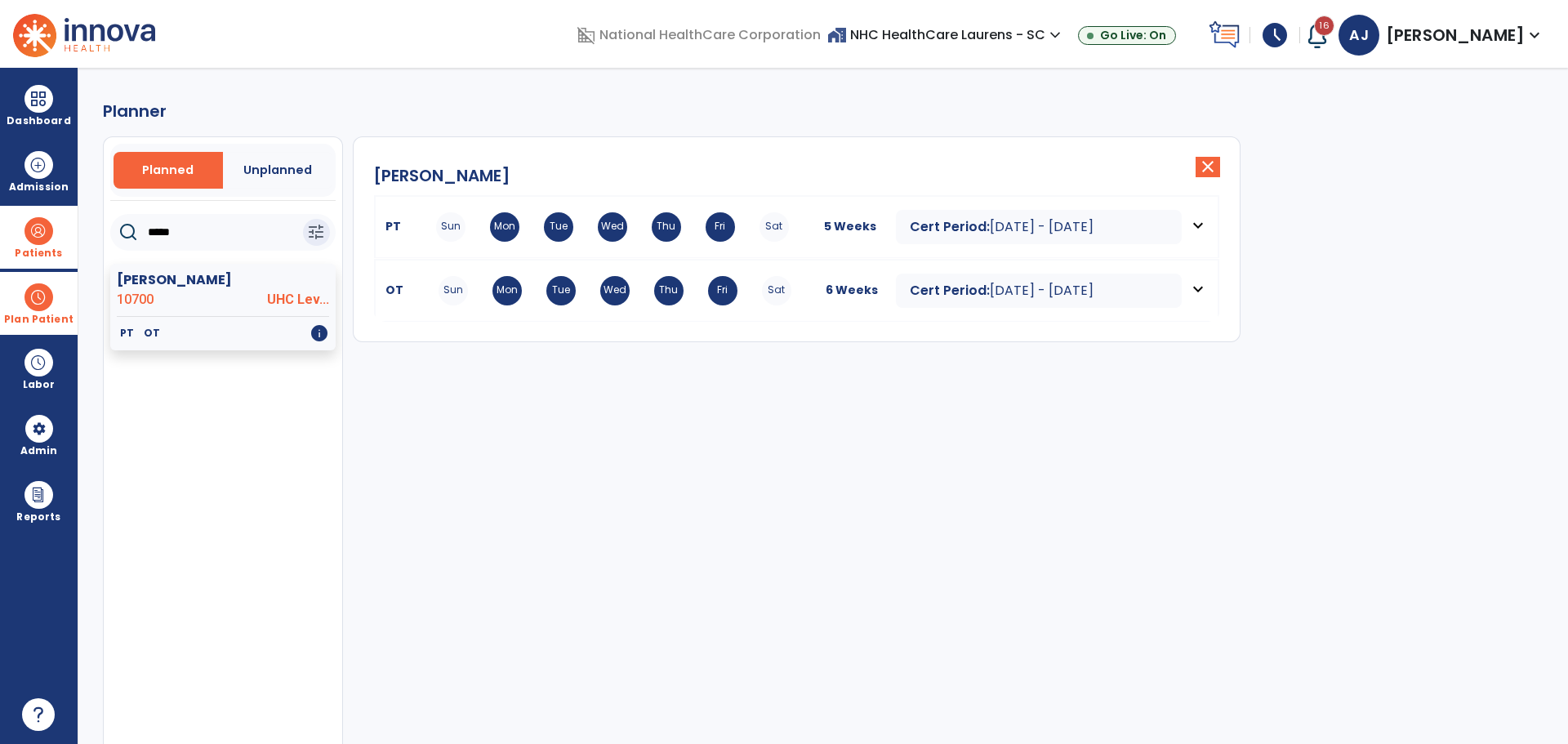 click at bounding box center [38, 231] 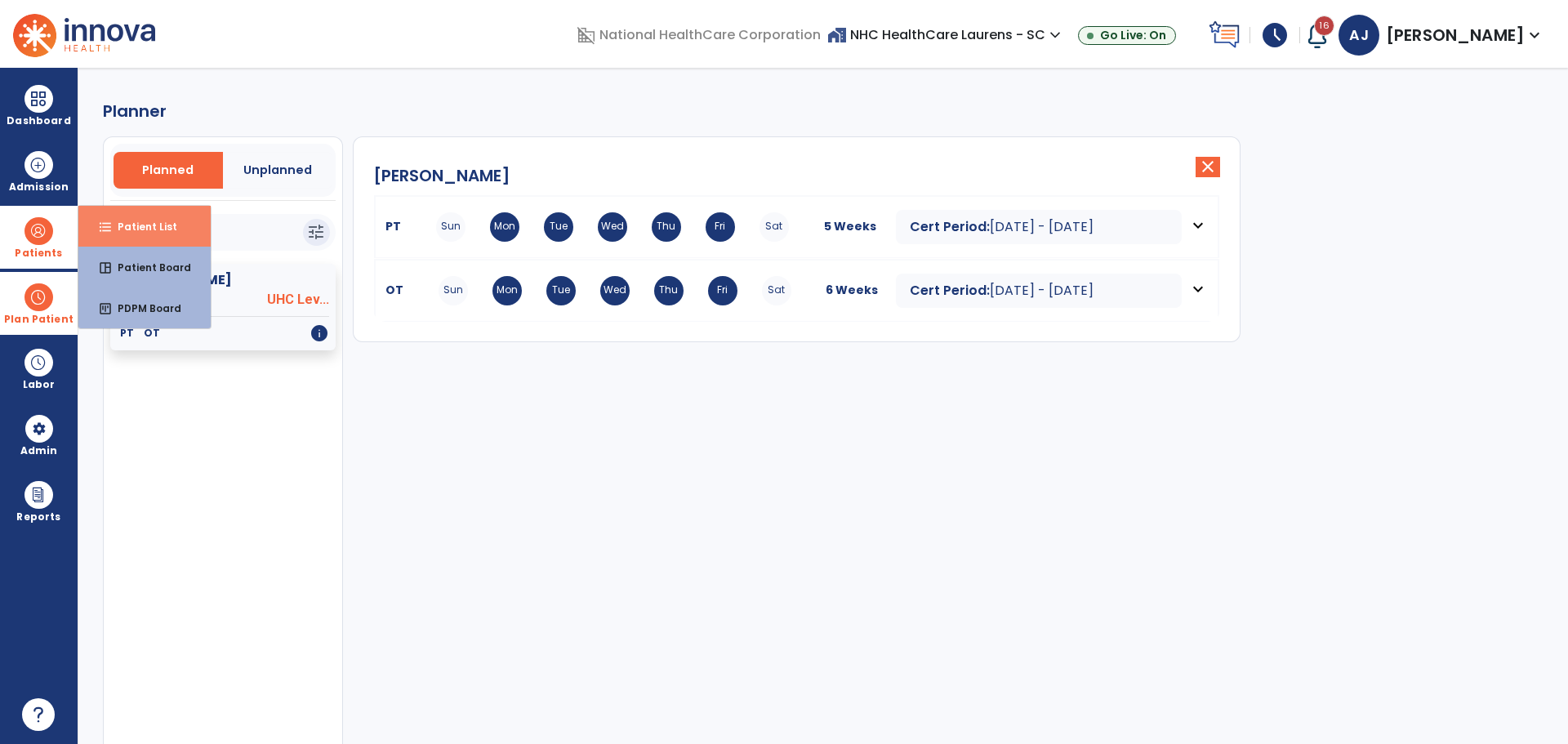 click on "format_list_bulleted" at bounding box center (105, 227) 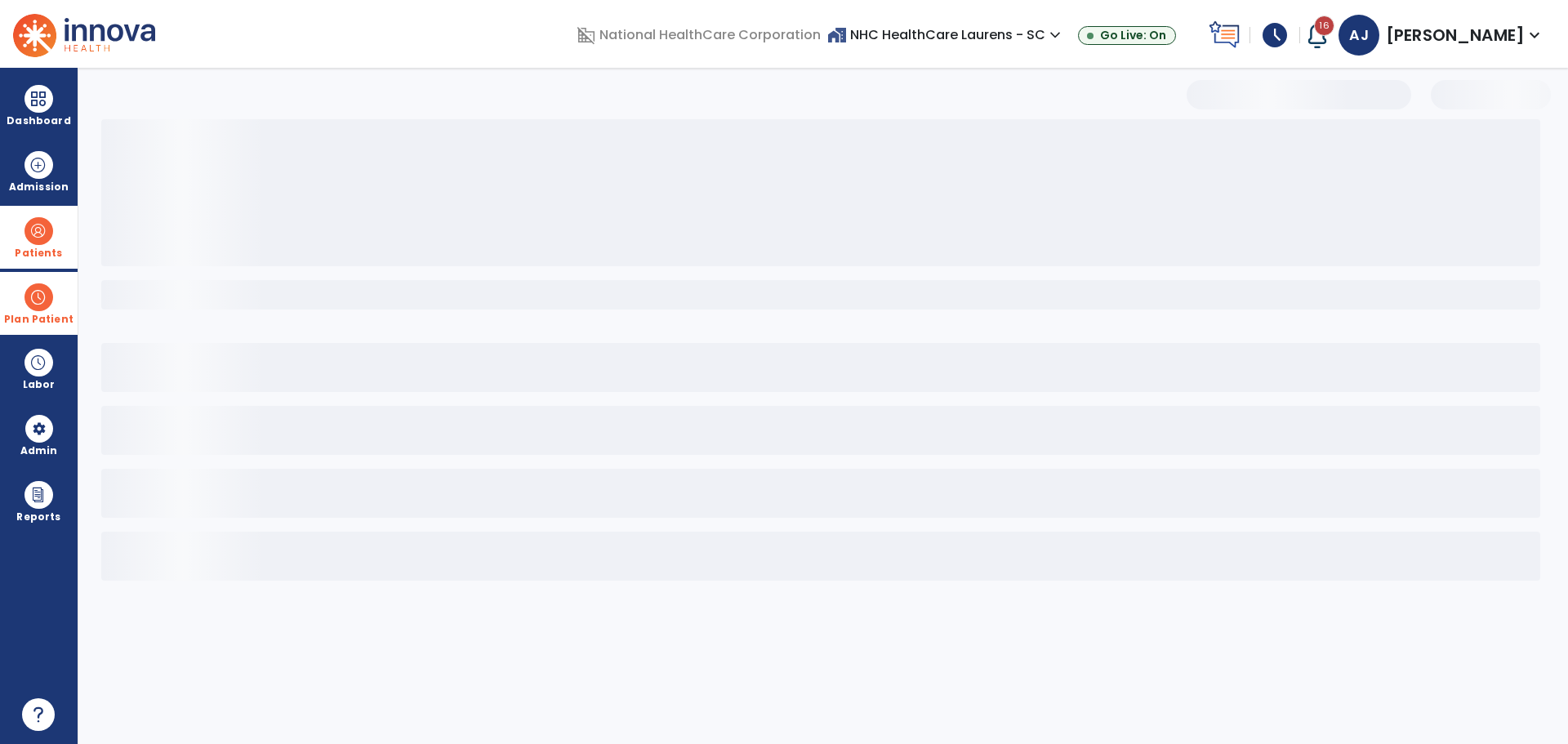 select on "***" 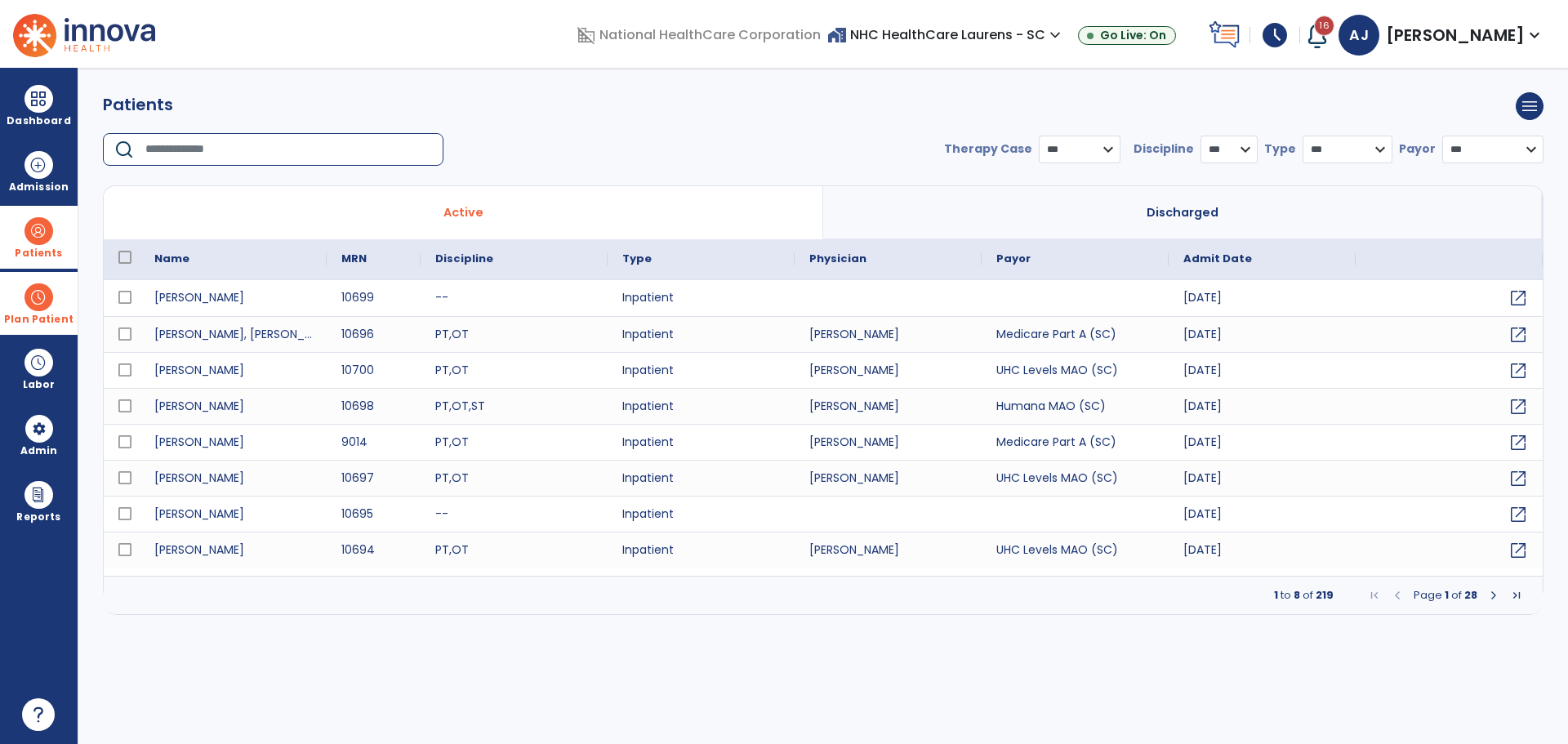 click at bounding box center [288, 149] 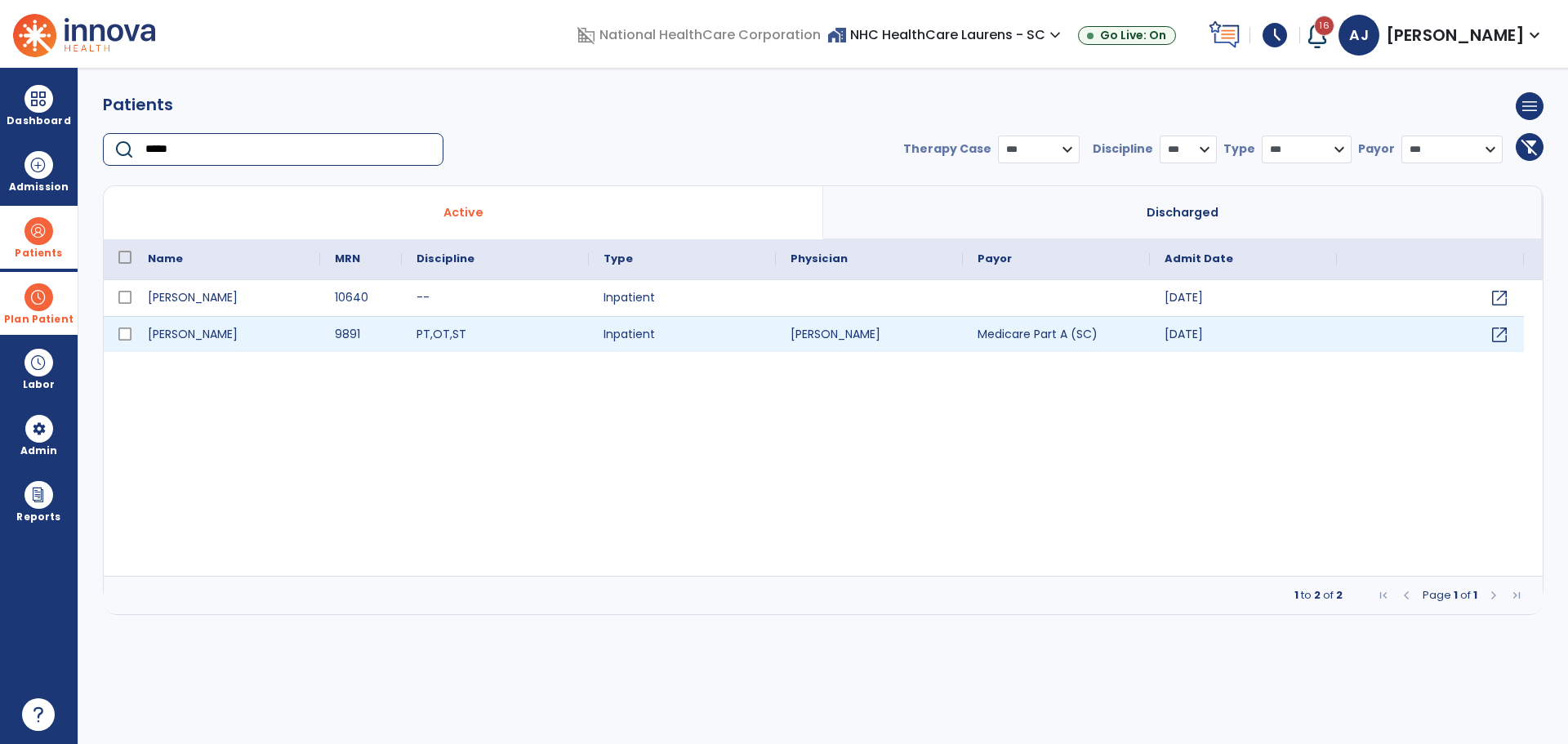 type on "*****" 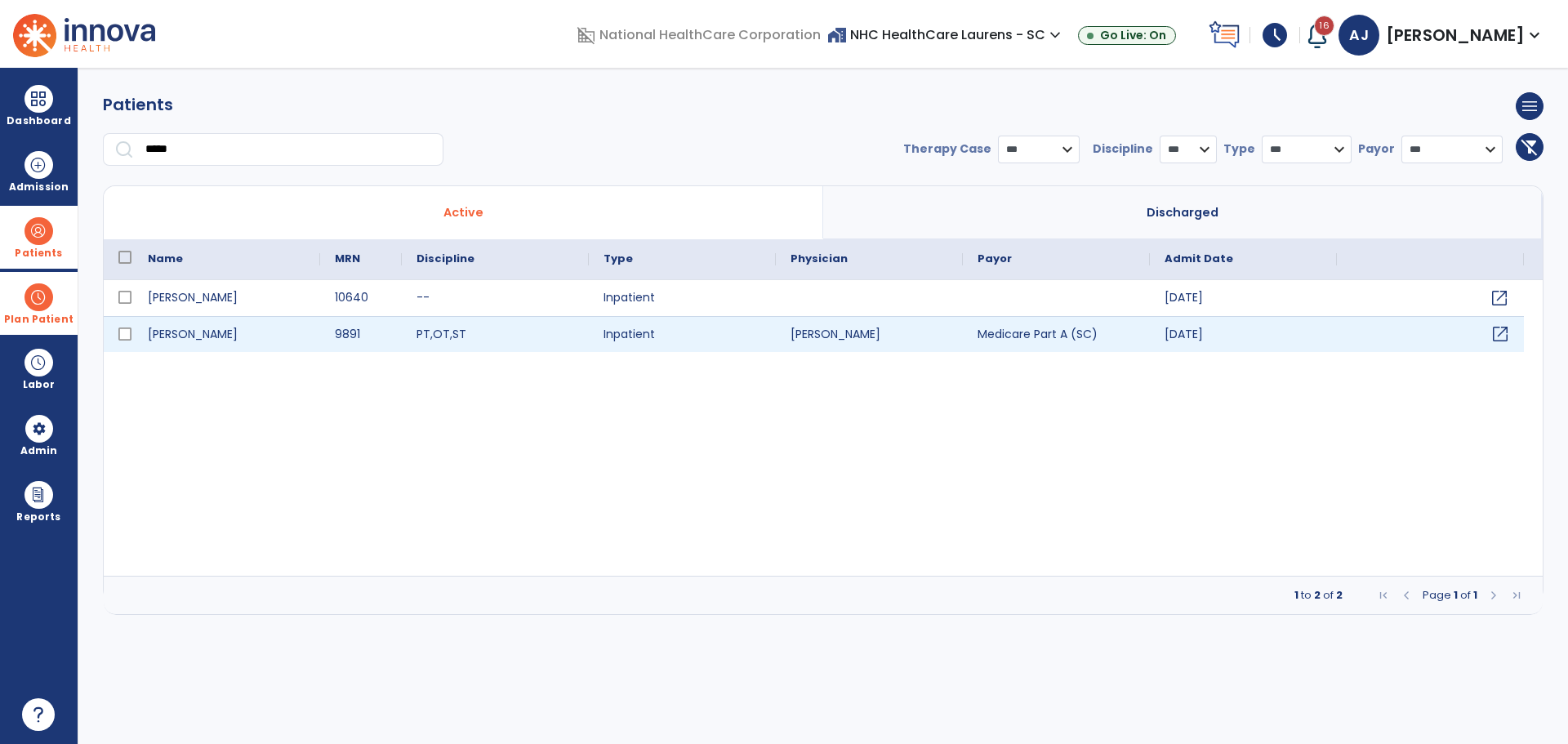 click on "open_in_new" at bounding box center (1500, 334) 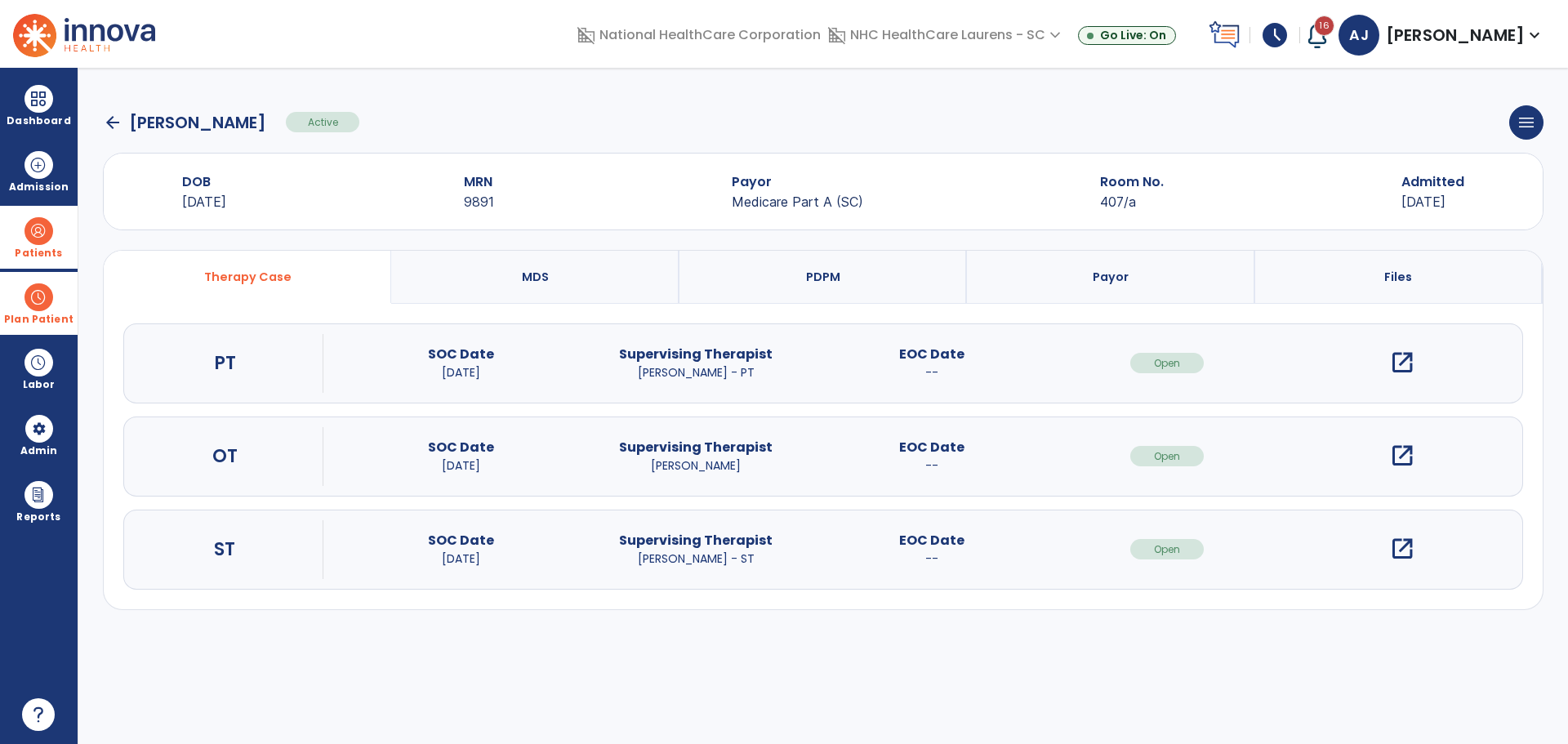 click on "open_in_new" at bounding box center [1402, 549] 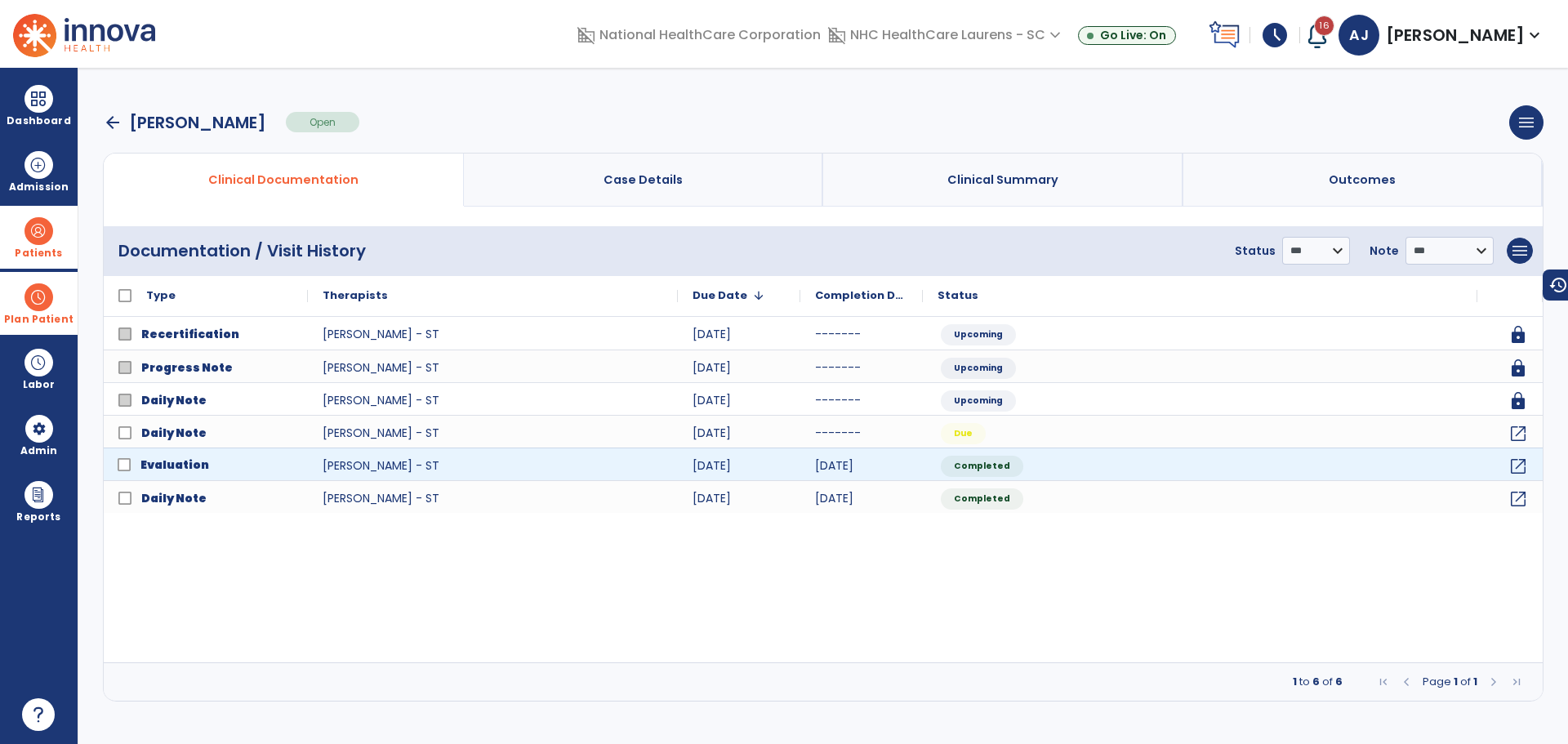 click on "Evaluation" 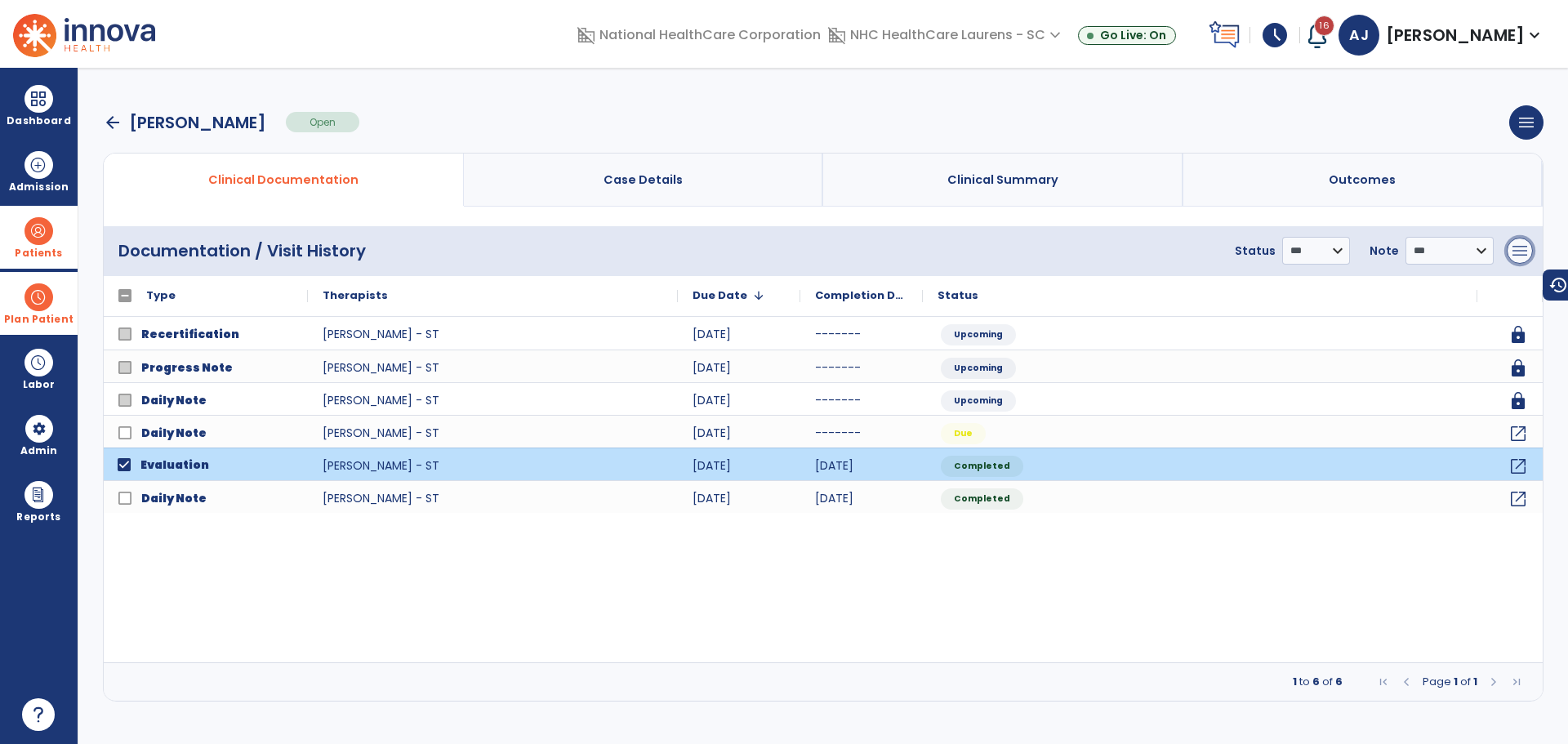 click on "menu" at bounding box center (1520, 251) 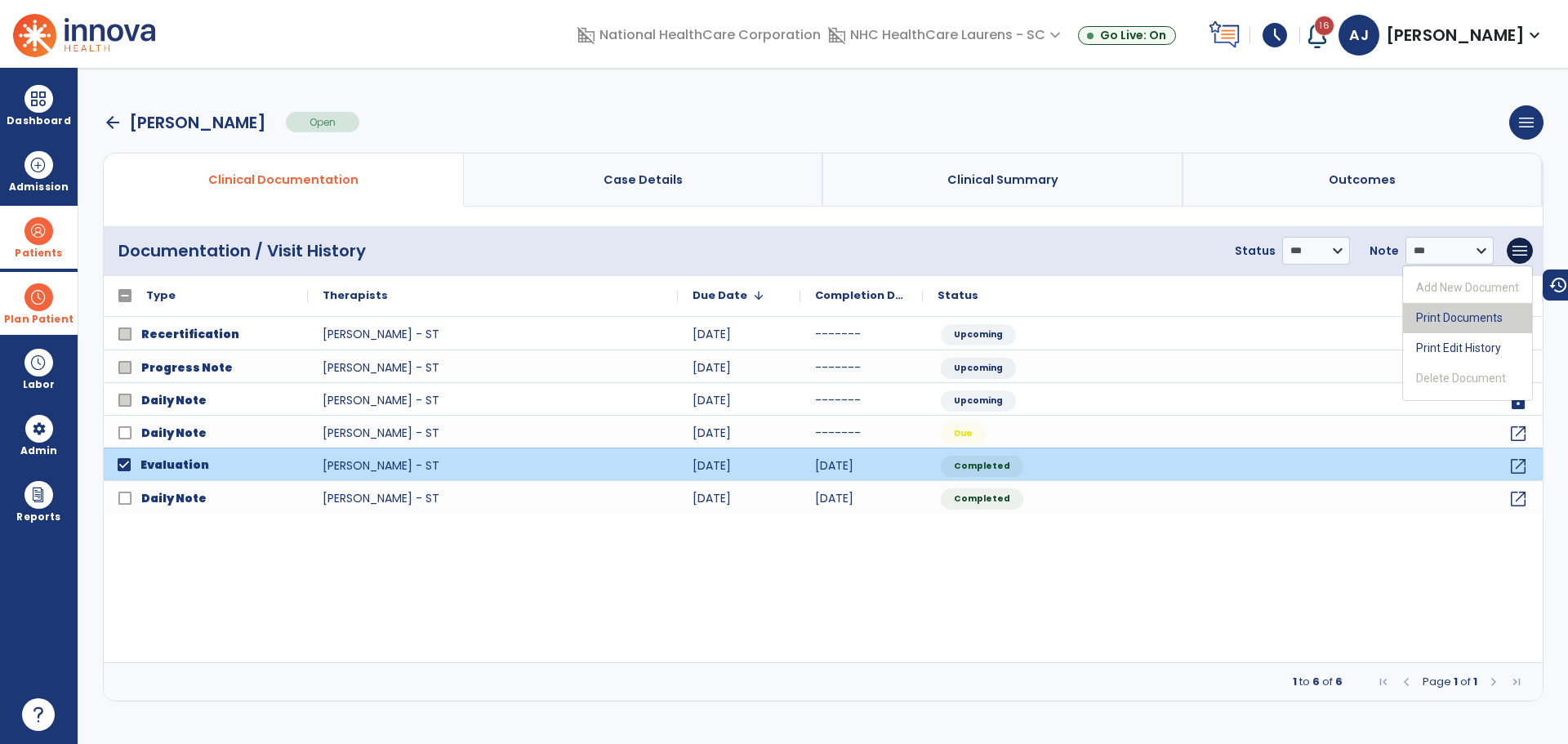 click on "Print Documents" at bounding box center (1468, 318) 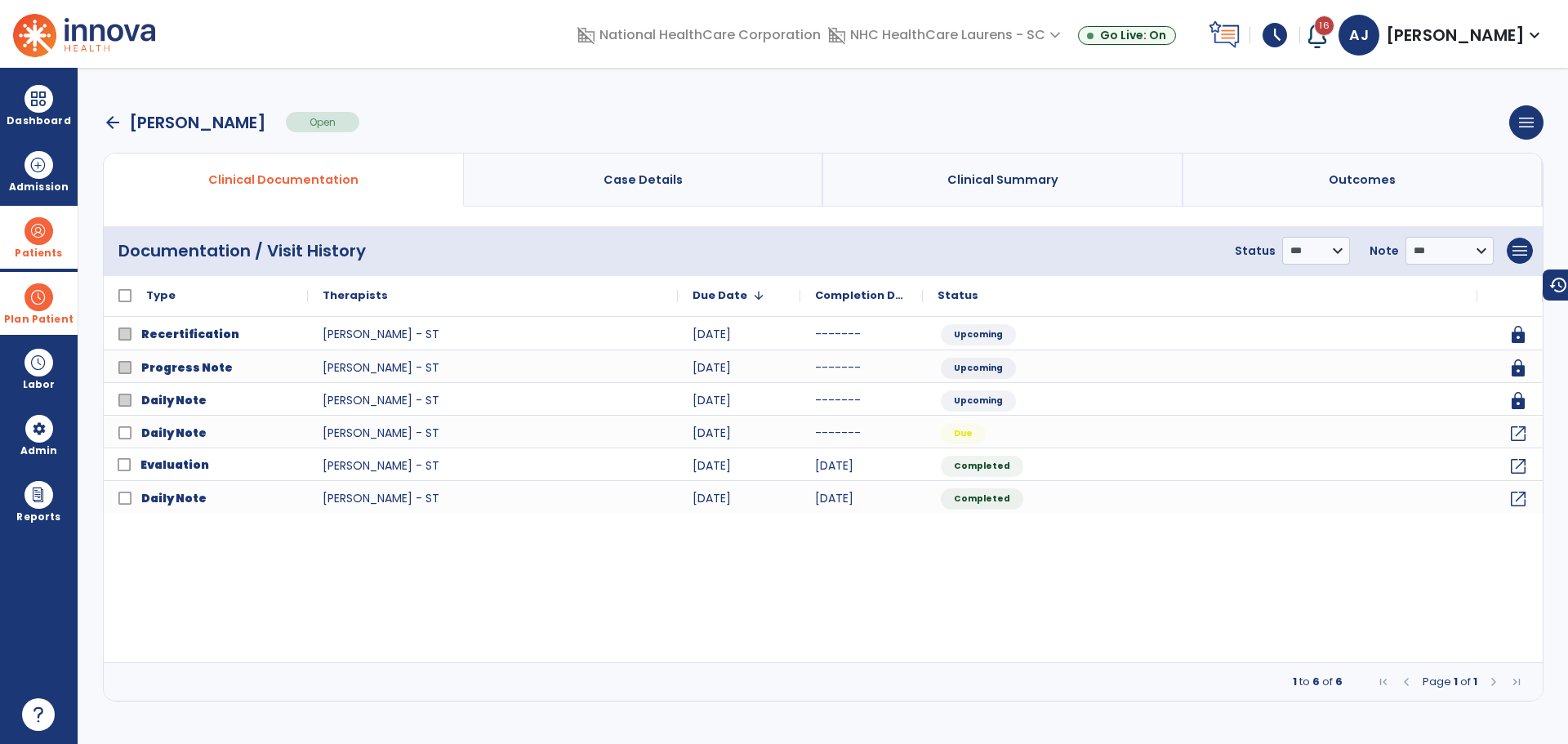 click at bounding box center (38, 231) 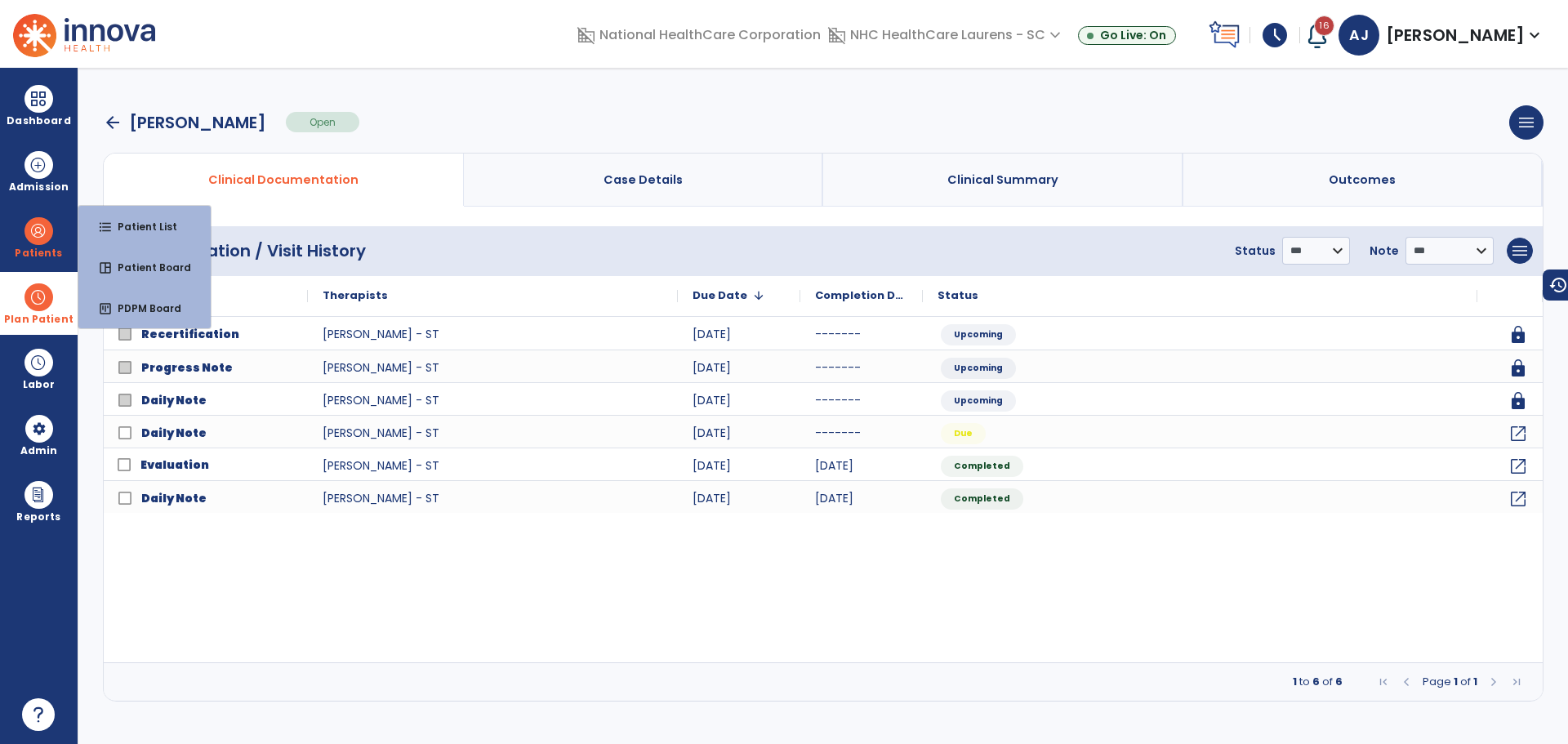 click on "Plan Patient" at bounding box center [38, 237] 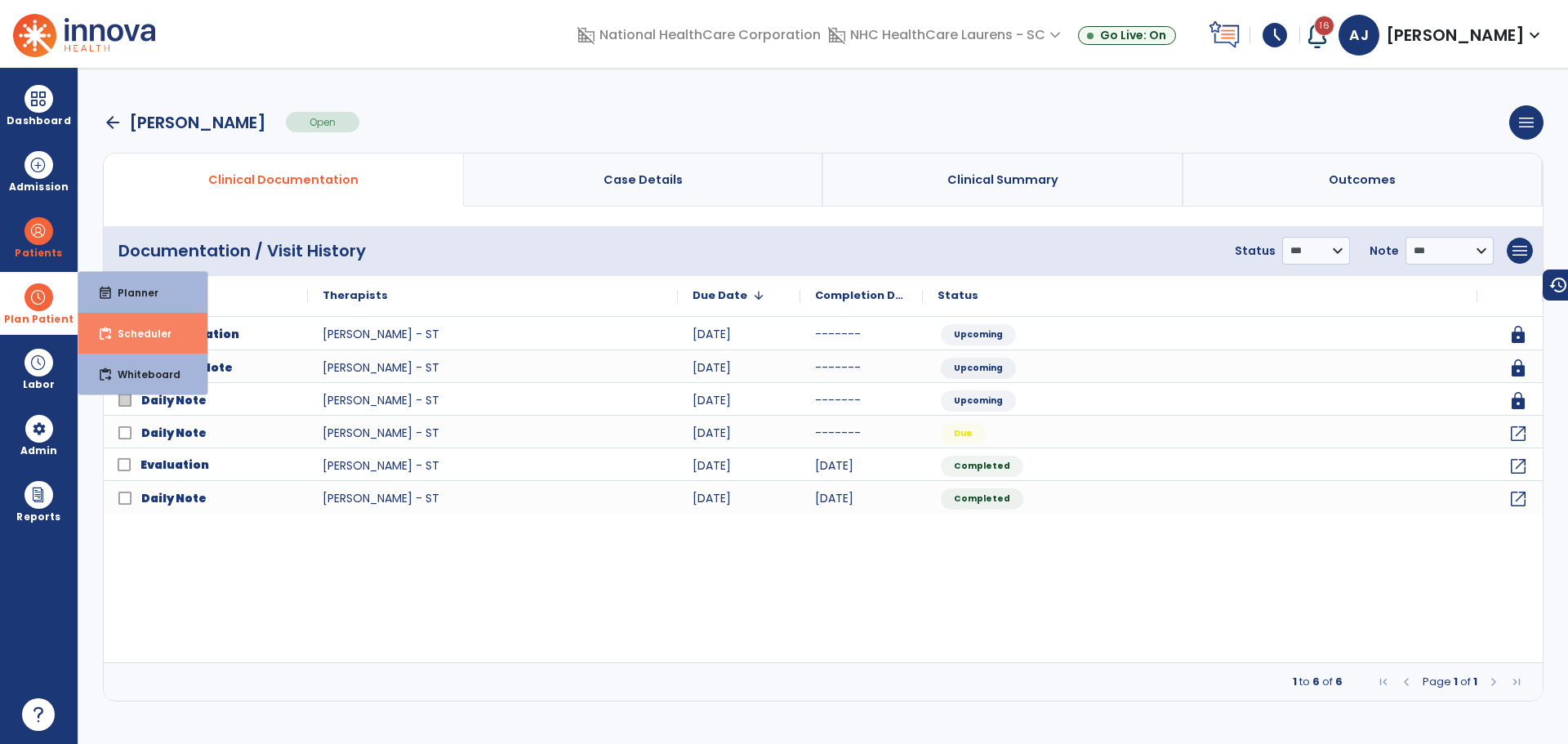 click on "Scheduler" at bounding box center (138, 333) 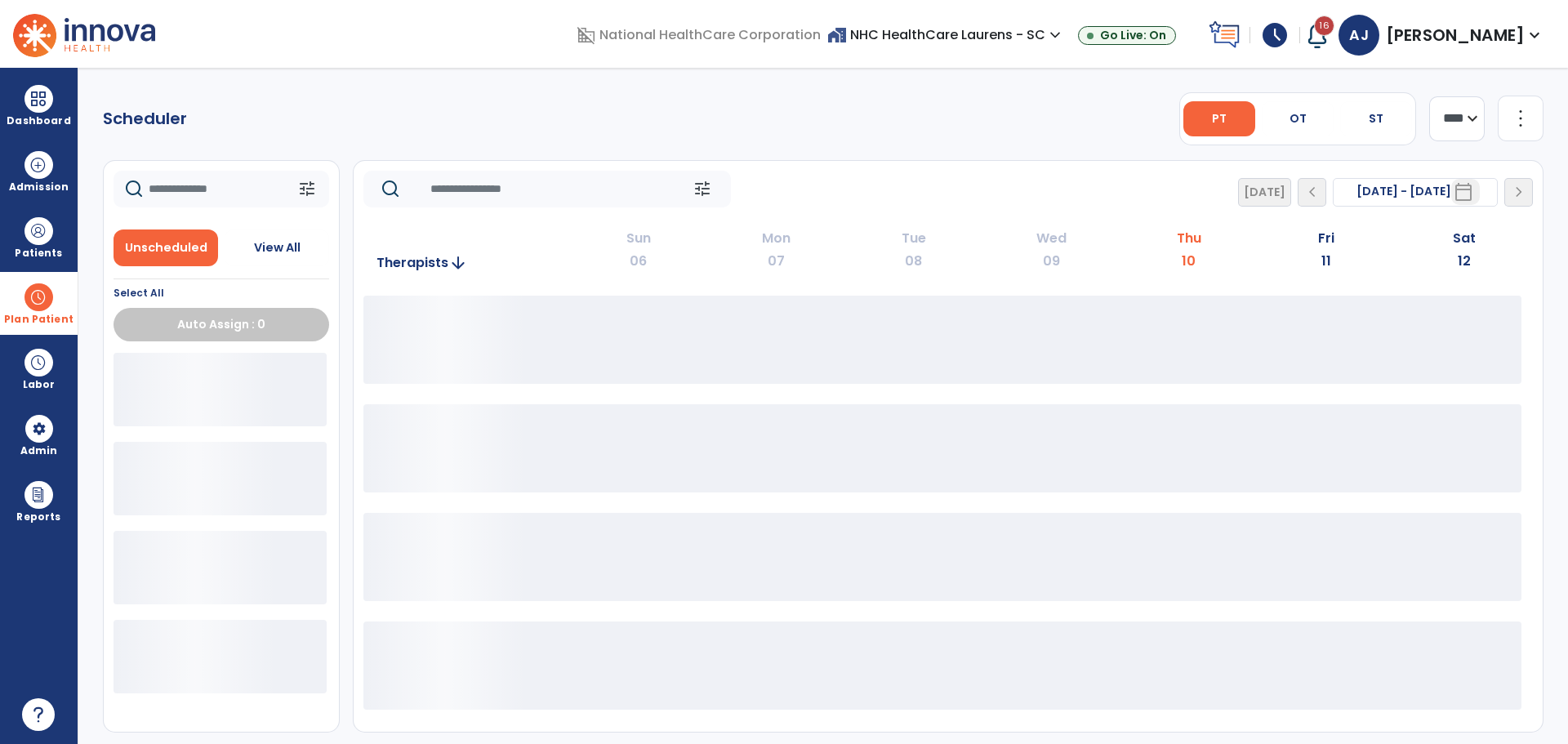 click on "**** ***" 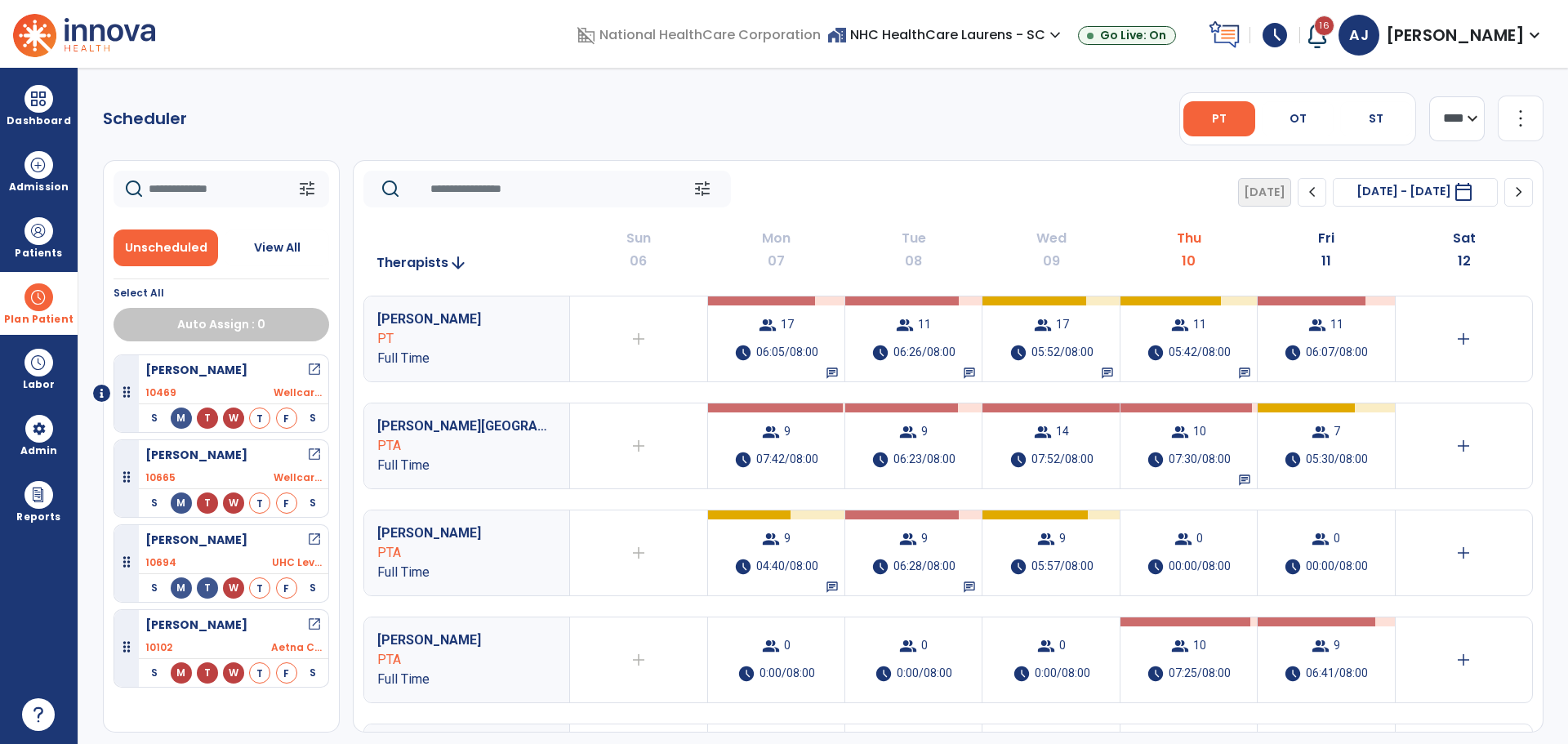 select on "*******" 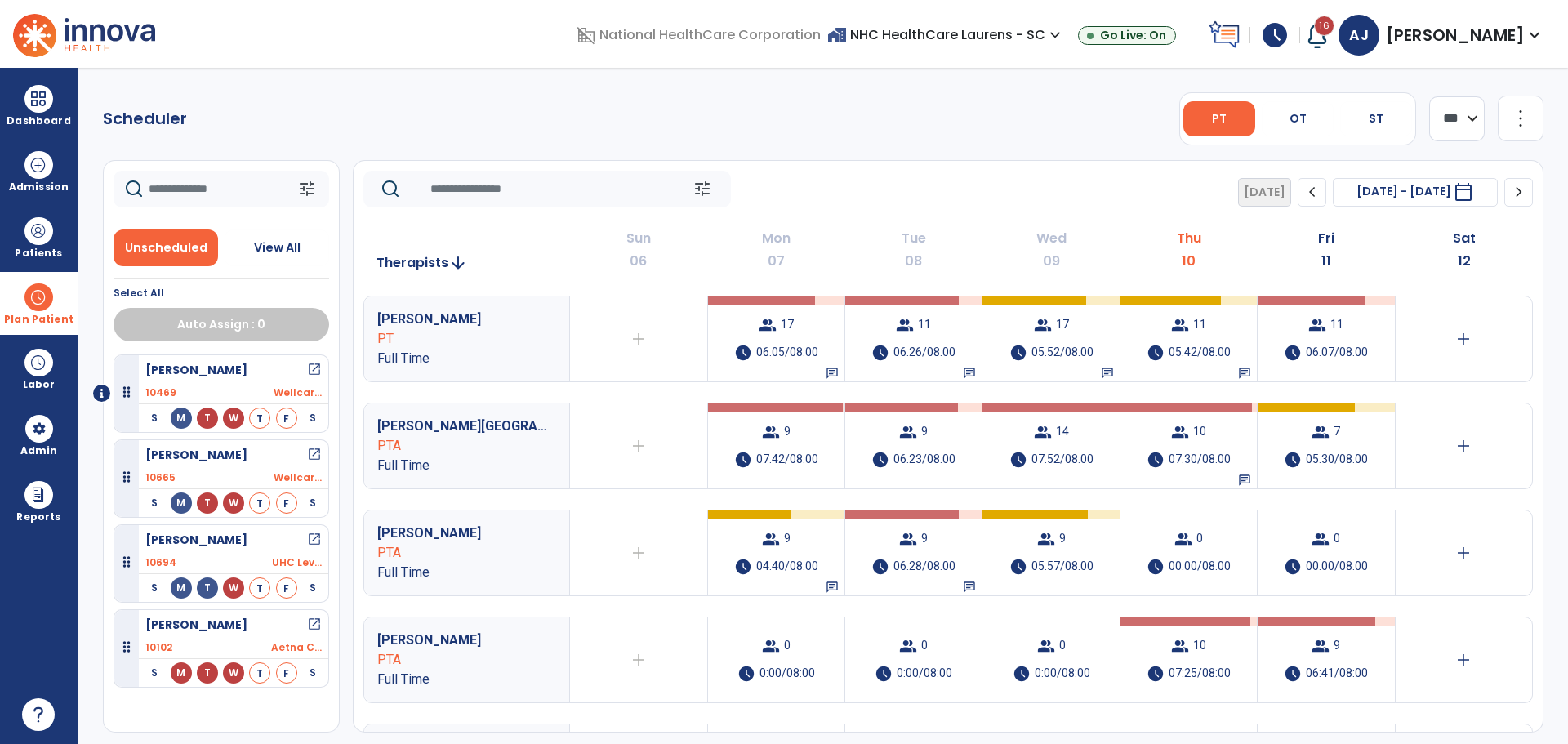 click on "**** ***" 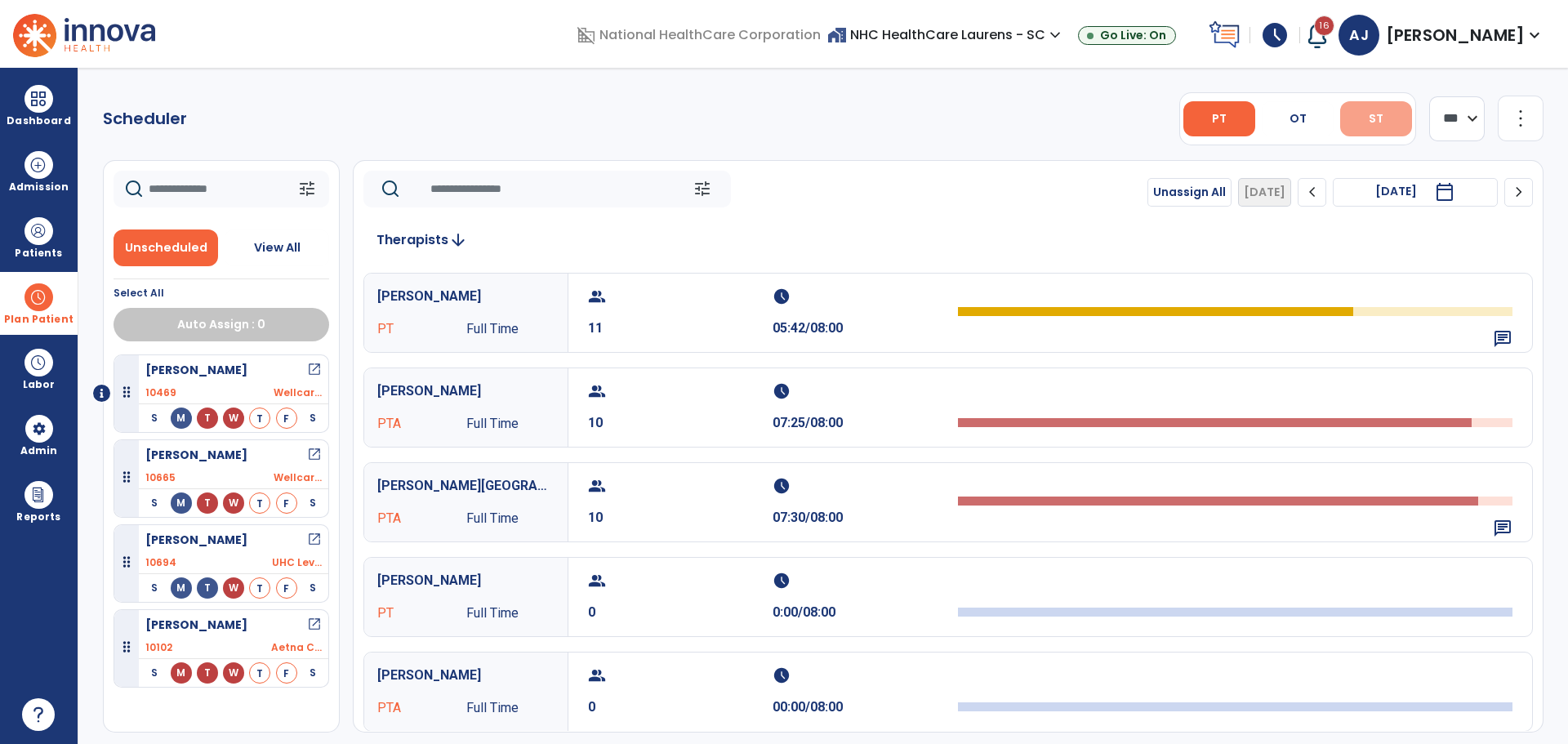 click on "ST" at bounding box center [1376, 118] 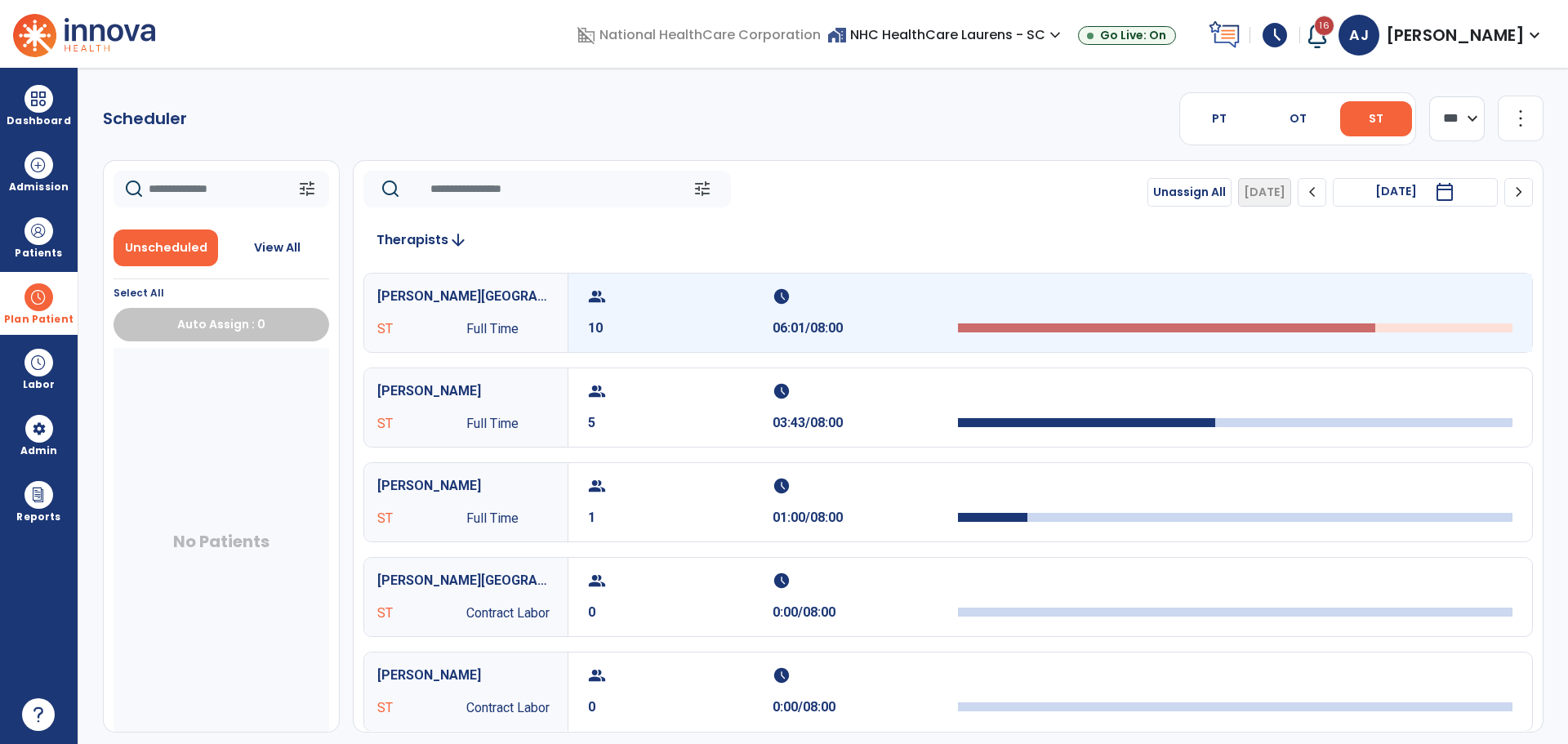 click at bounding box center [1235, 313] 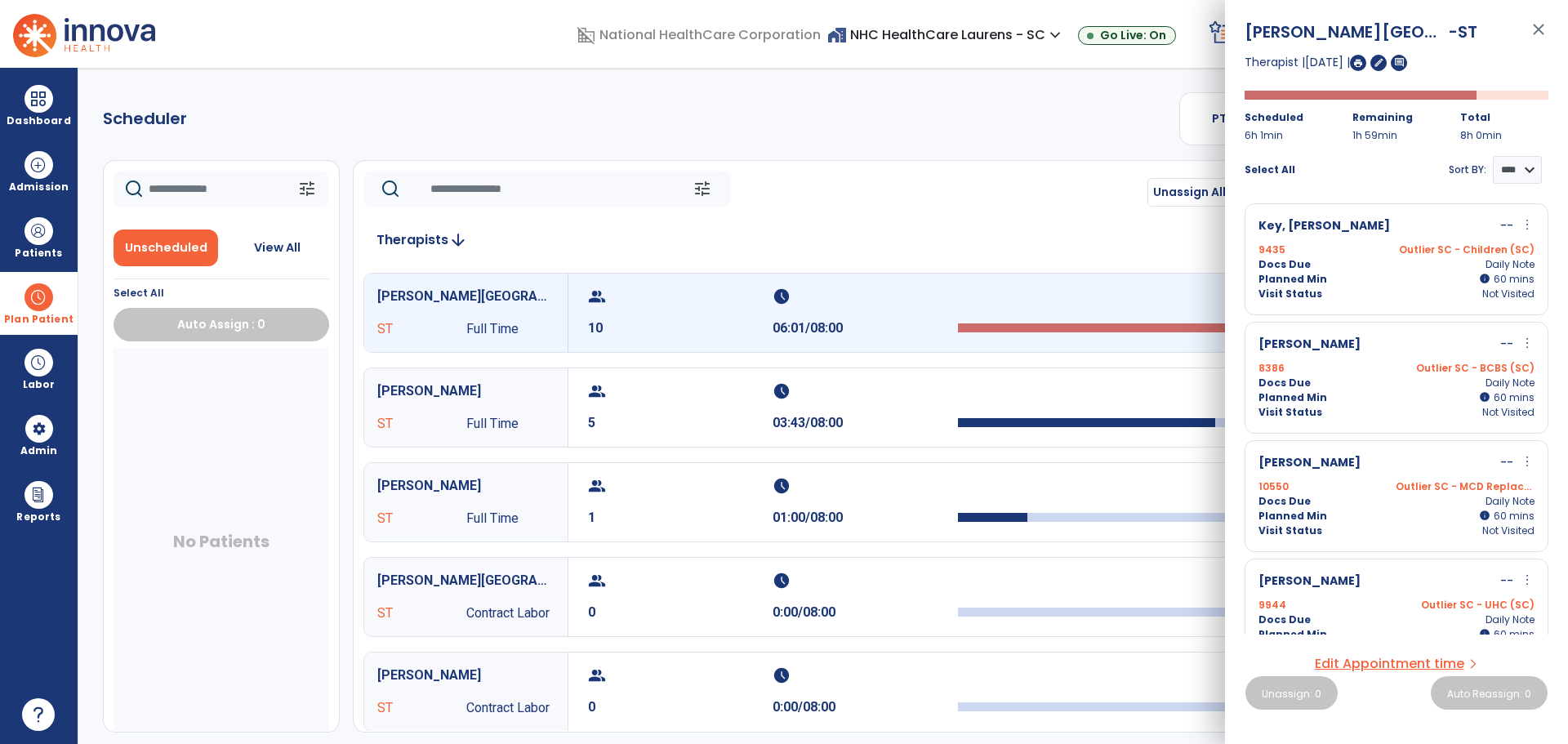 click at bounding box center (1358, 63) 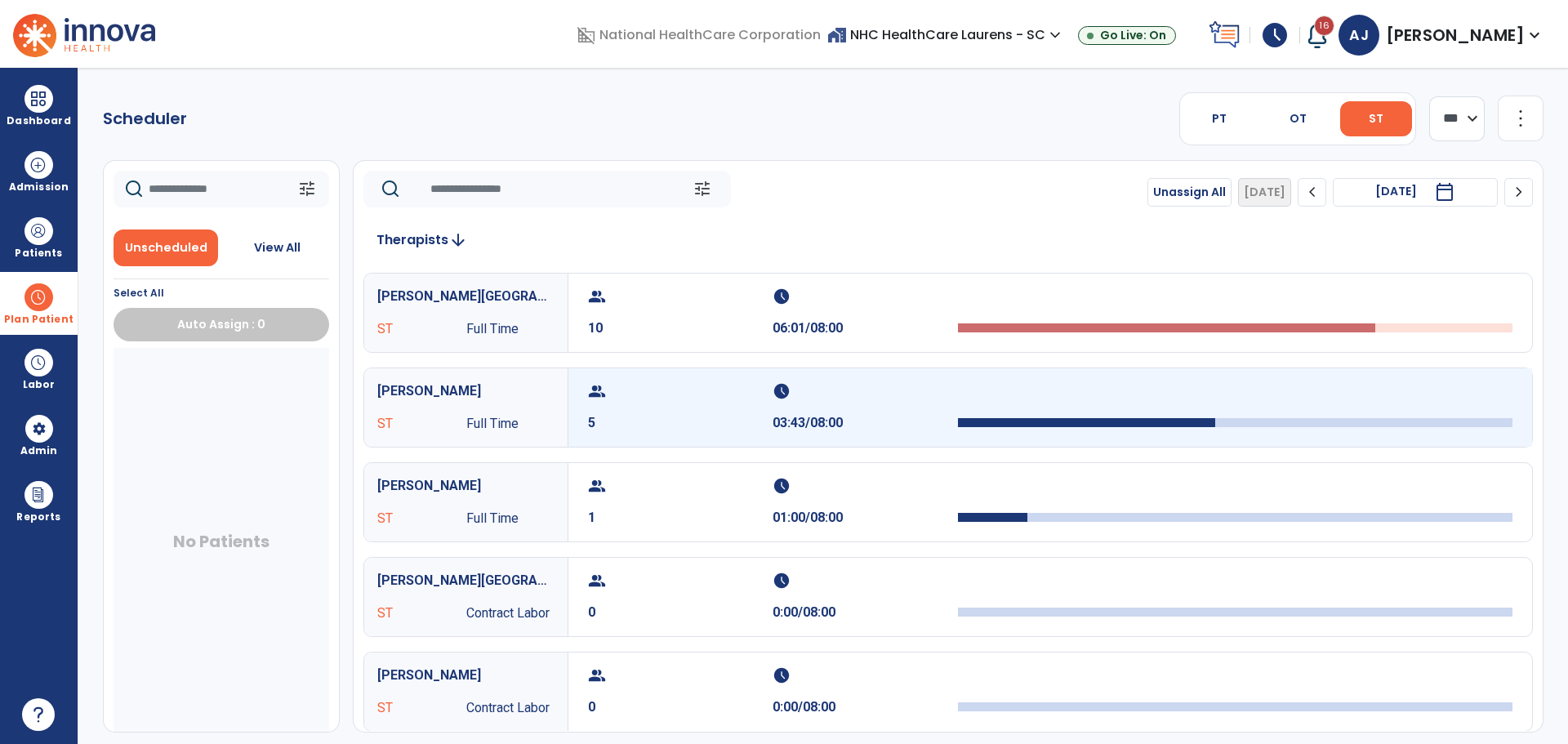 click at bounding box center (1087, 422) 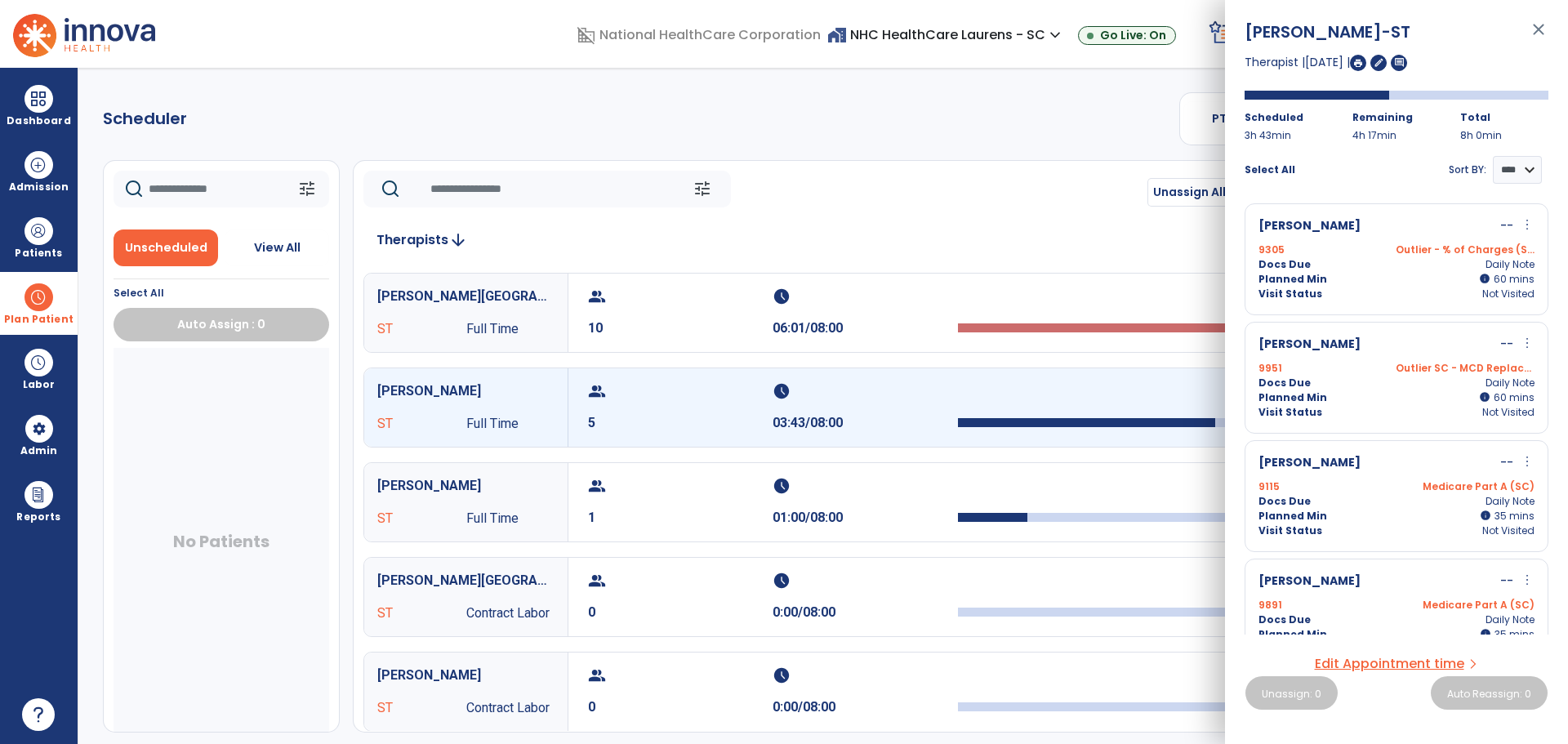 click at bounding box center [1358, 63] 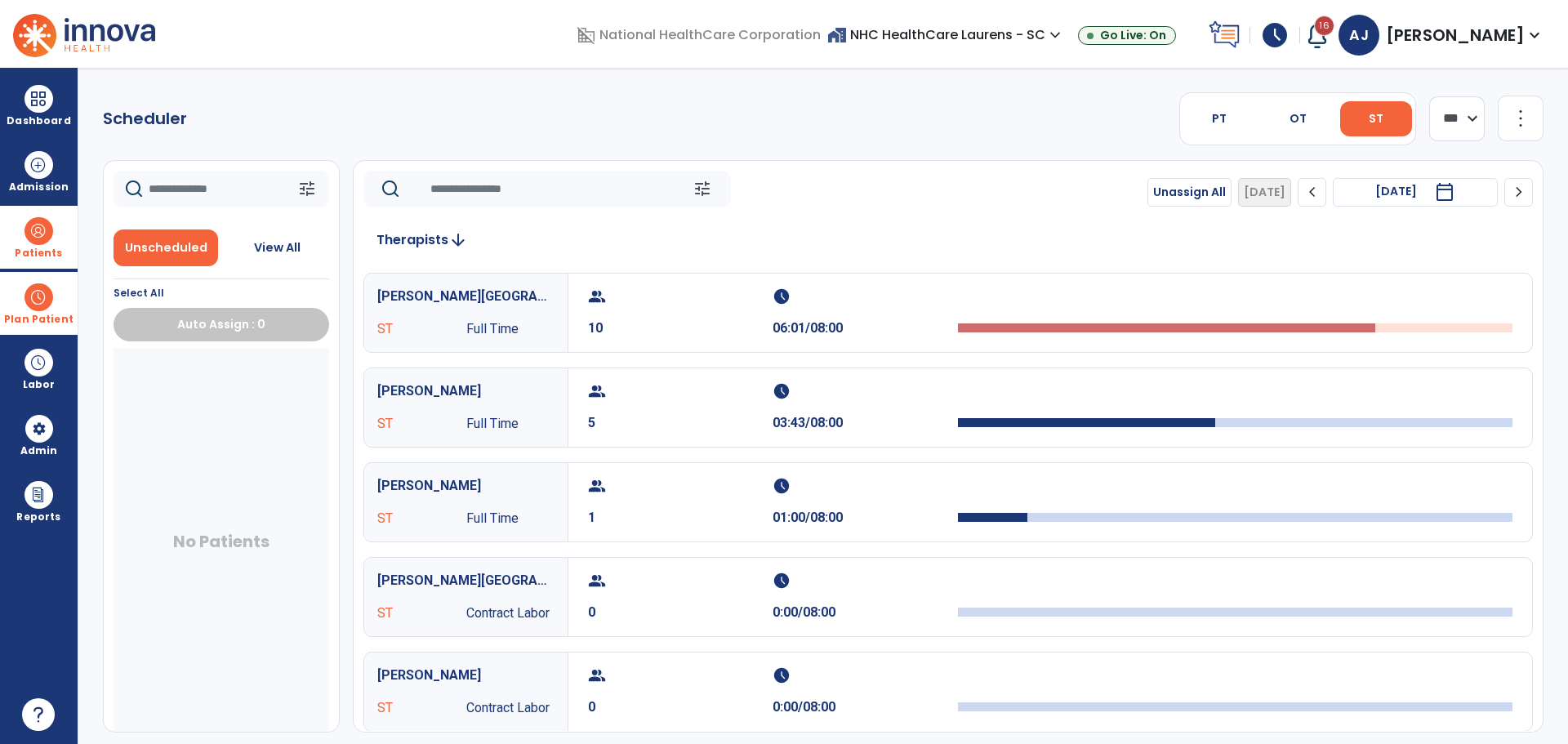 click at bounding box center [38, 231] 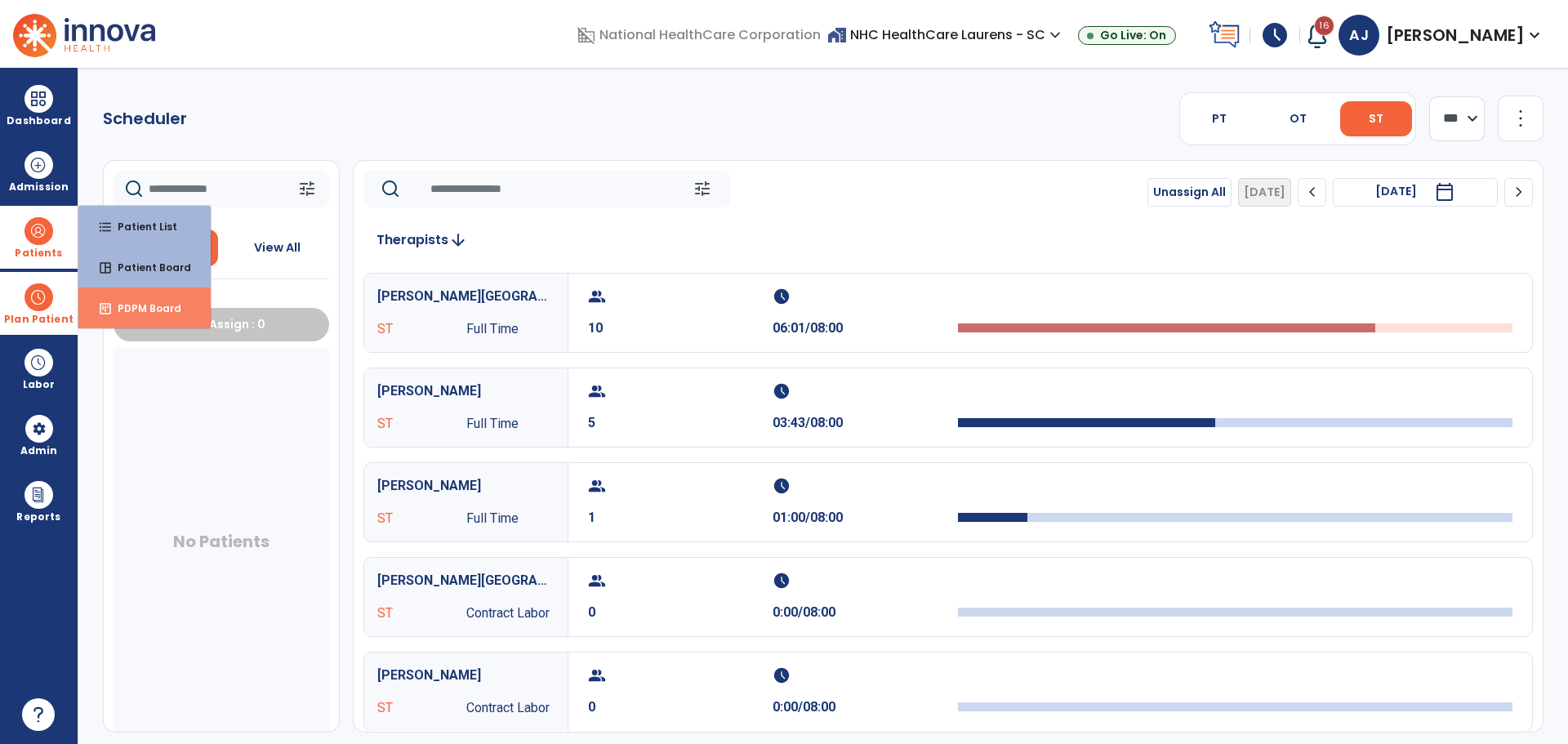click on "insert_chart  PDPM Board" at bounding box center (145, 308) 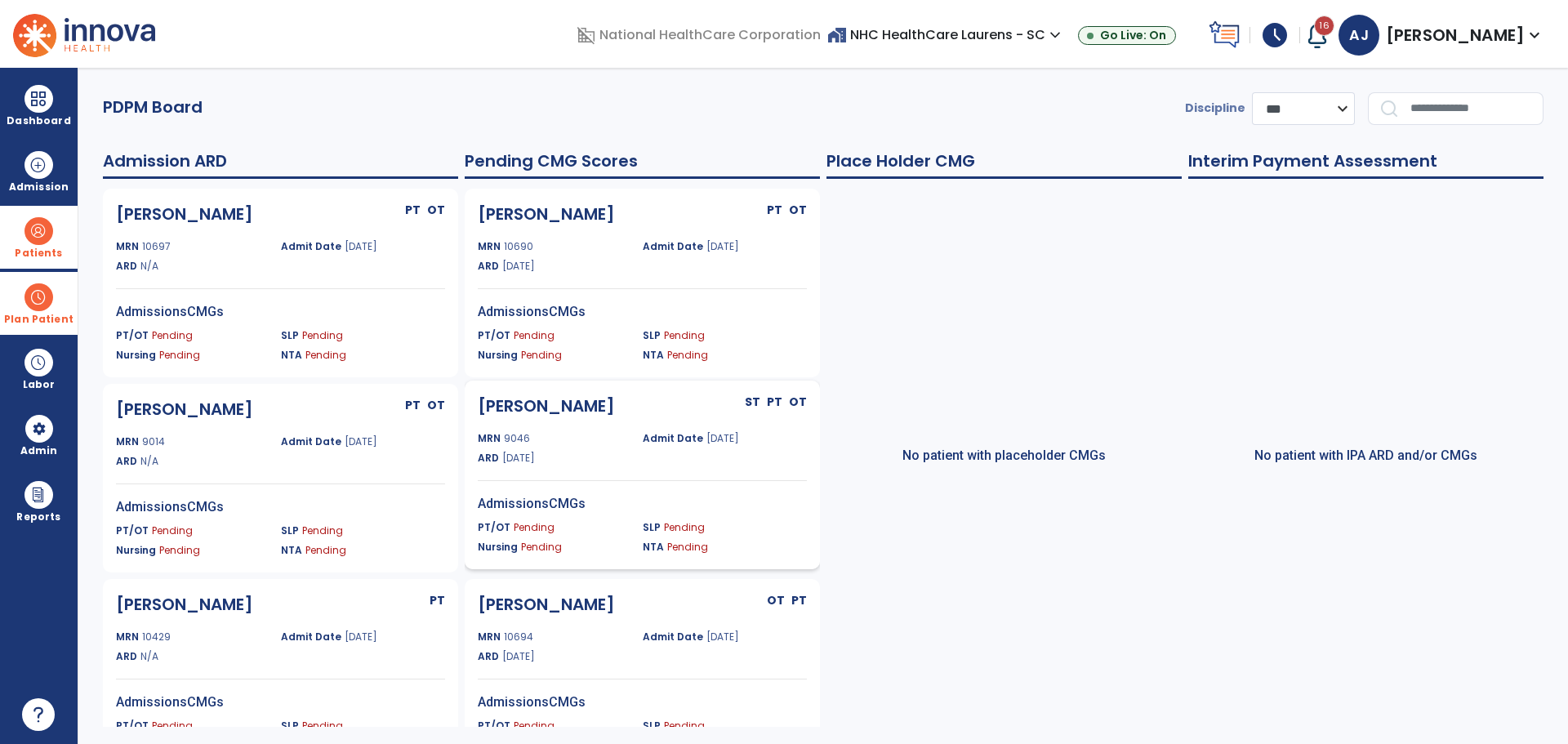 click on "MRN 9046 Admit Date 06/30/2025 ARD 07/07/2025" 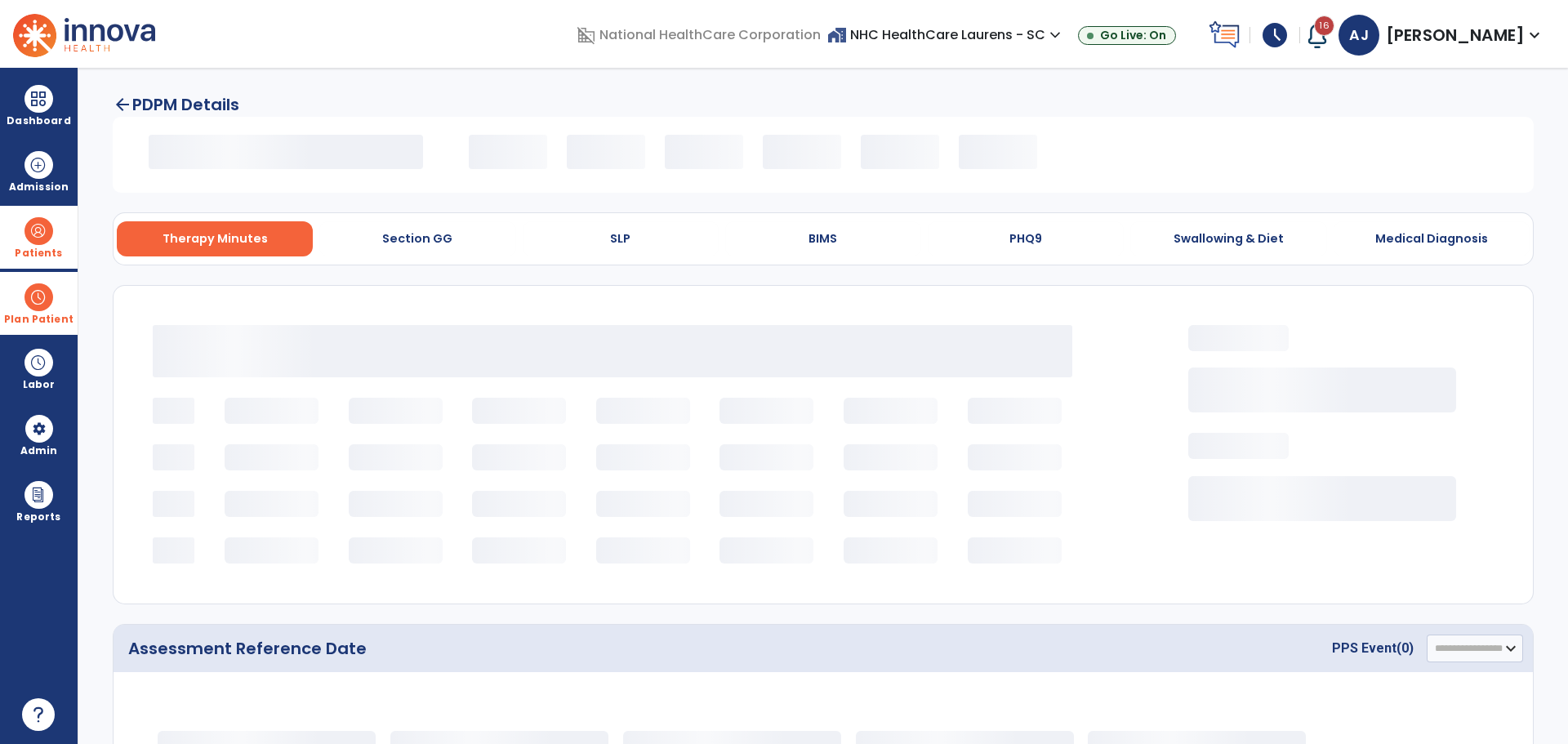 select on "*********" 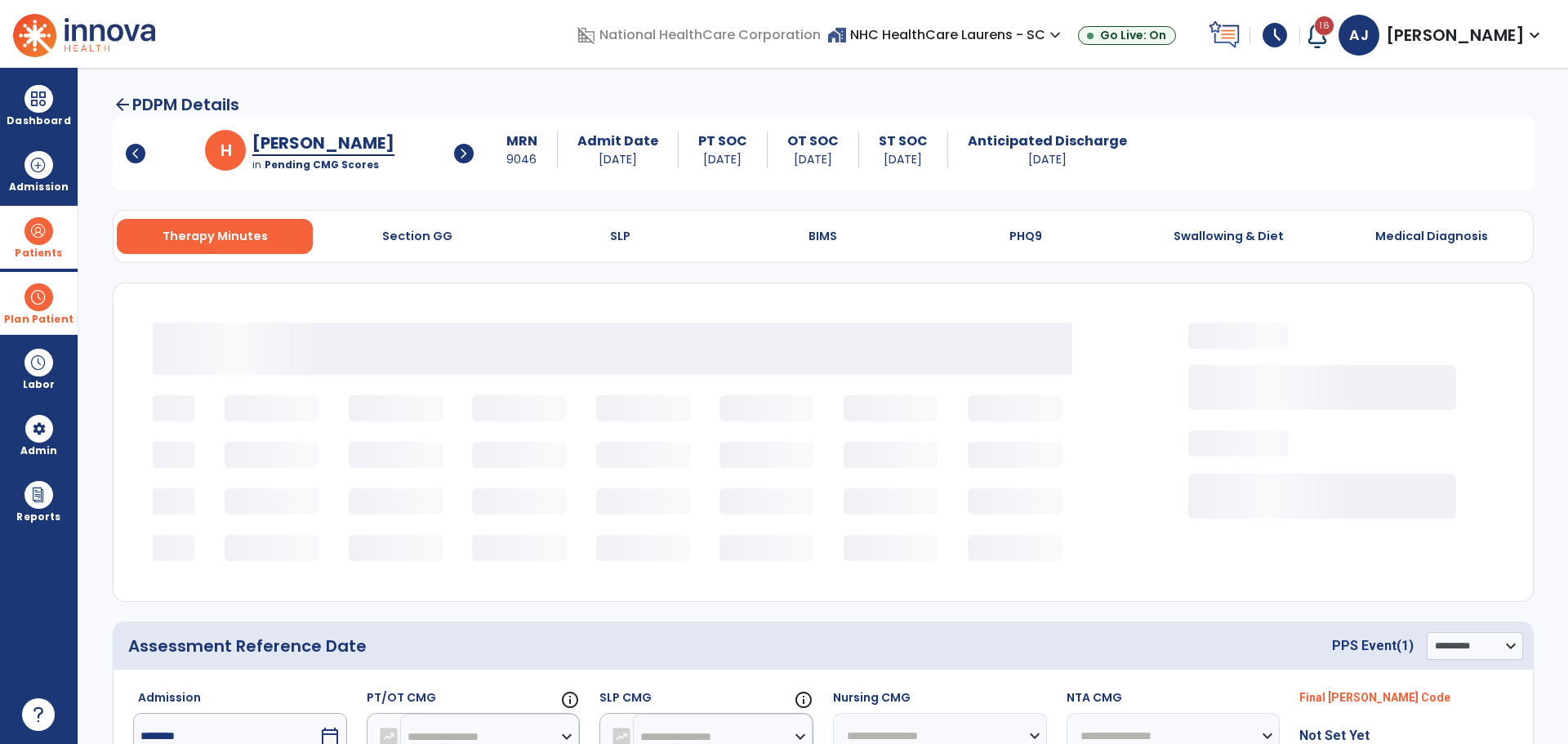 select on "***" 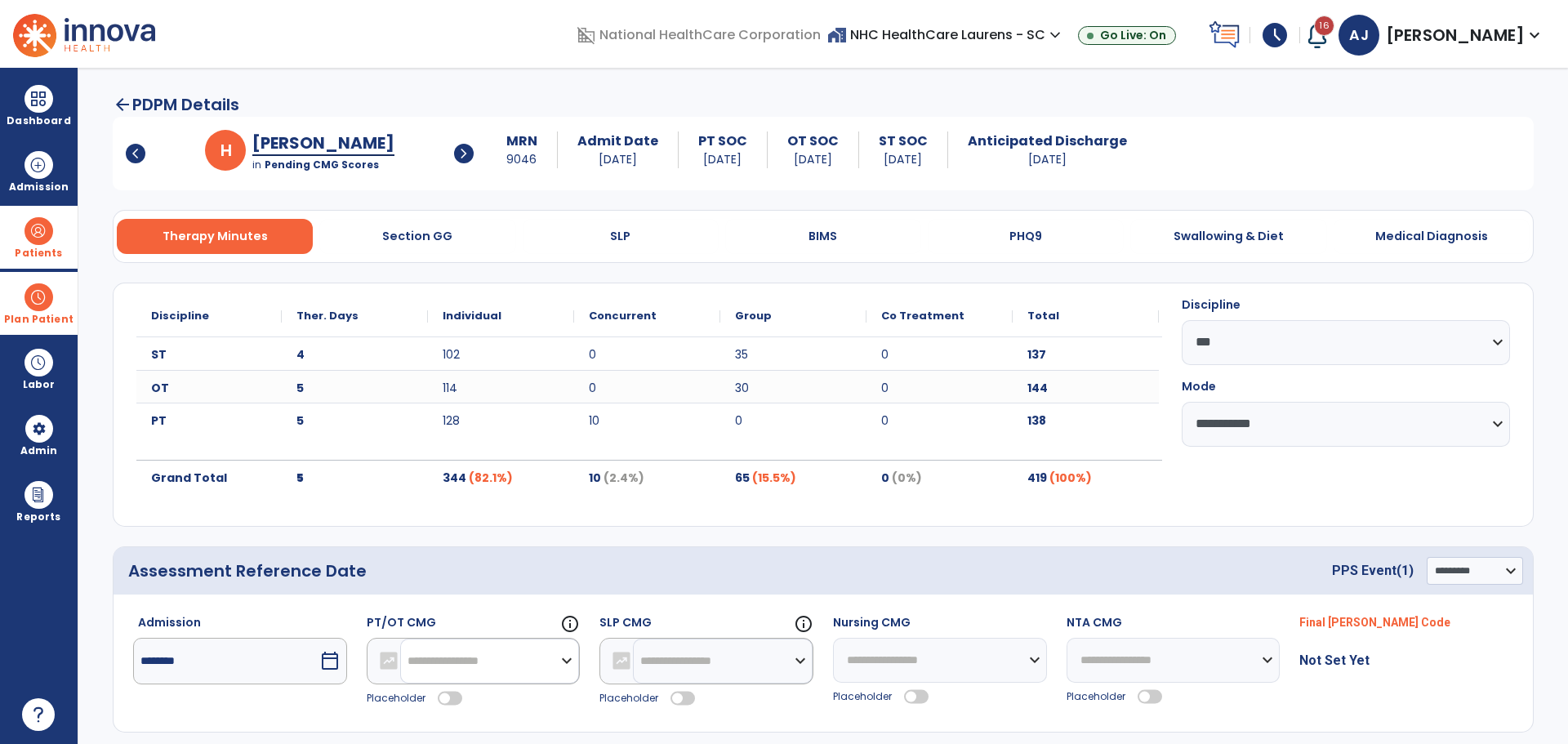 click on "**********" 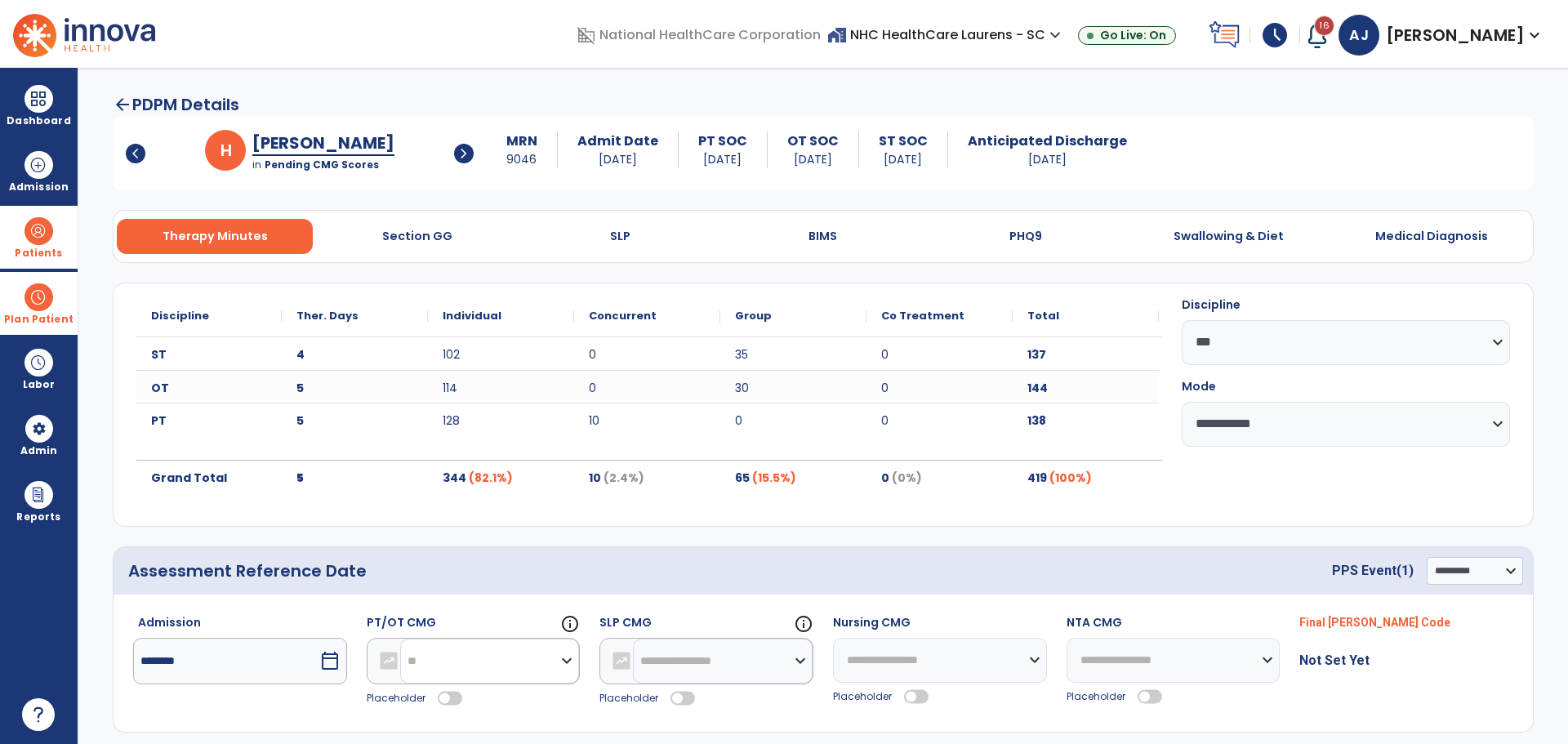 click on "**********" 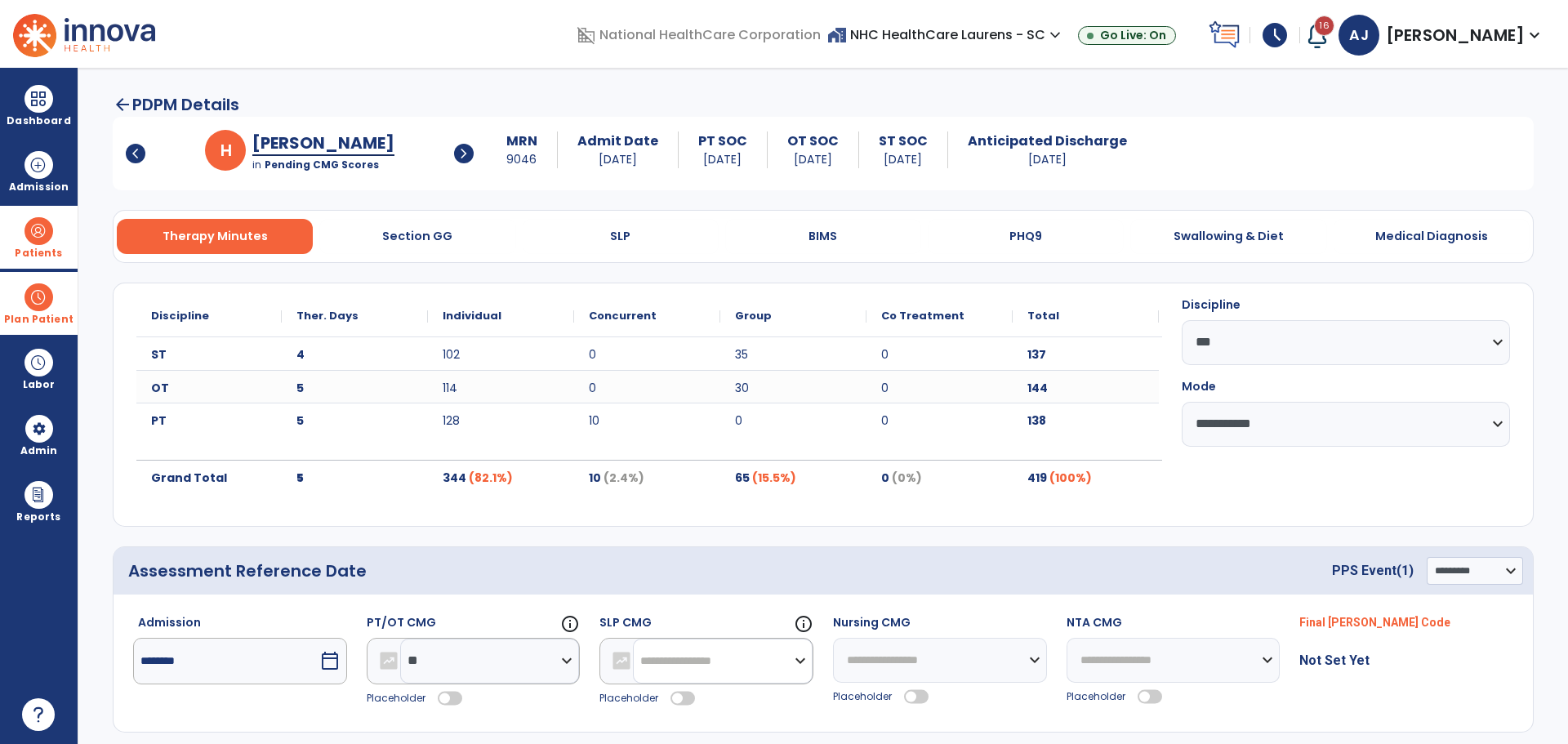 click on "**********" 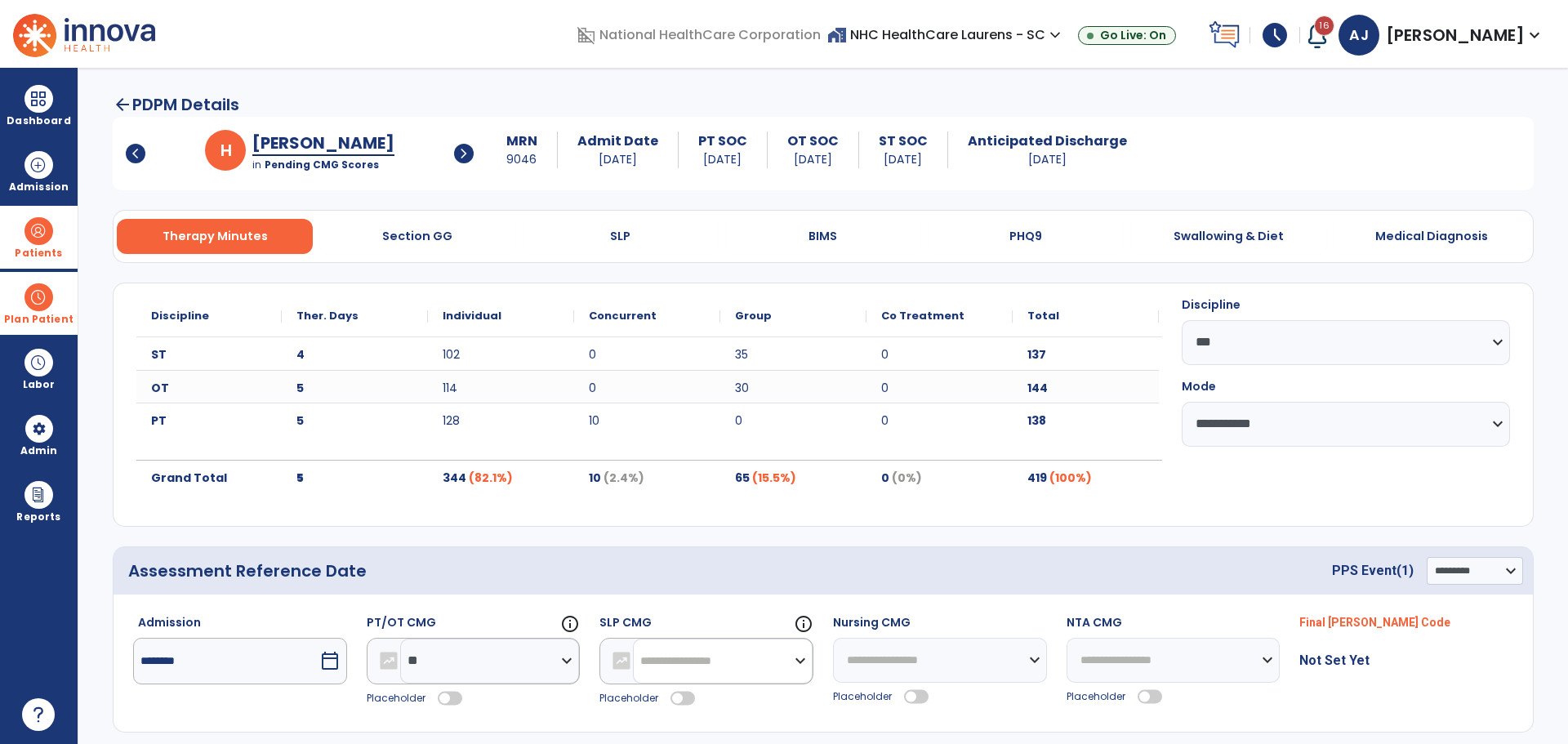 select on "**" 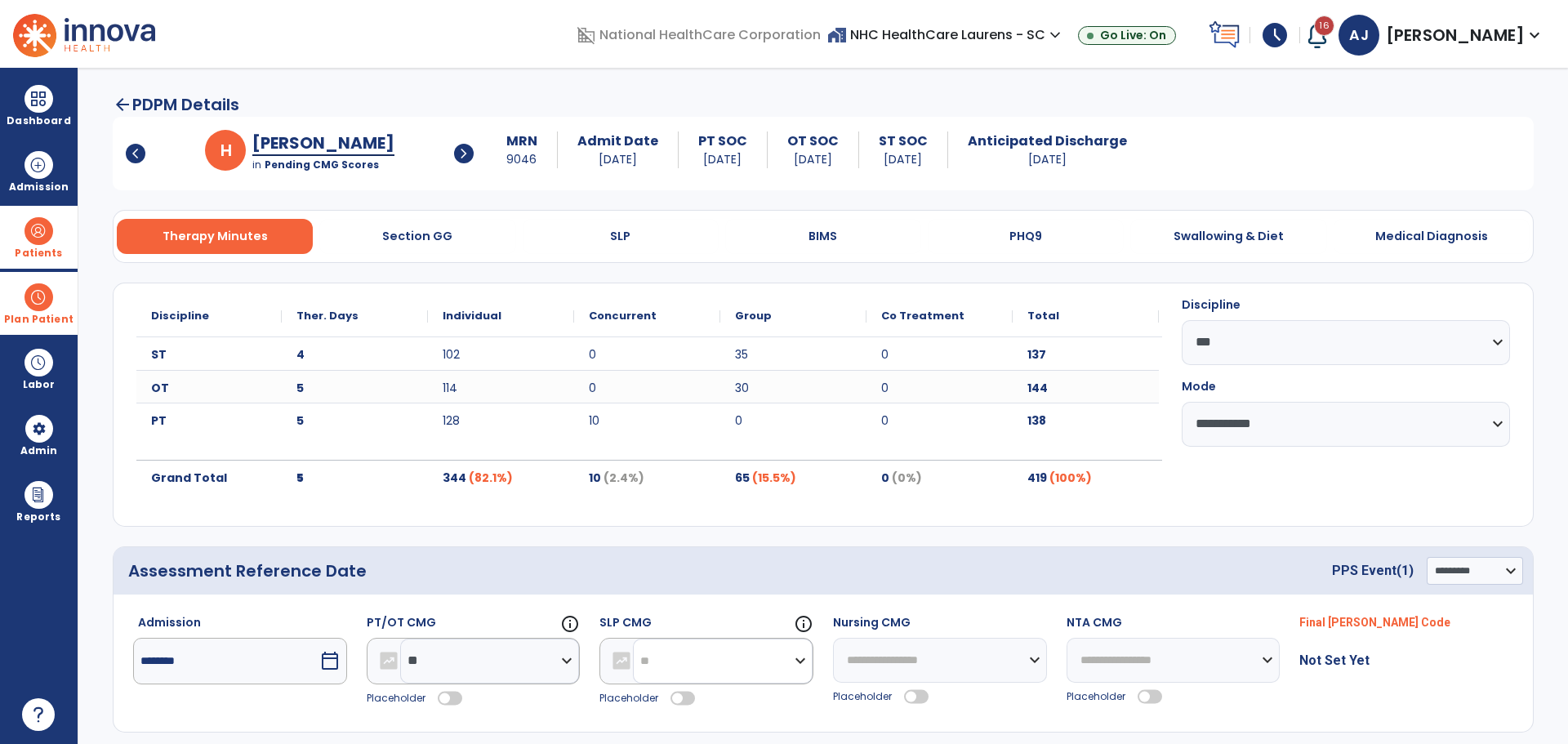 click on "**********" 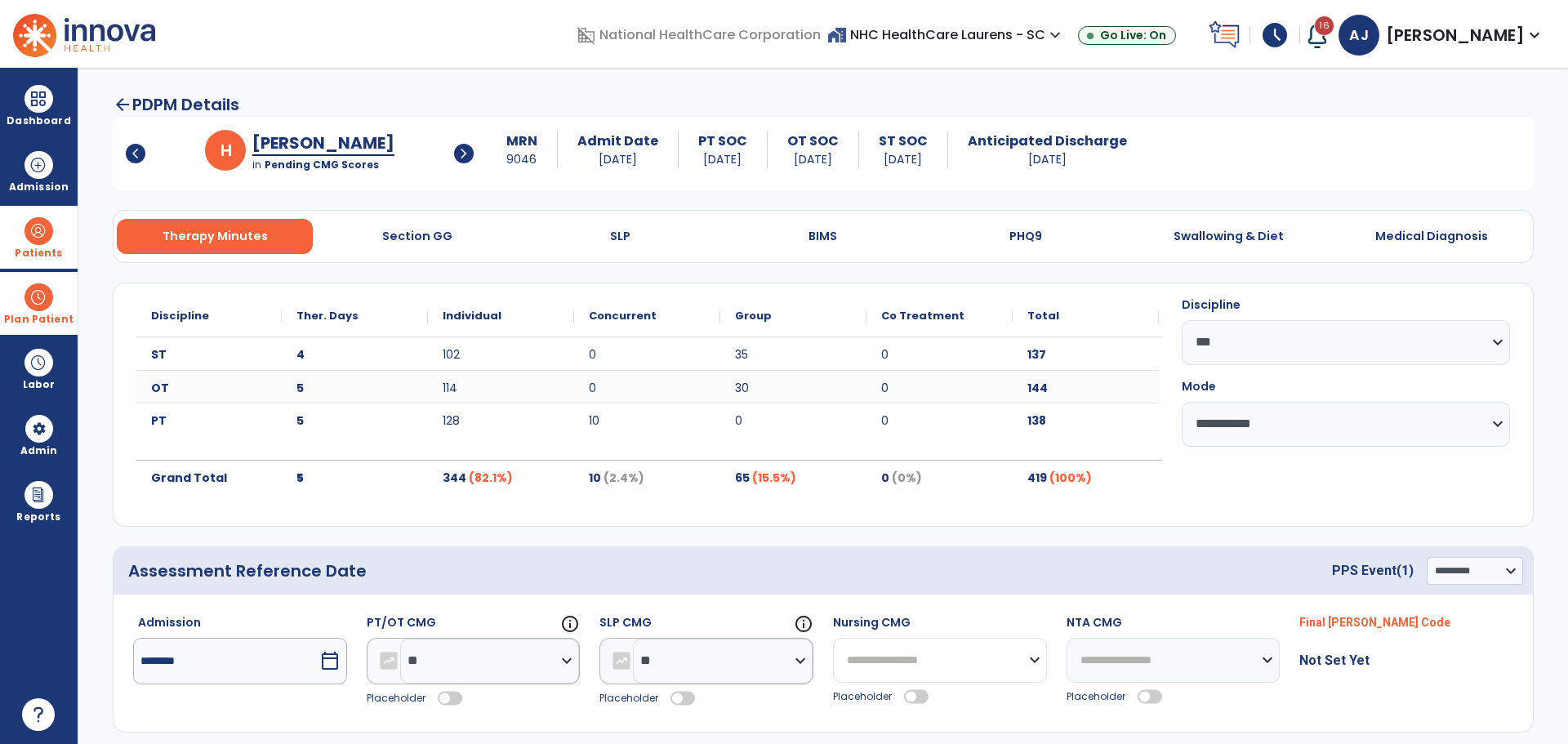 click on "**********" 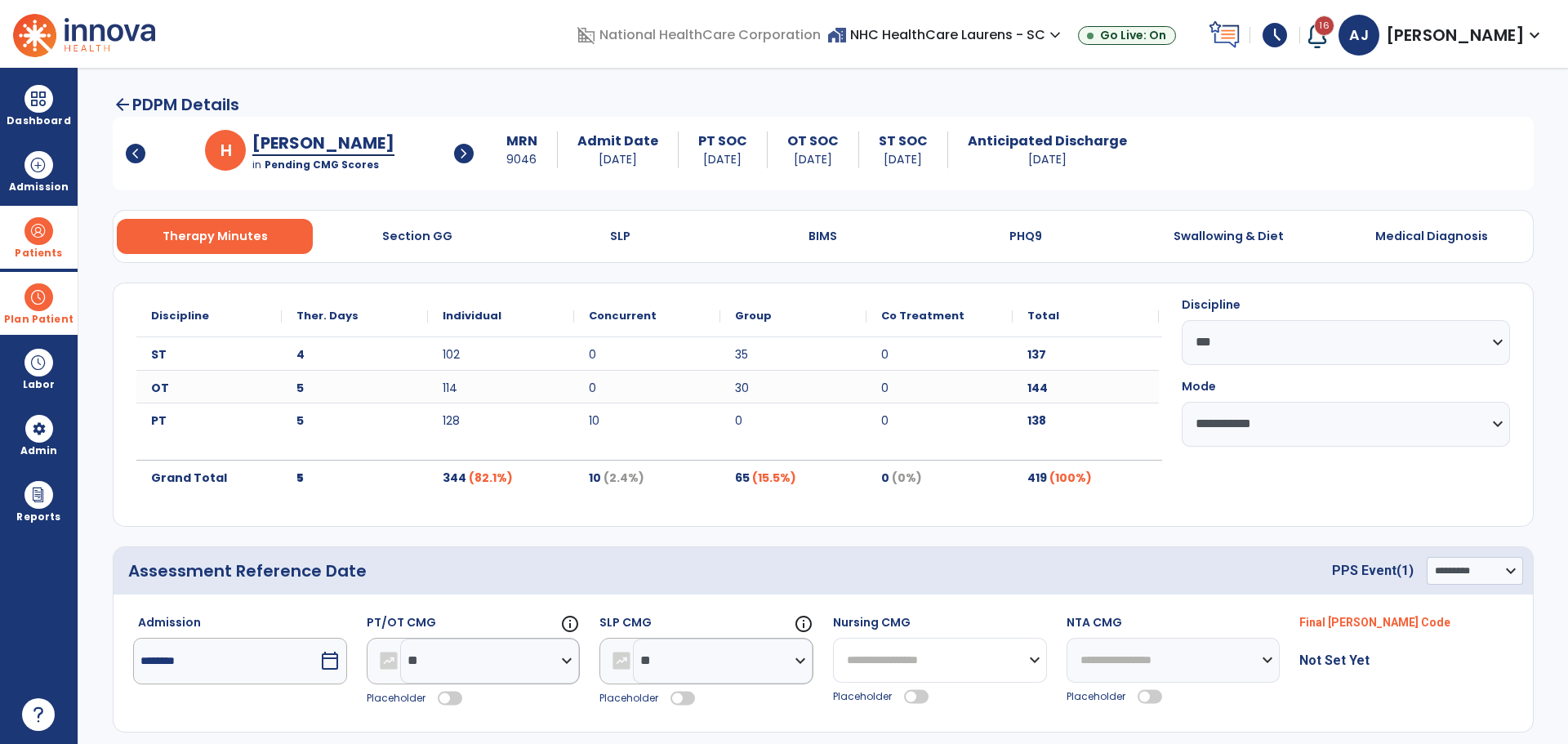 select on "****" 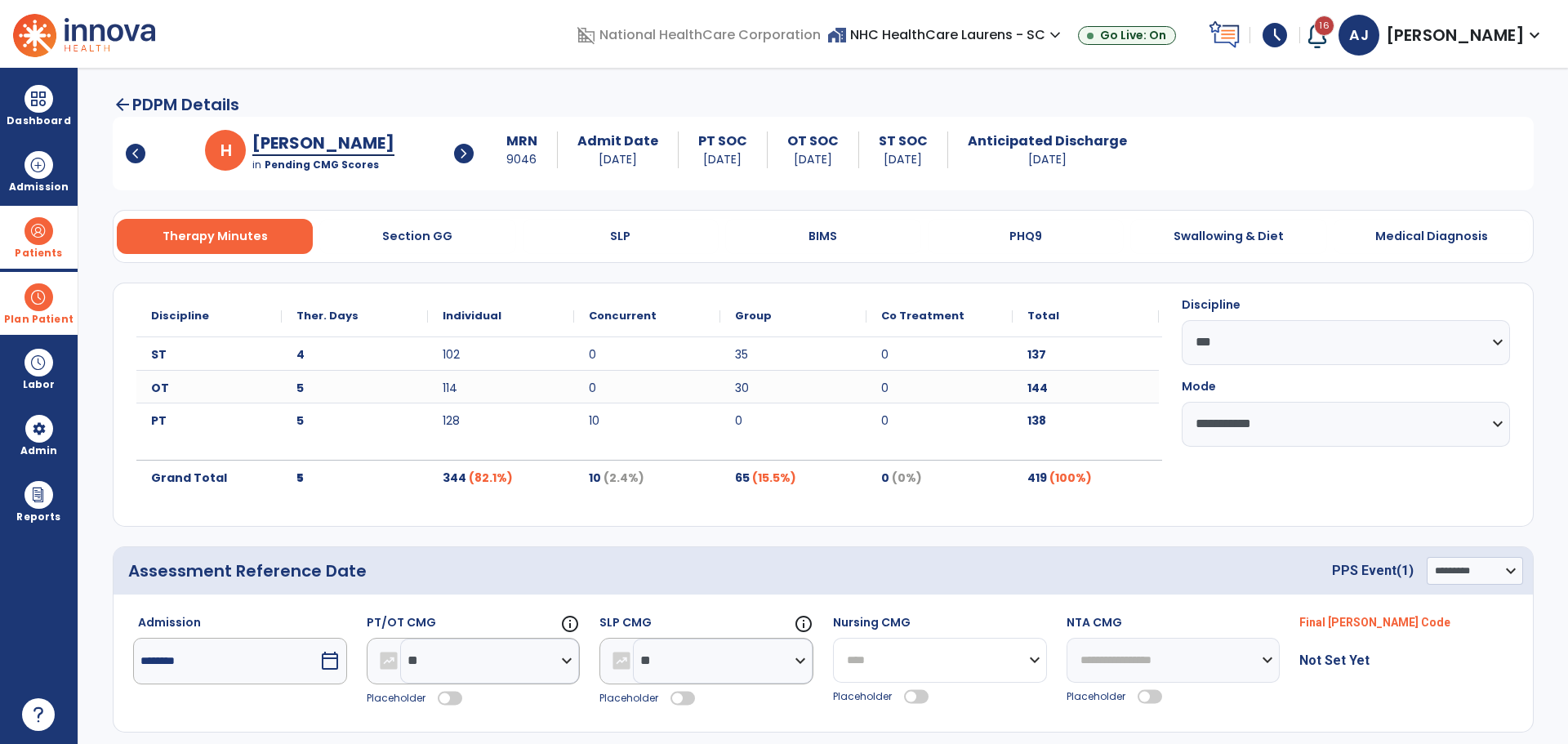 click on "**********" 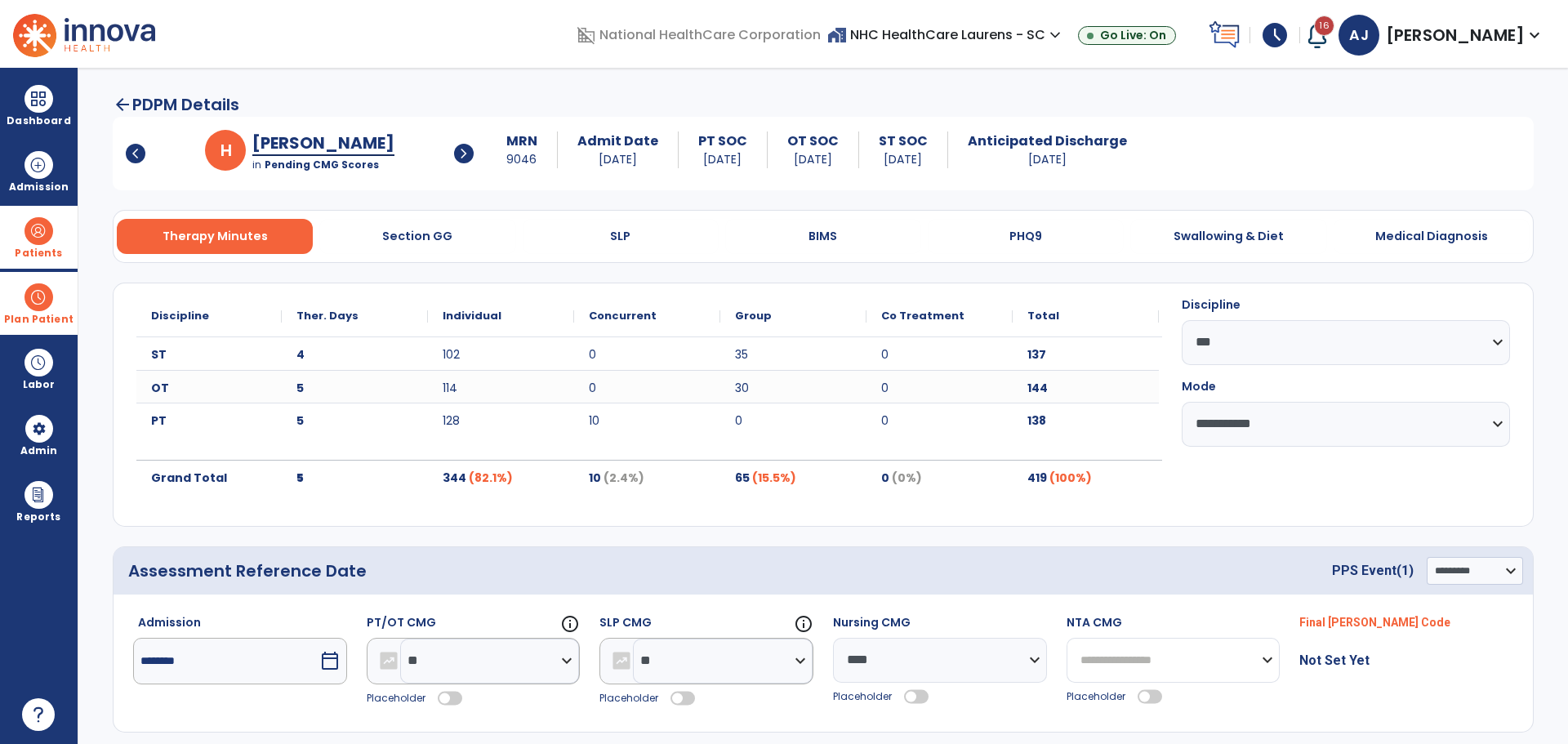 click on "**********" 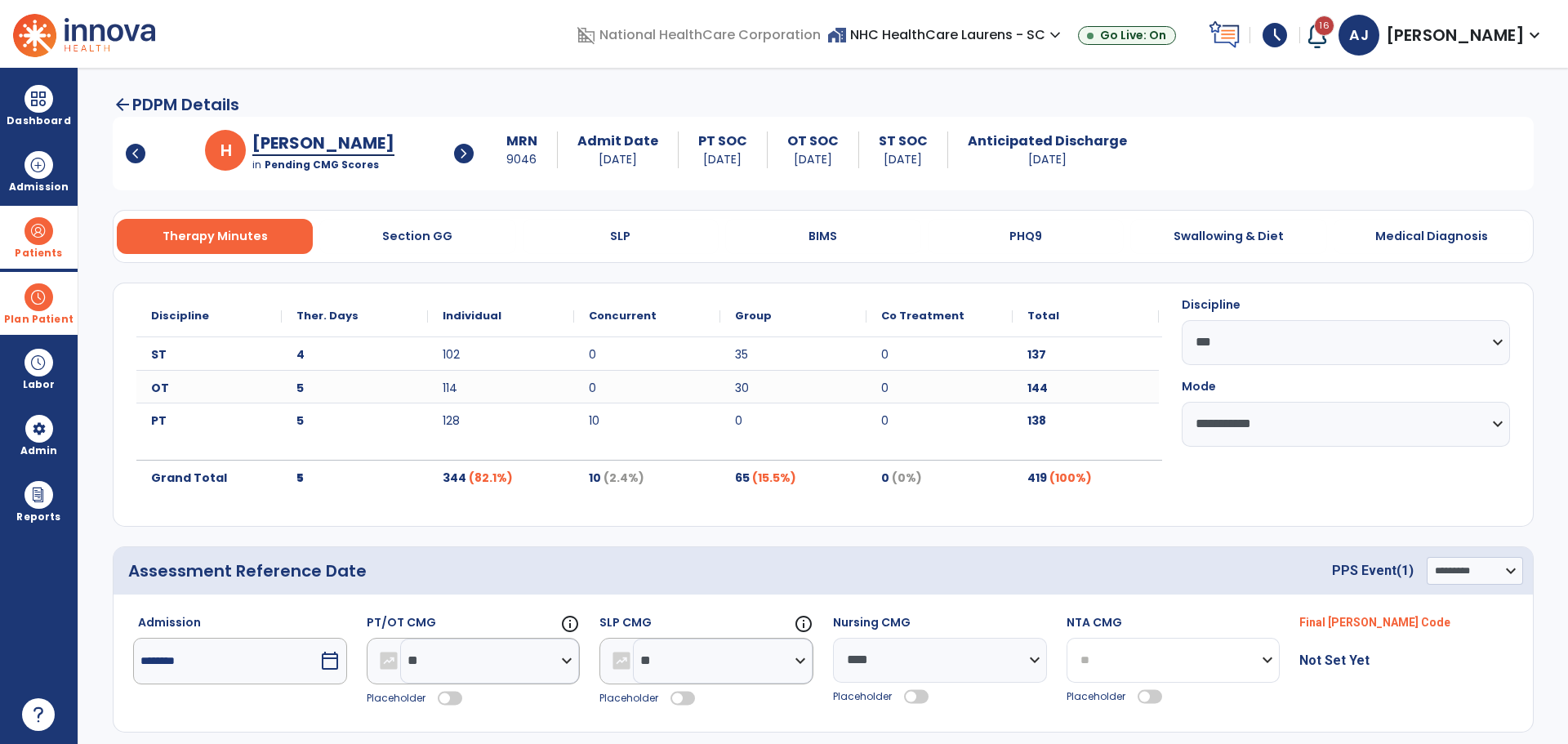 click on "**********" 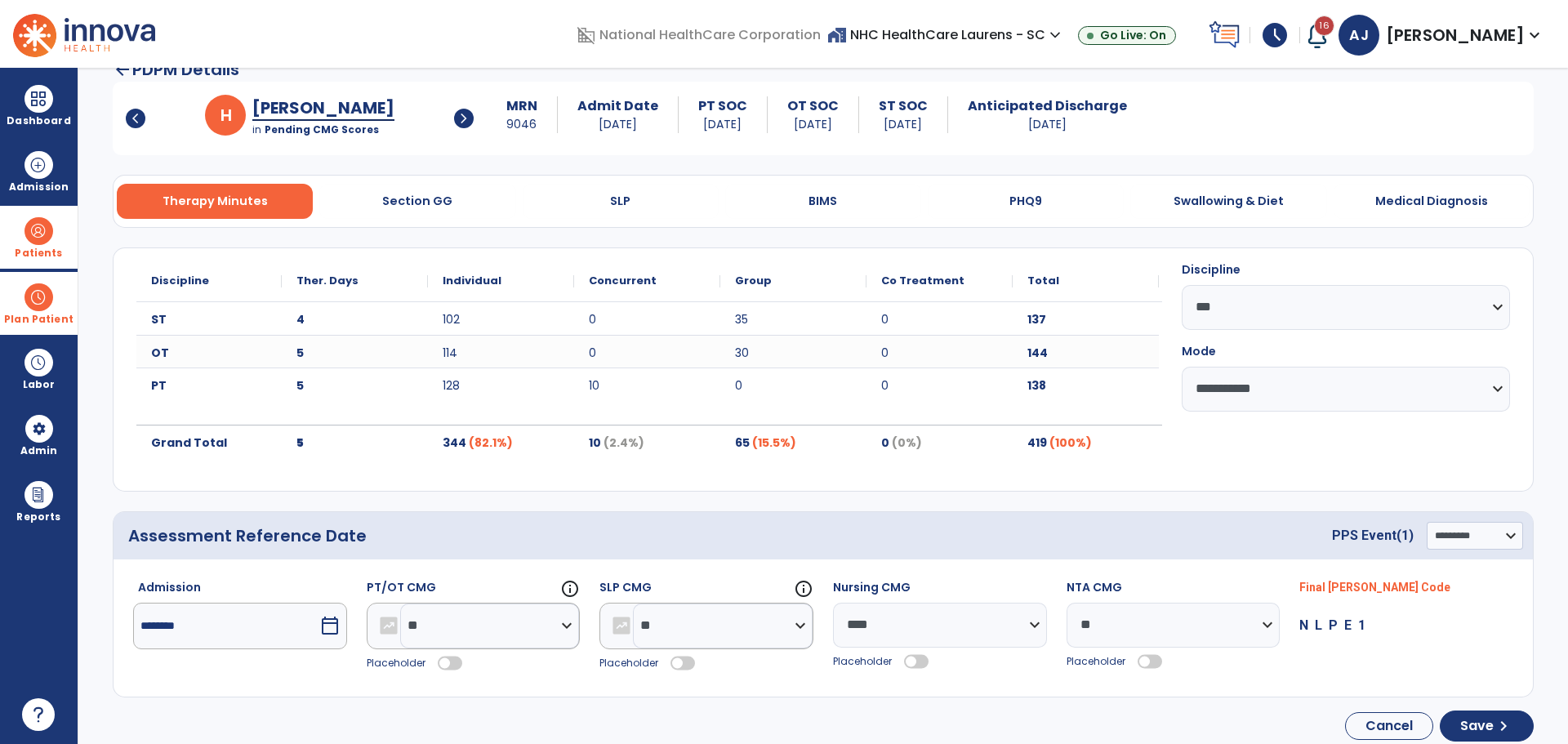 scroll, scrollTop: 52, scrollLeft: 0, axis: vertical 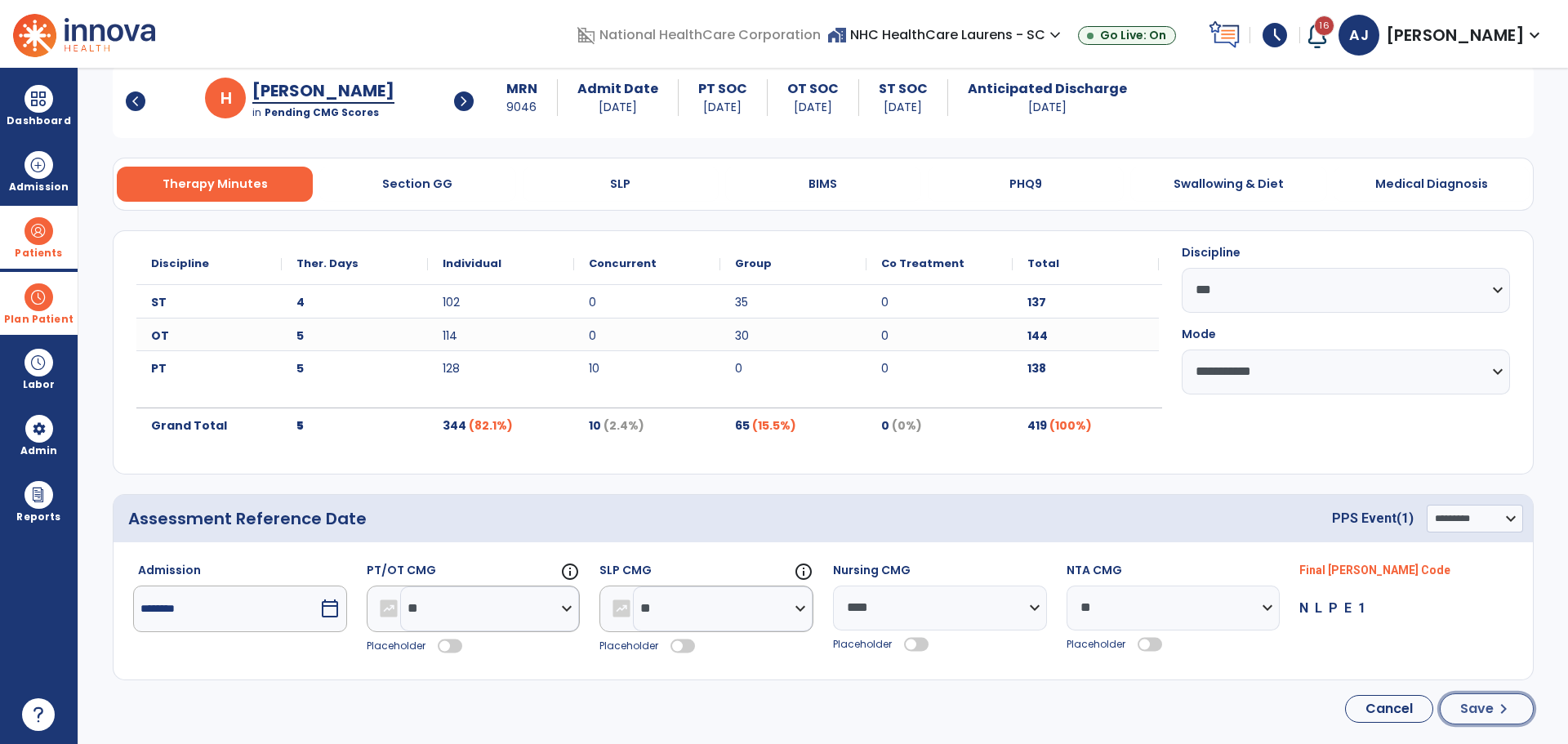 click on "Save" 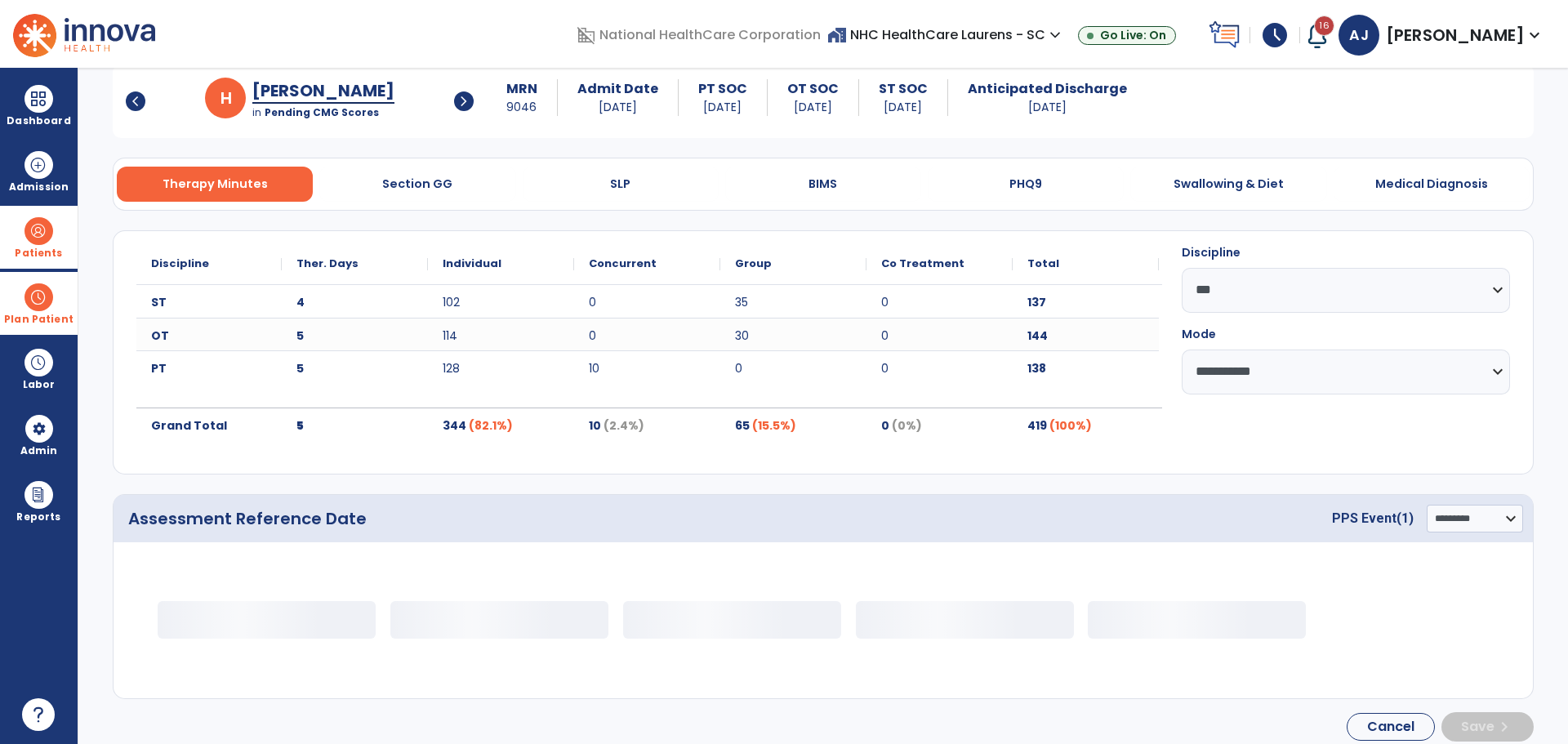 scroll, scrollTop: 0, scrollLeft: 0, axis: both 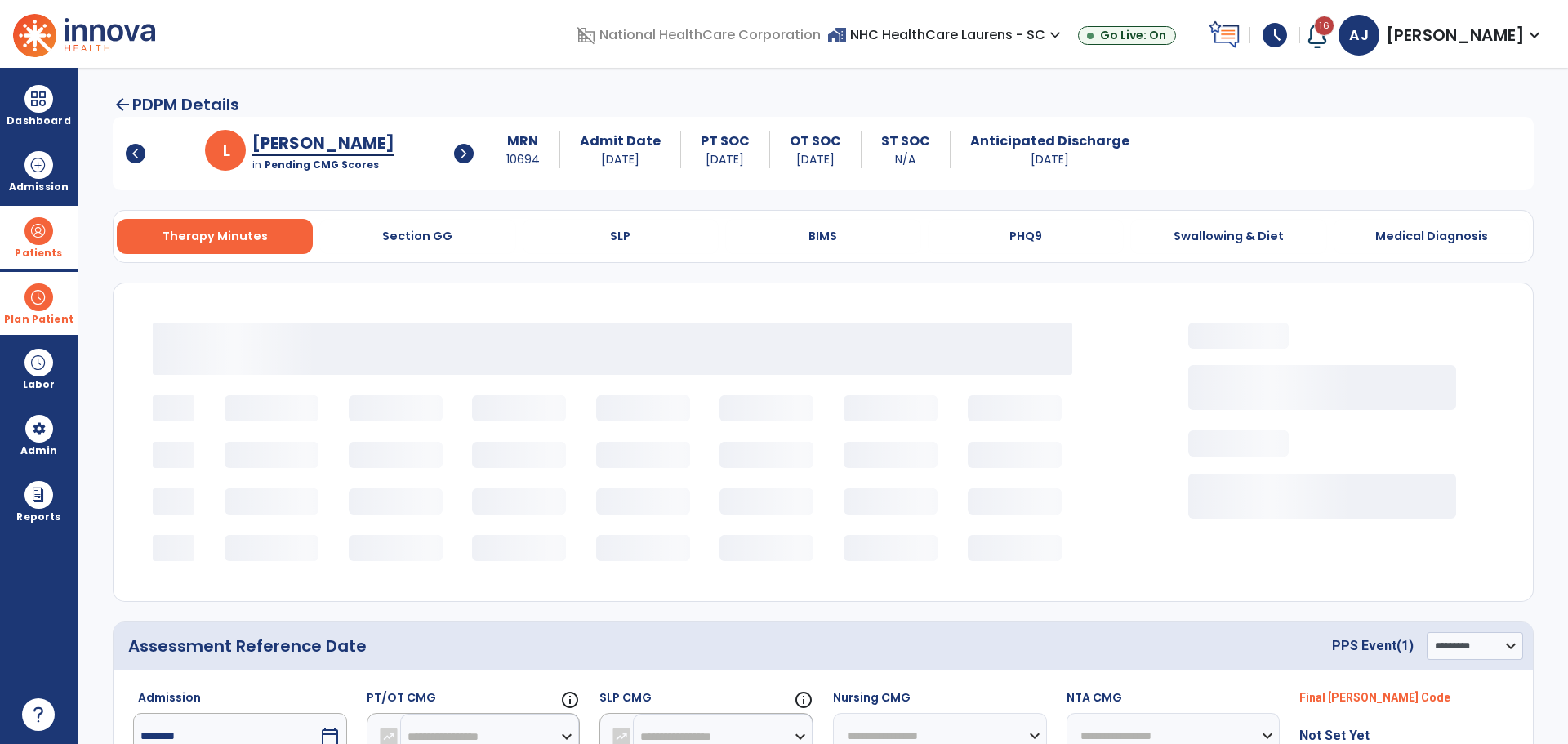 select on "***" 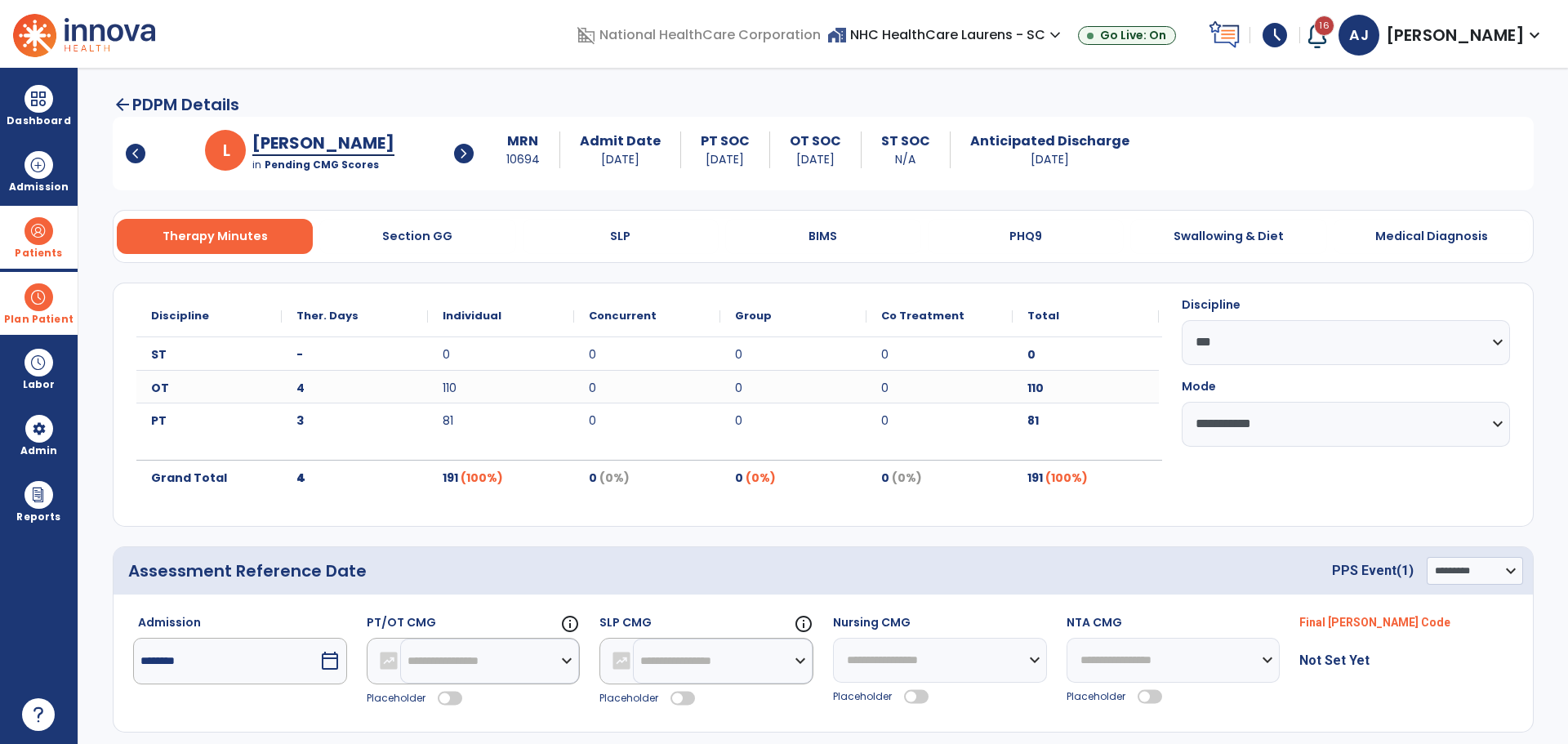 click at bounding box center [38, 231] 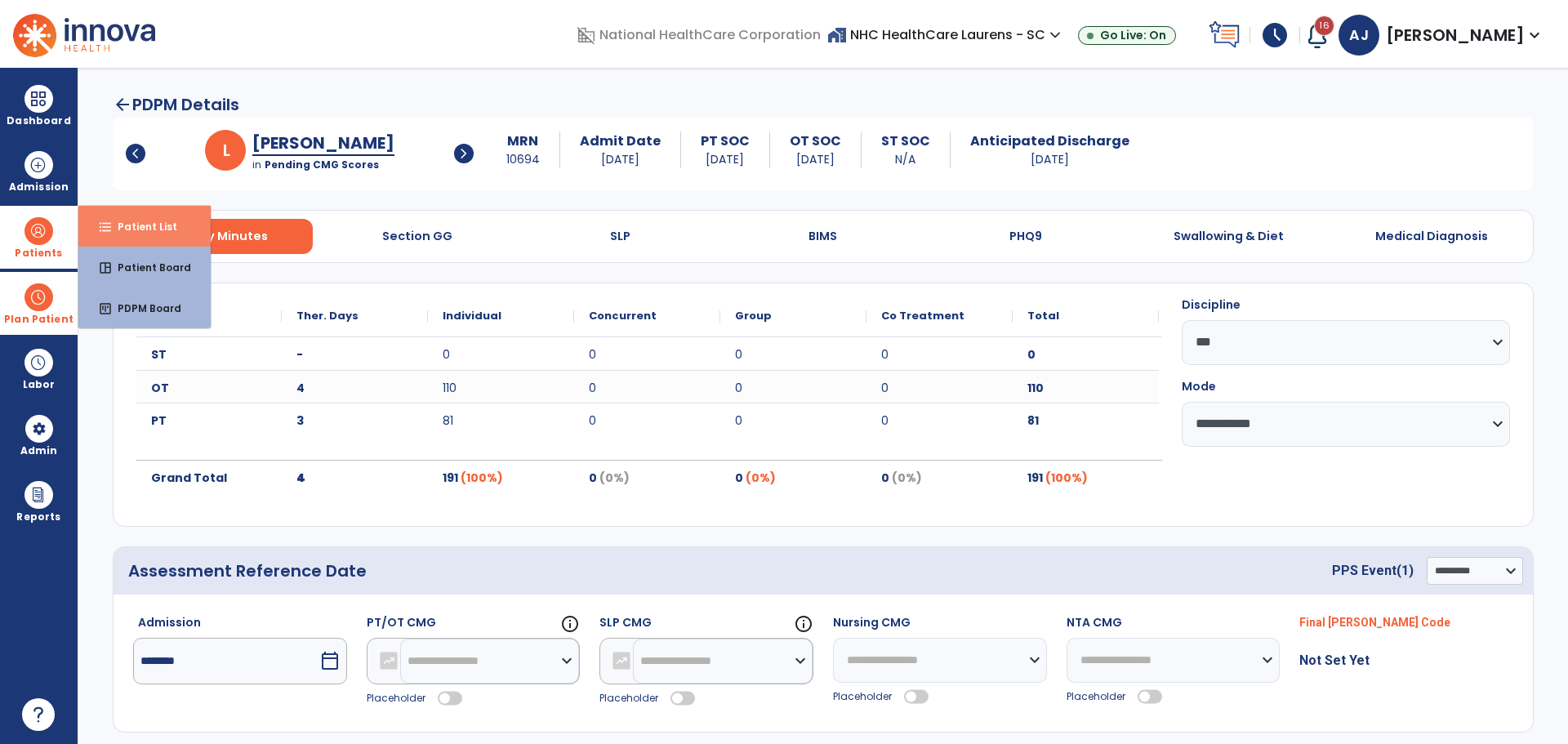 click on "format_list_bulleted  Patient List" at bounding box center [145, 226] 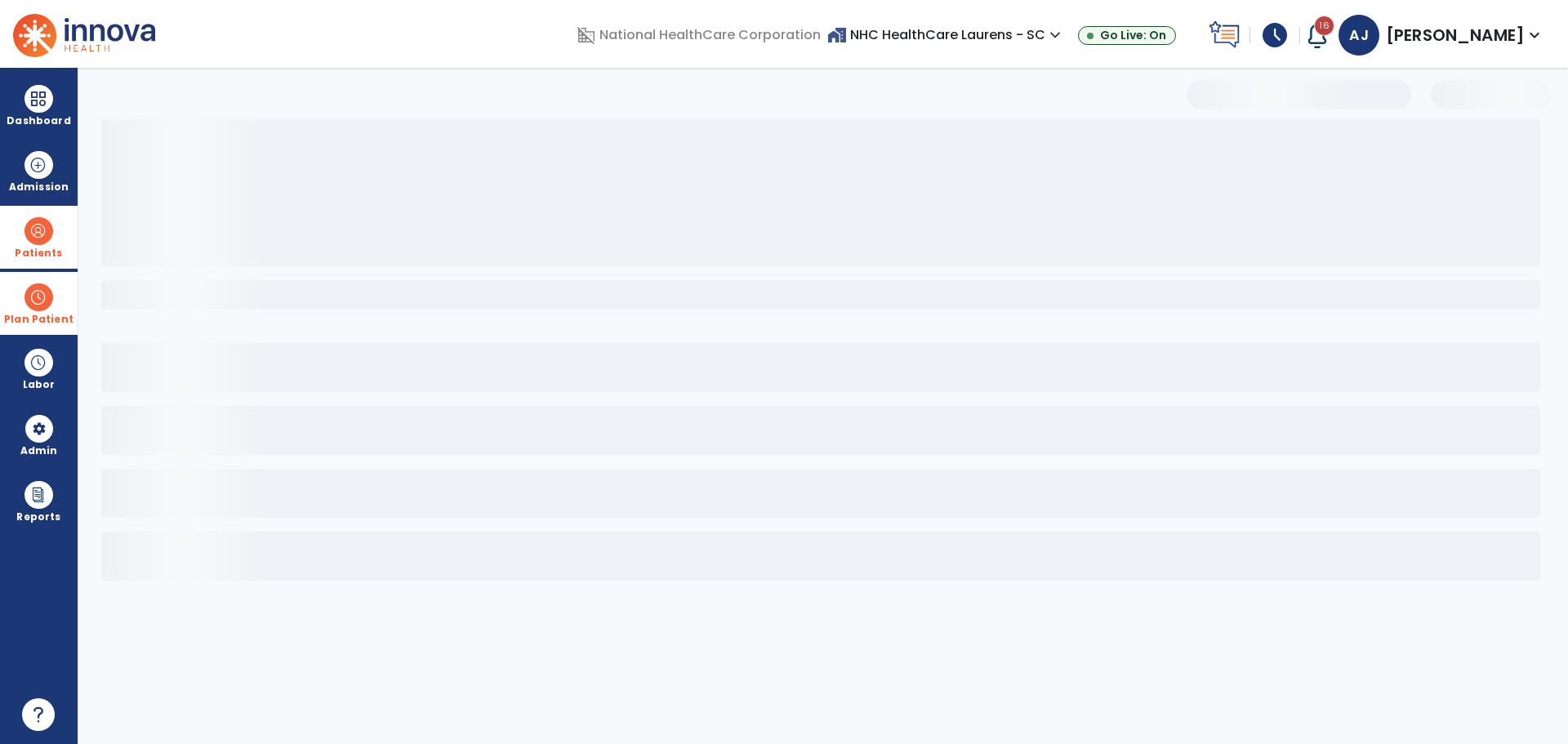 select on "***" 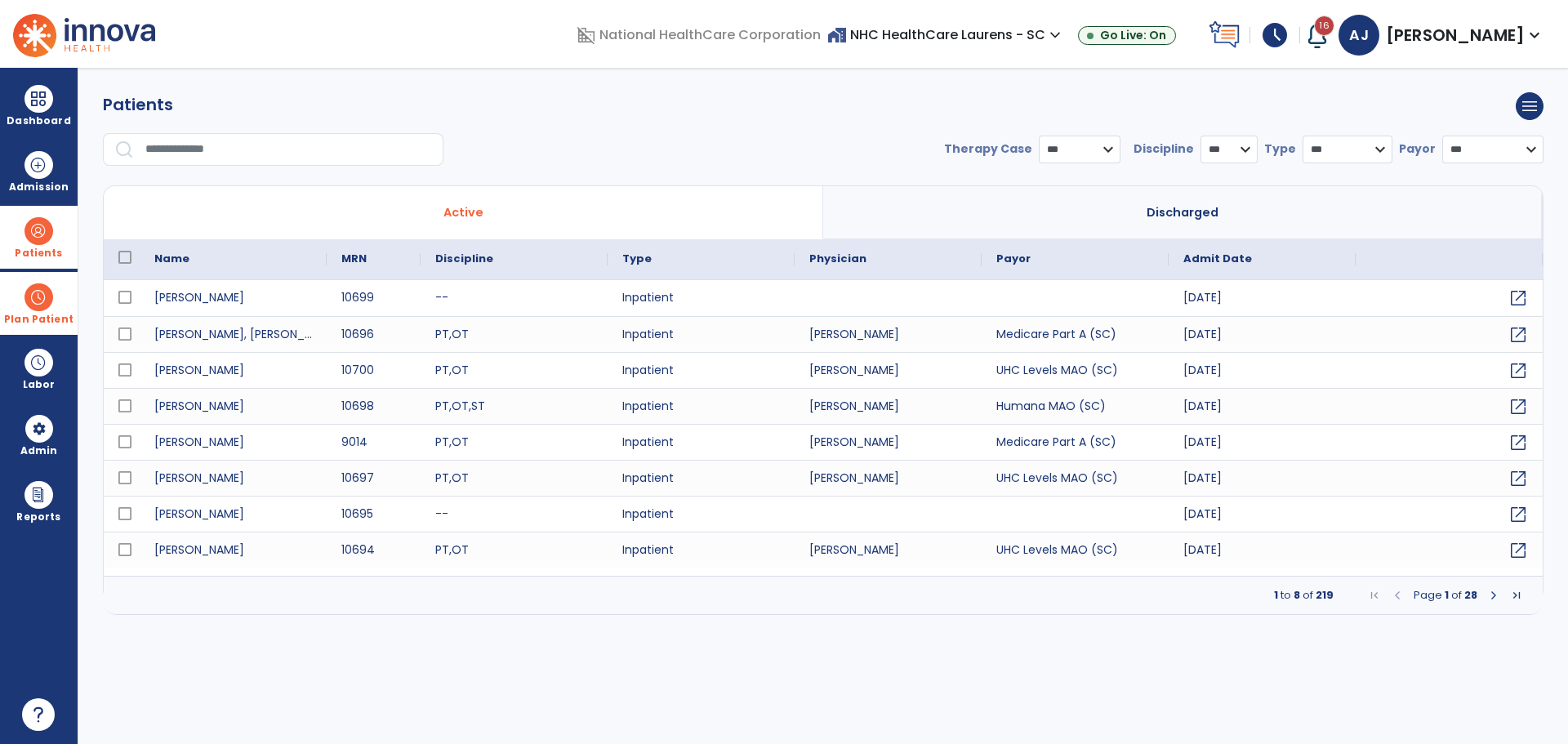 click on "Plan Patient" at bounding box center (38, 237) 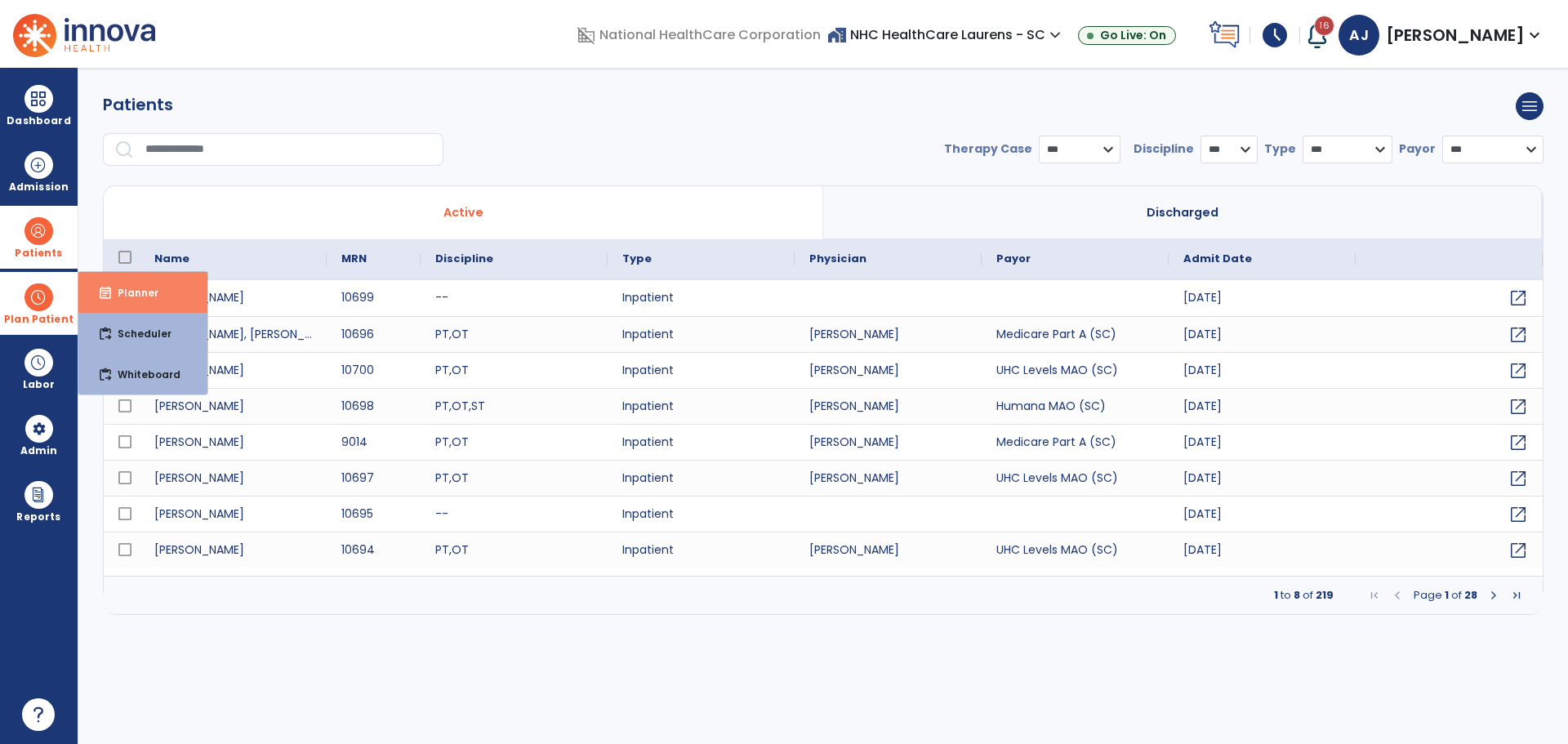 click on "Planner" at bounding box center [131, 292] 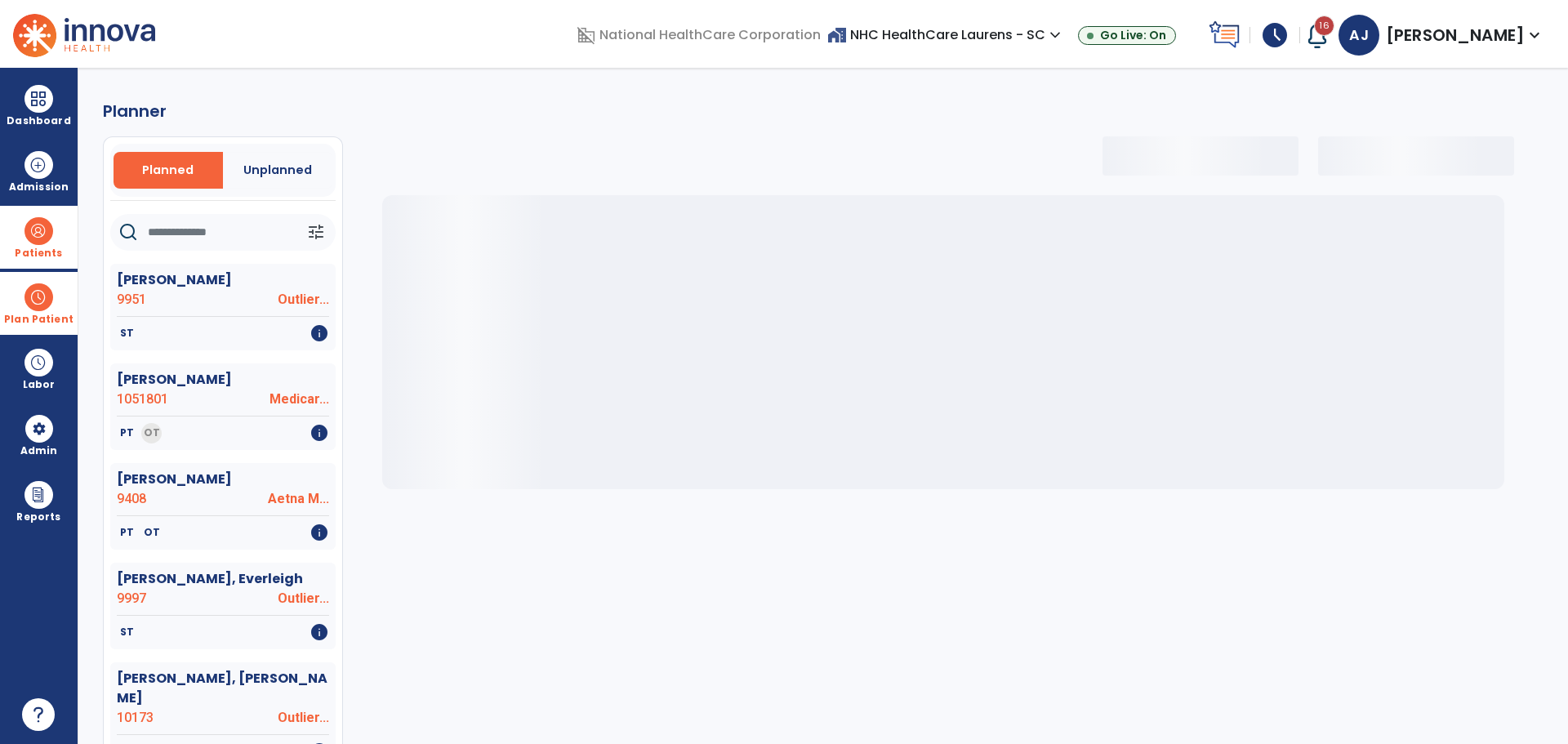 select on "***" 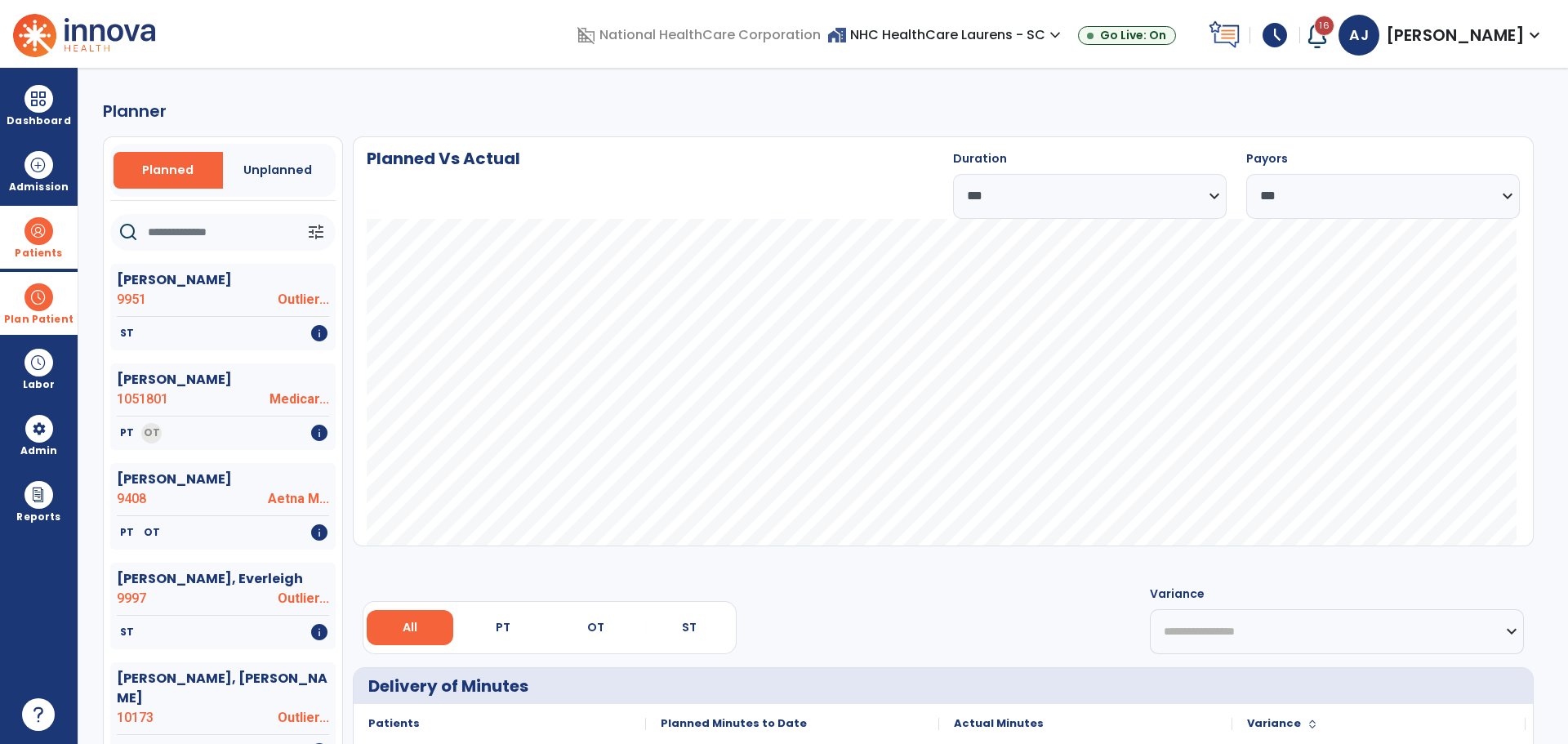click 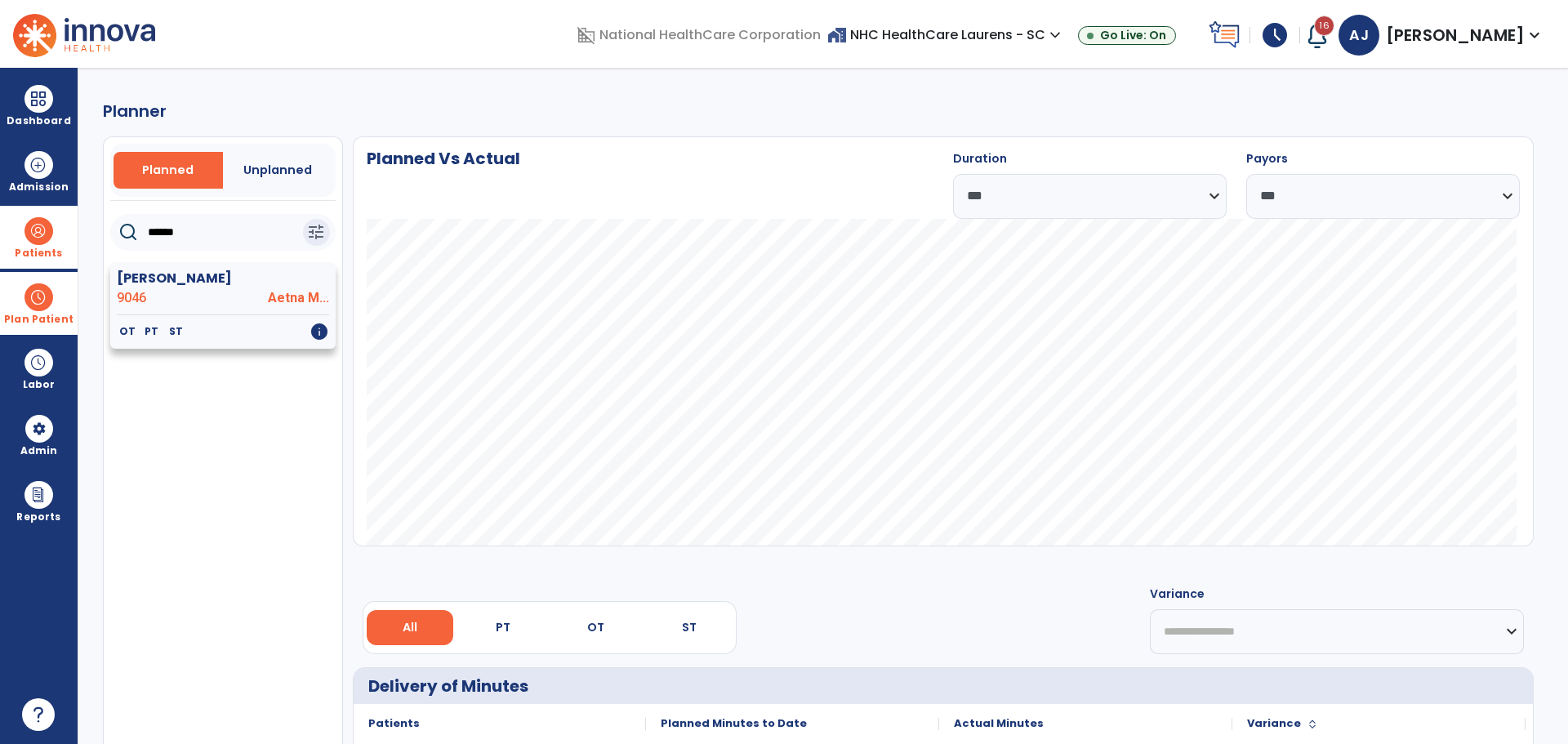 type on "******" 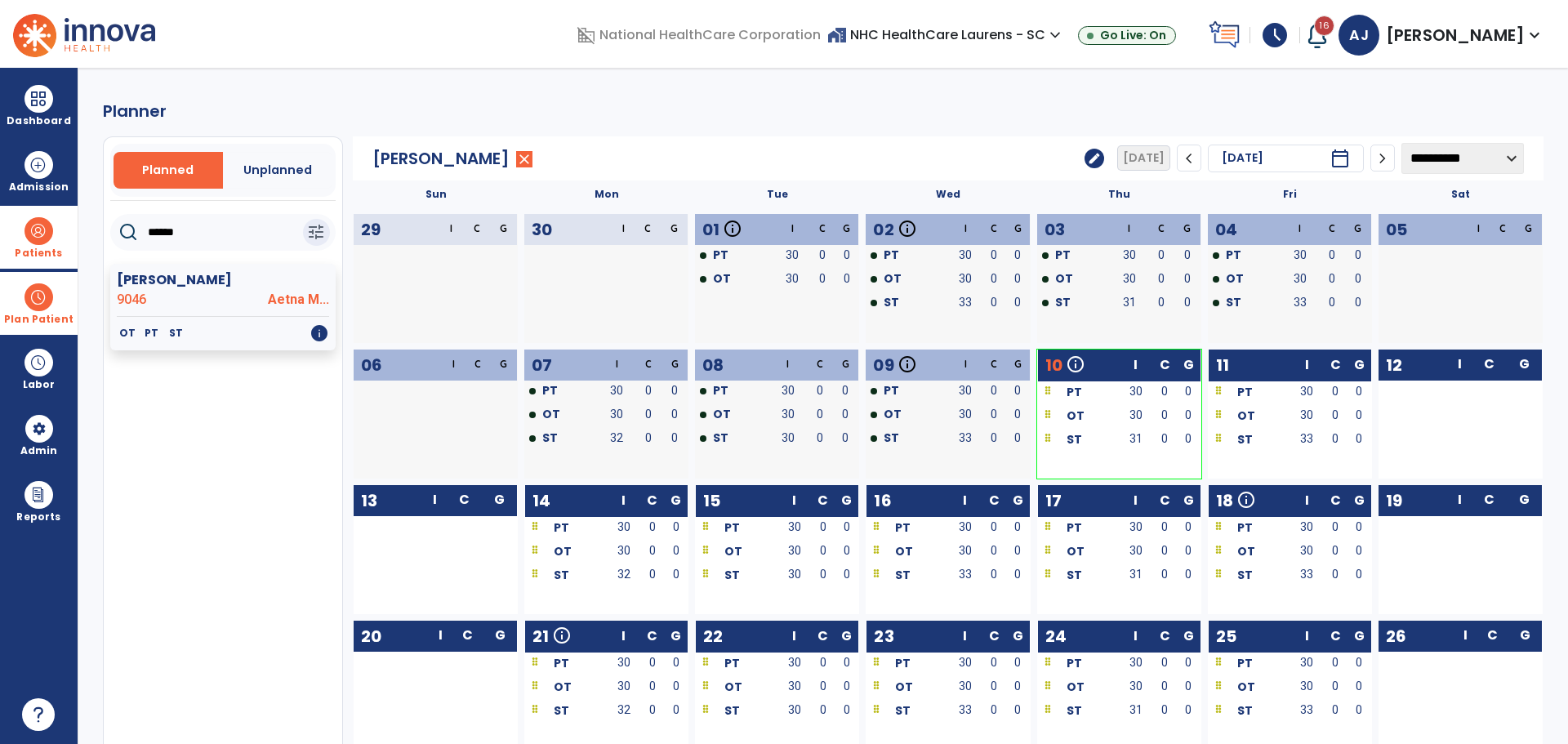 click on "edit" 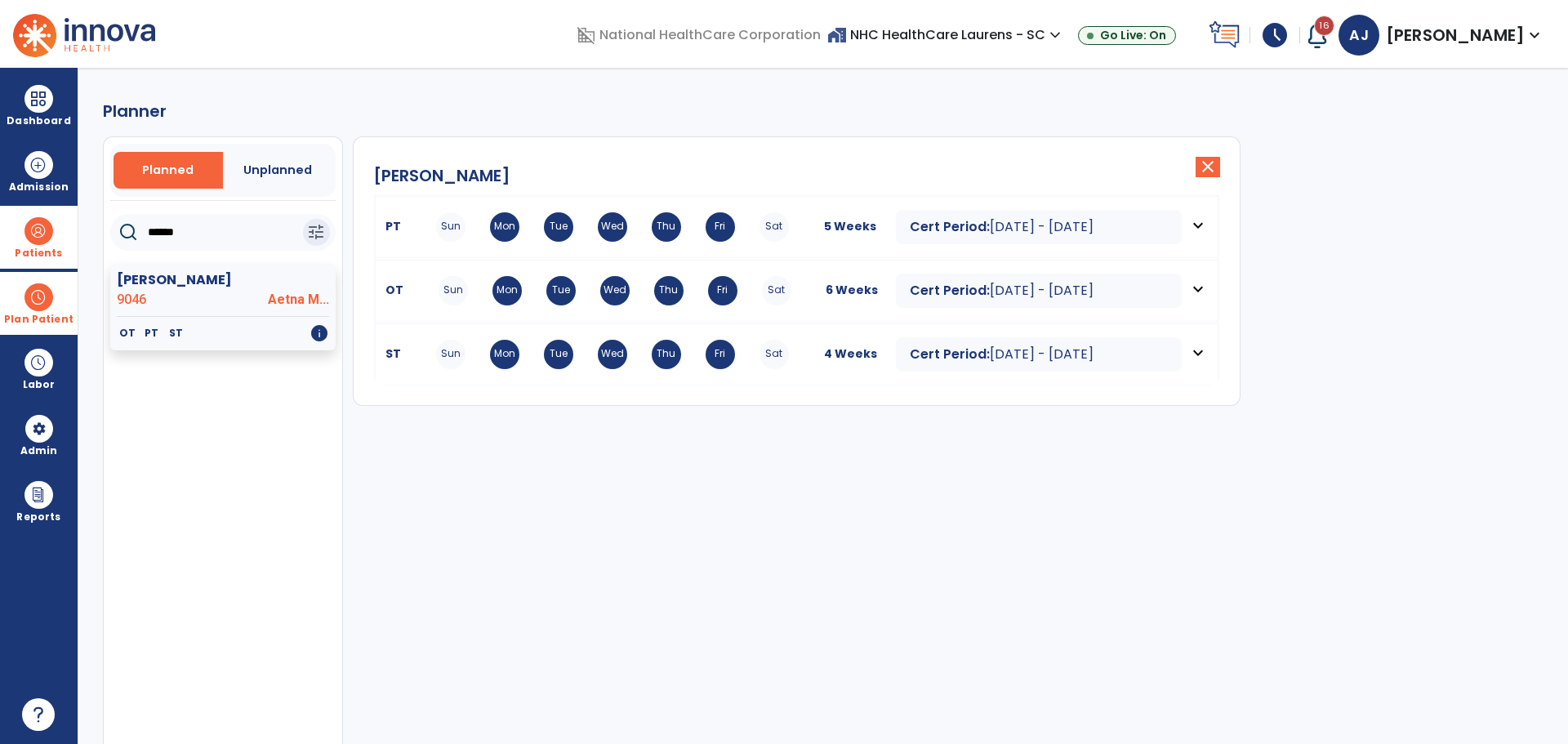 click on "4 Weeks" at bounding box center [850, 354] 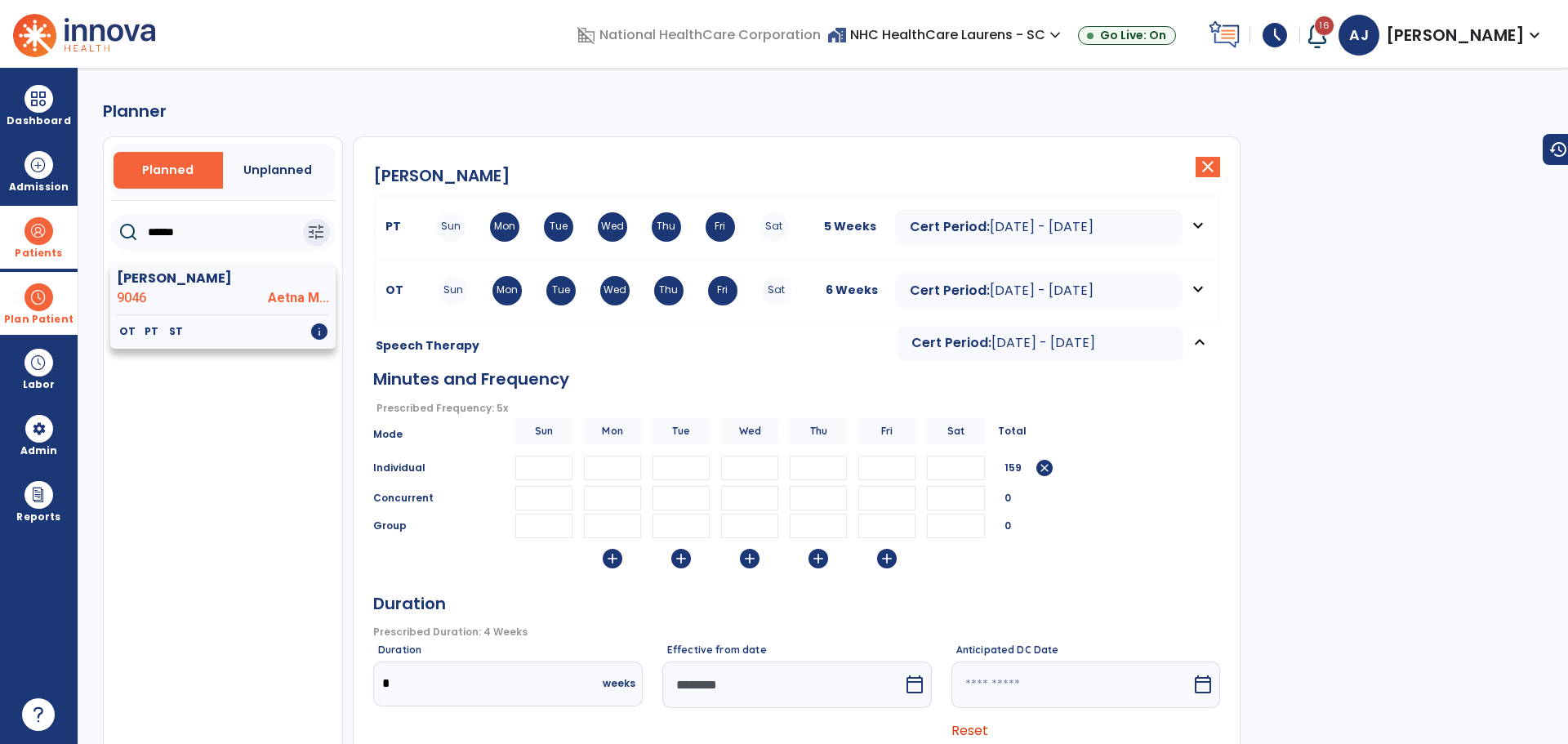click on "9046" 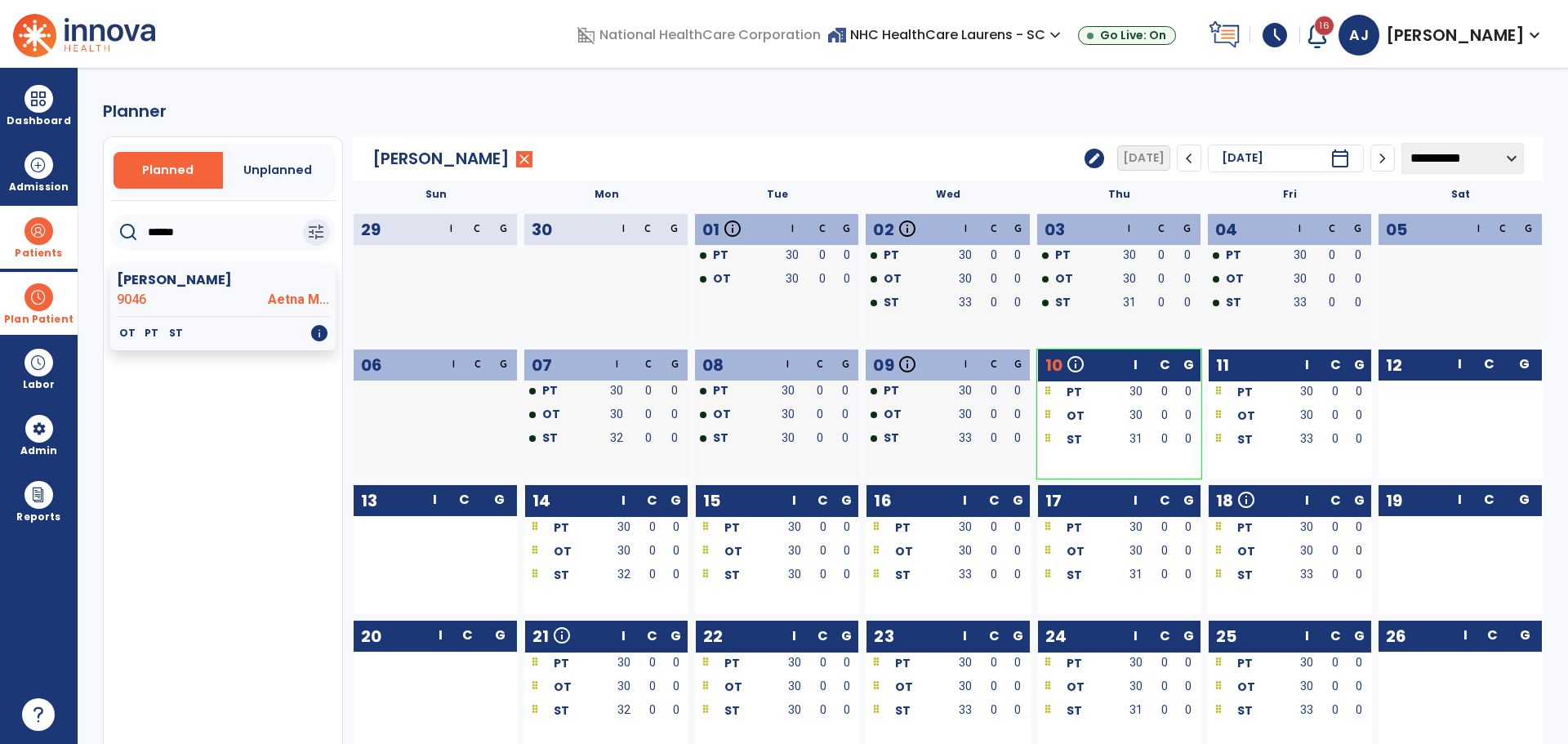 click on "edit" 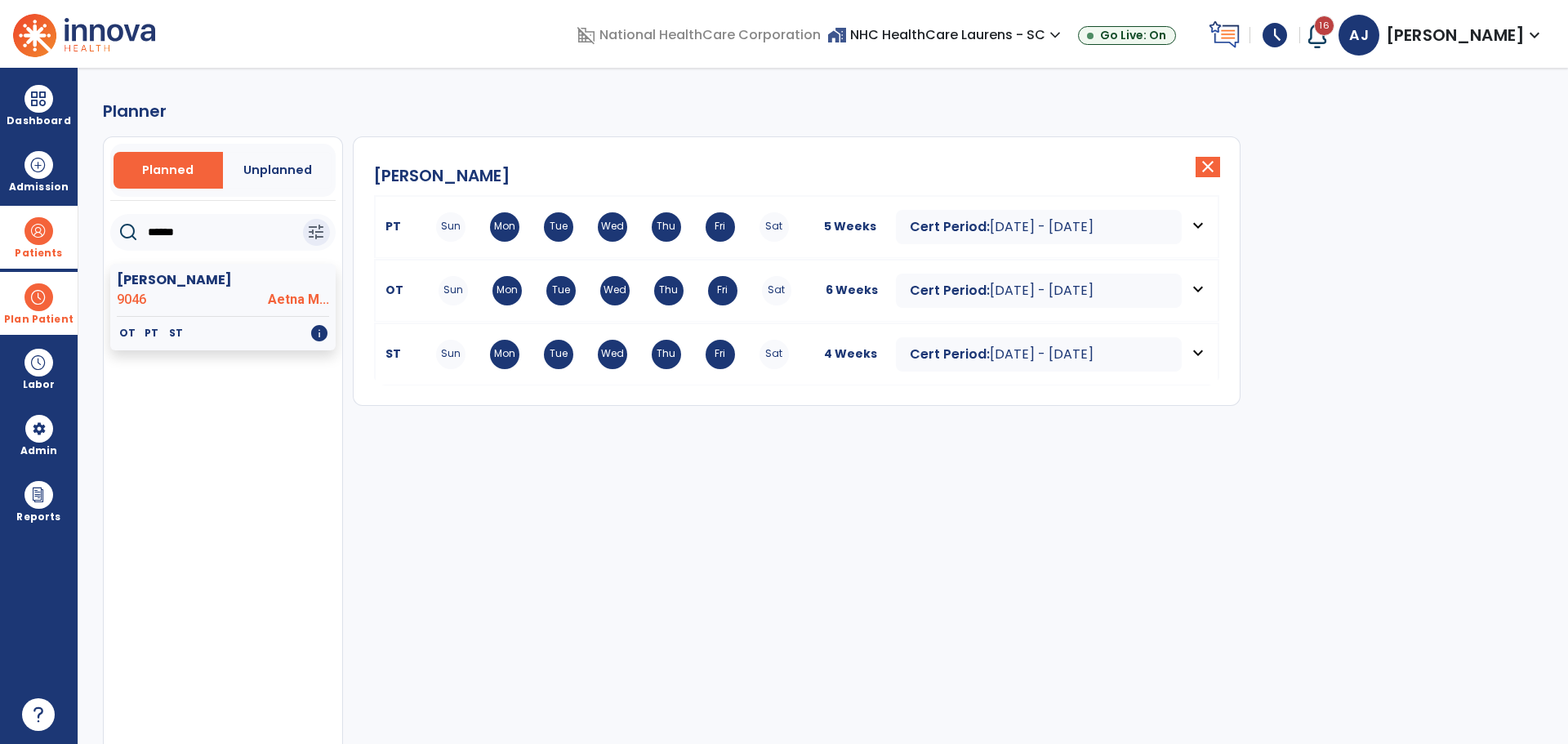 click on "Patients" at bounding box center (38, 237) 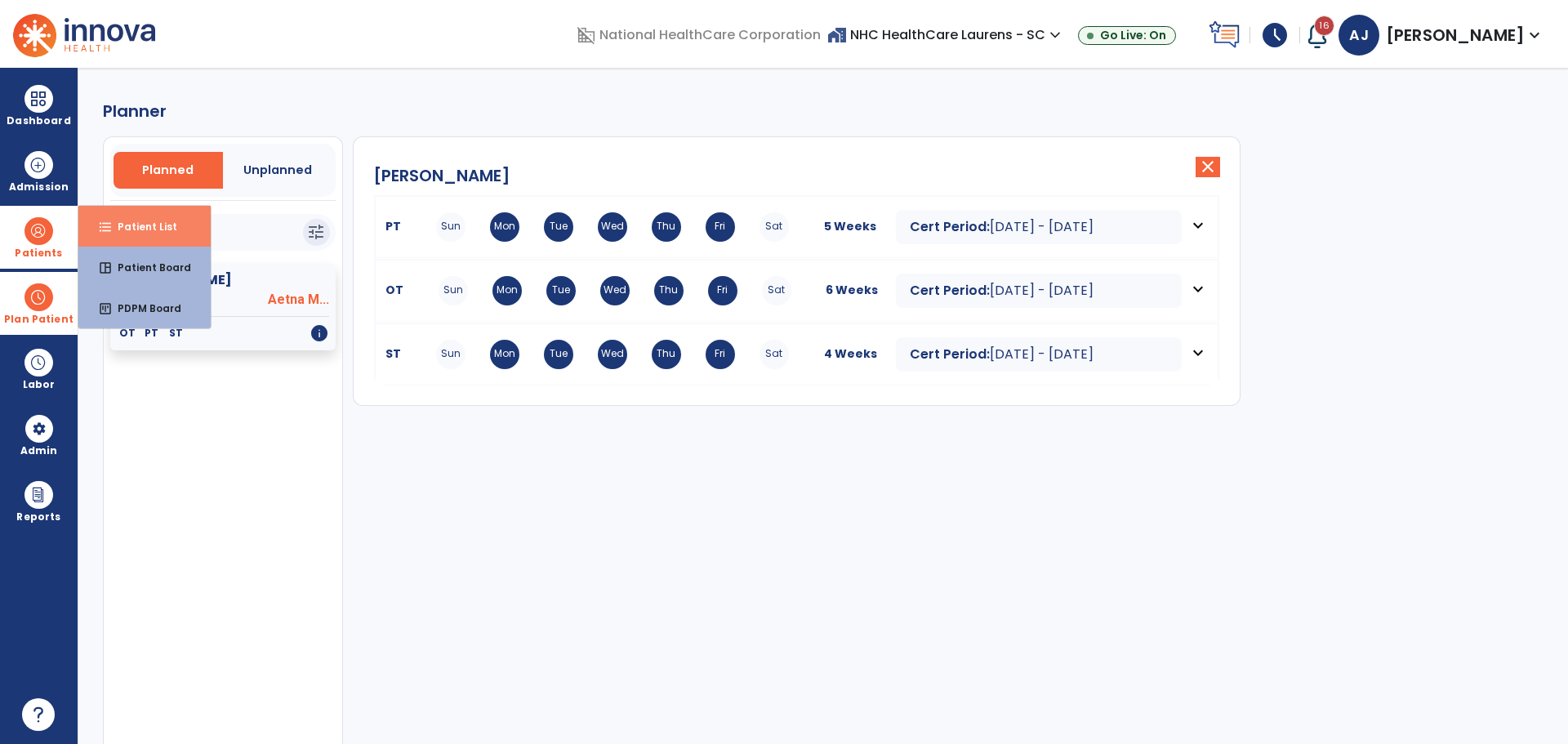 click on "format_list_bulleted" at bounding box center [105, 227] 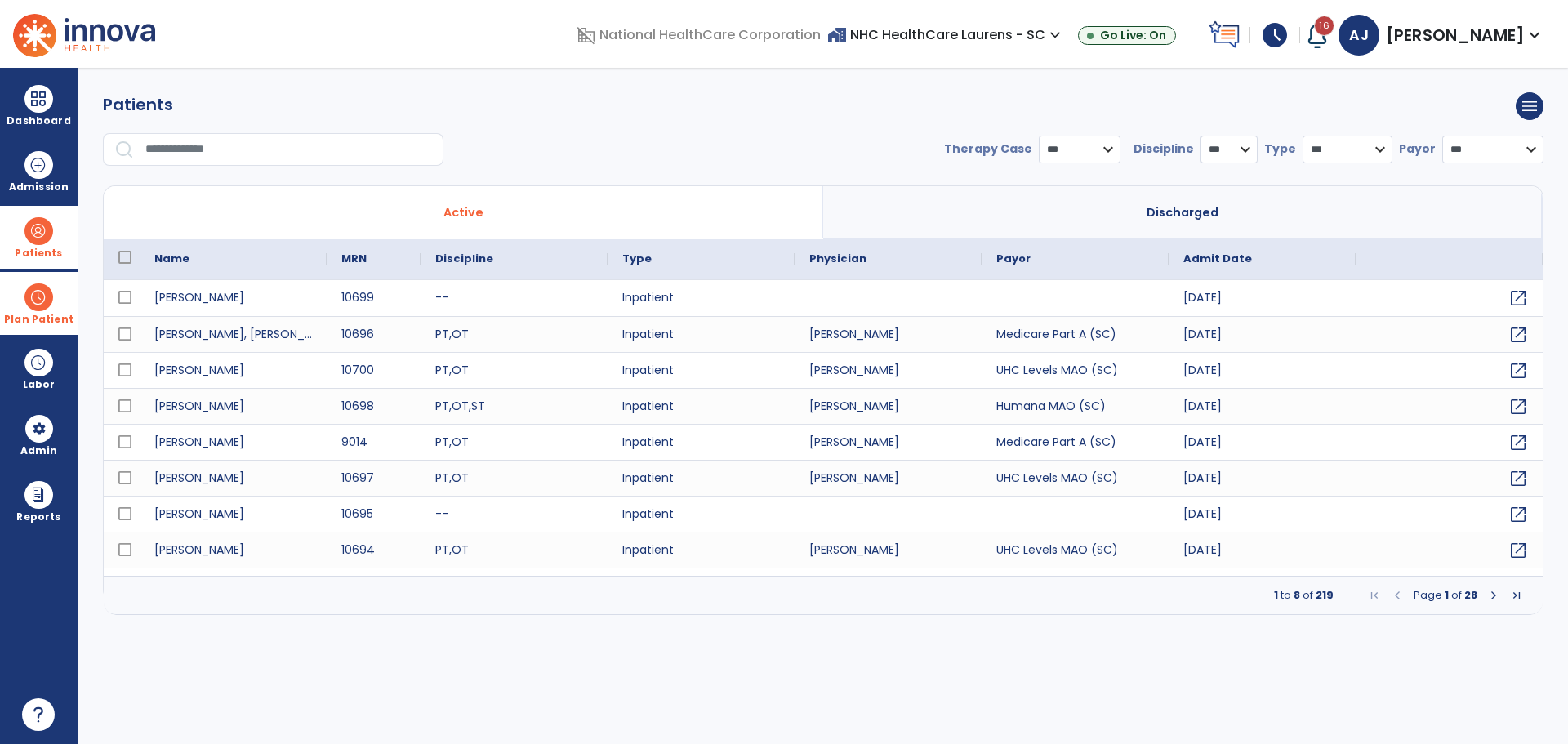 click at bounding box center [288, 149] 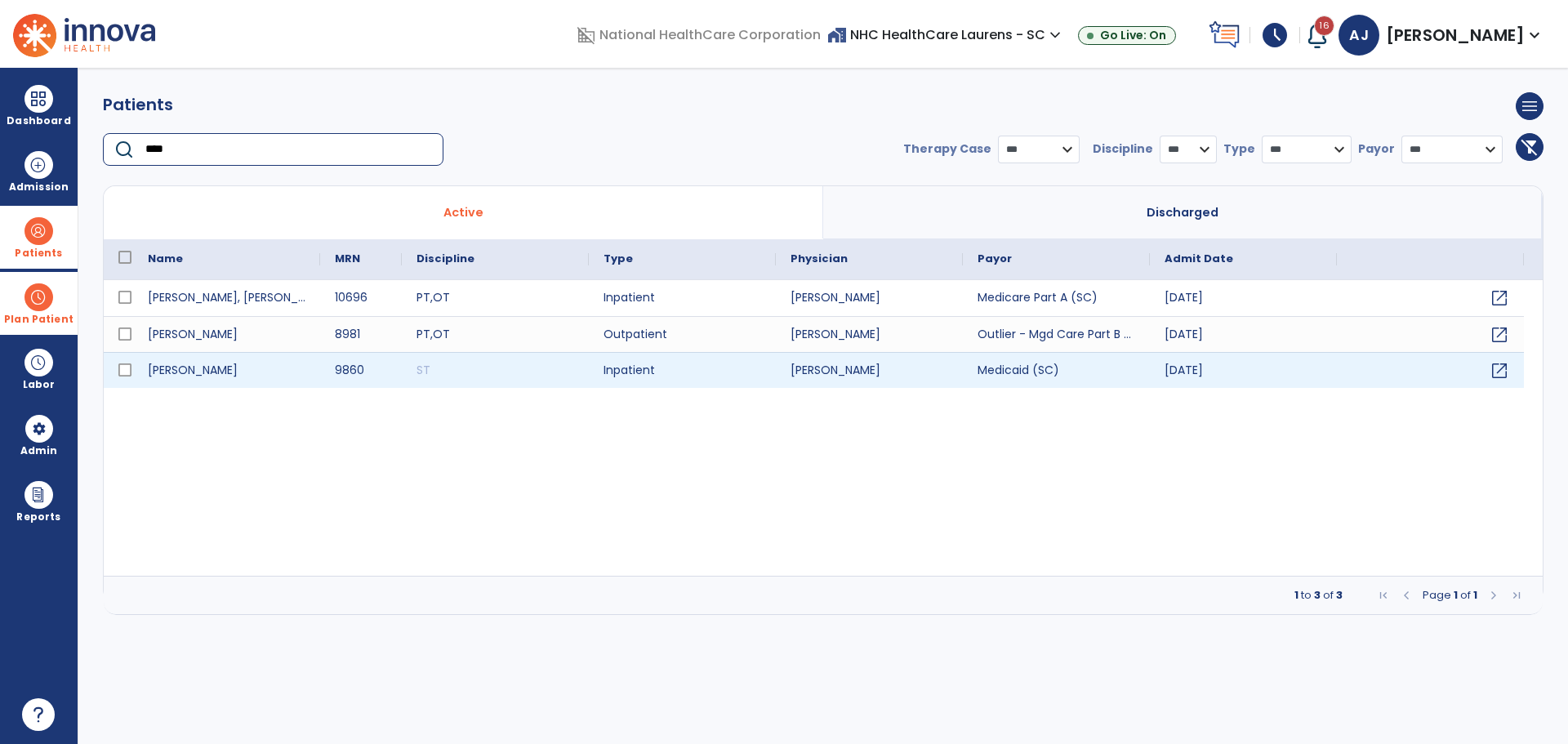 type on "****" 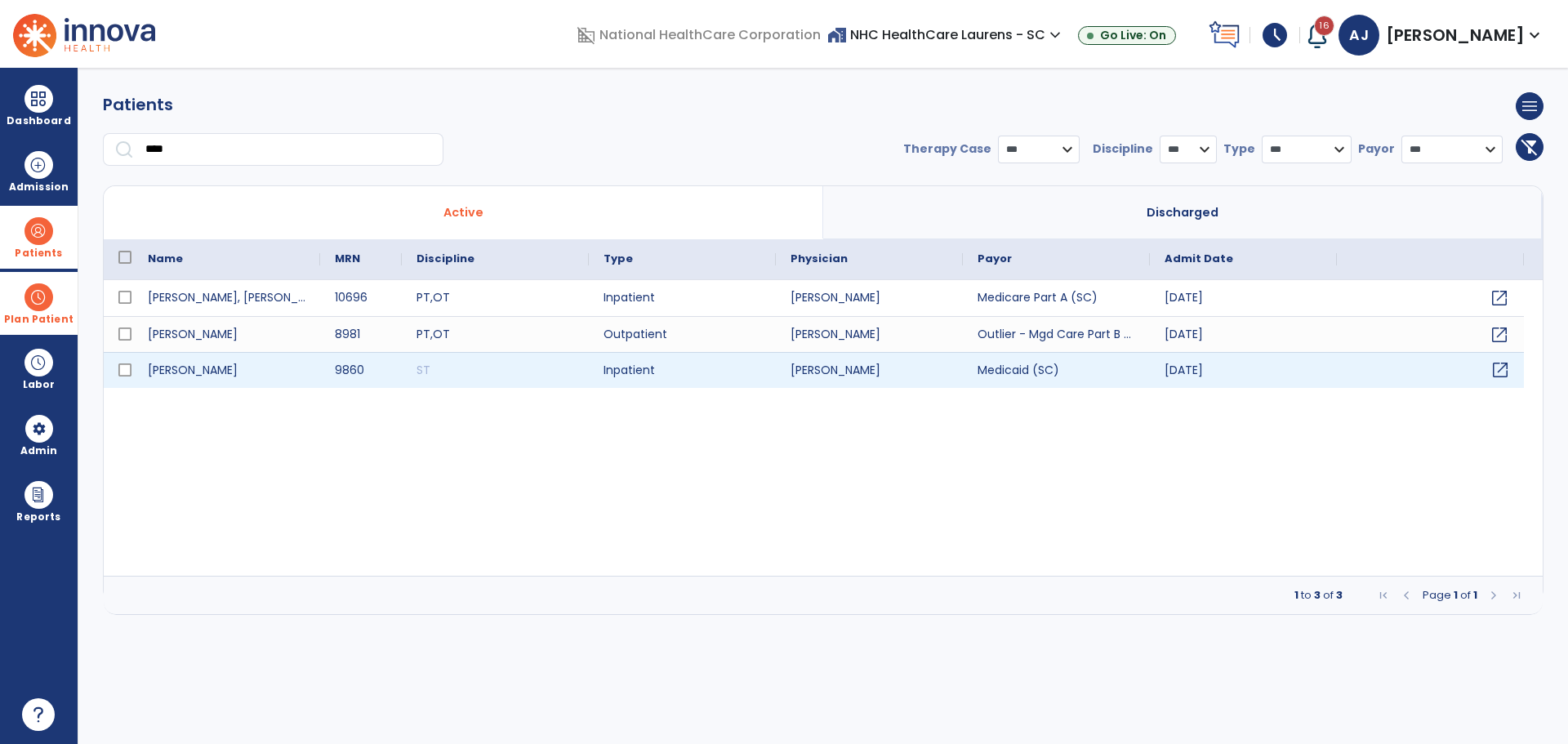 click on "open_in_new" at bounding box center [1500, 370] 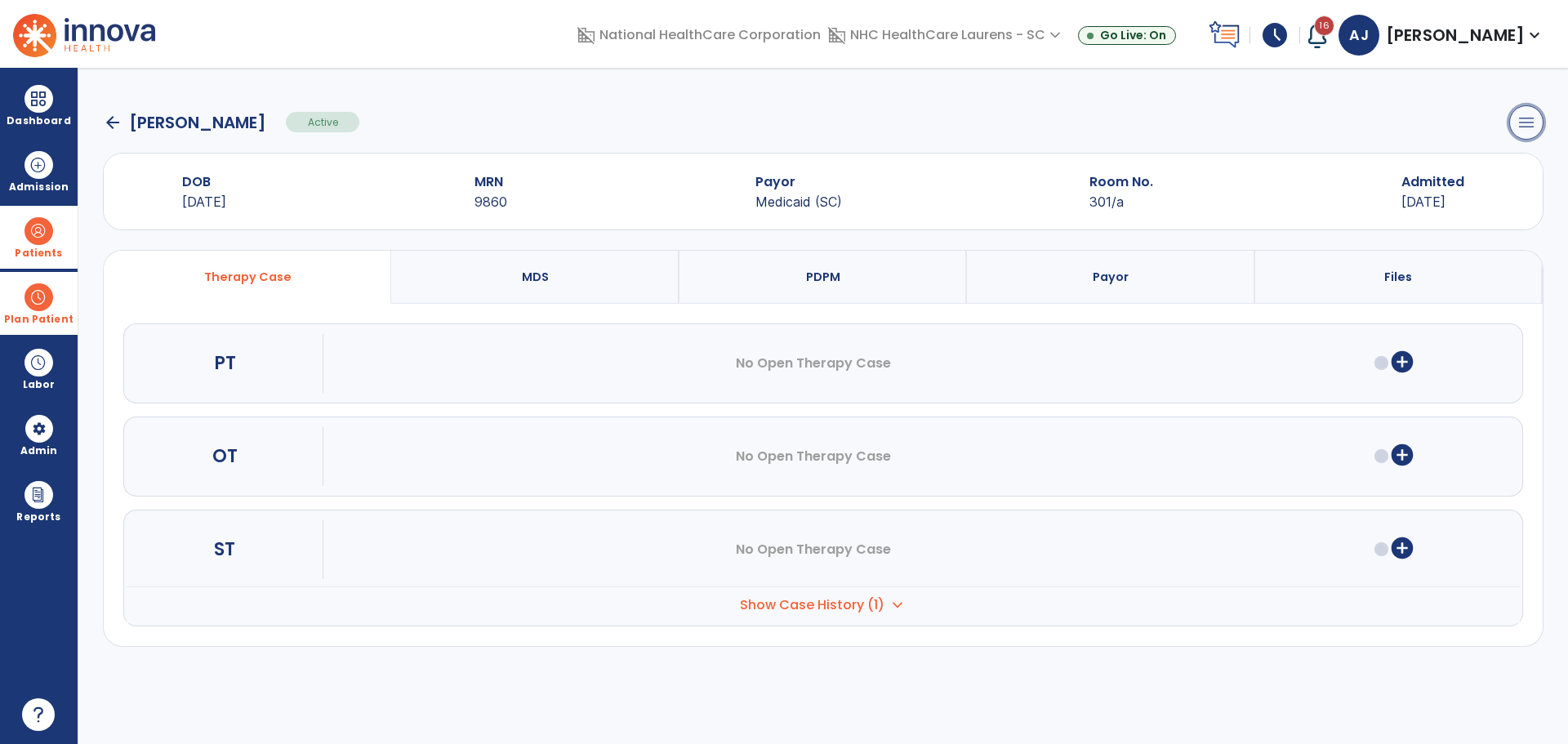 click on "menu" at bounding box center (1526, 123) 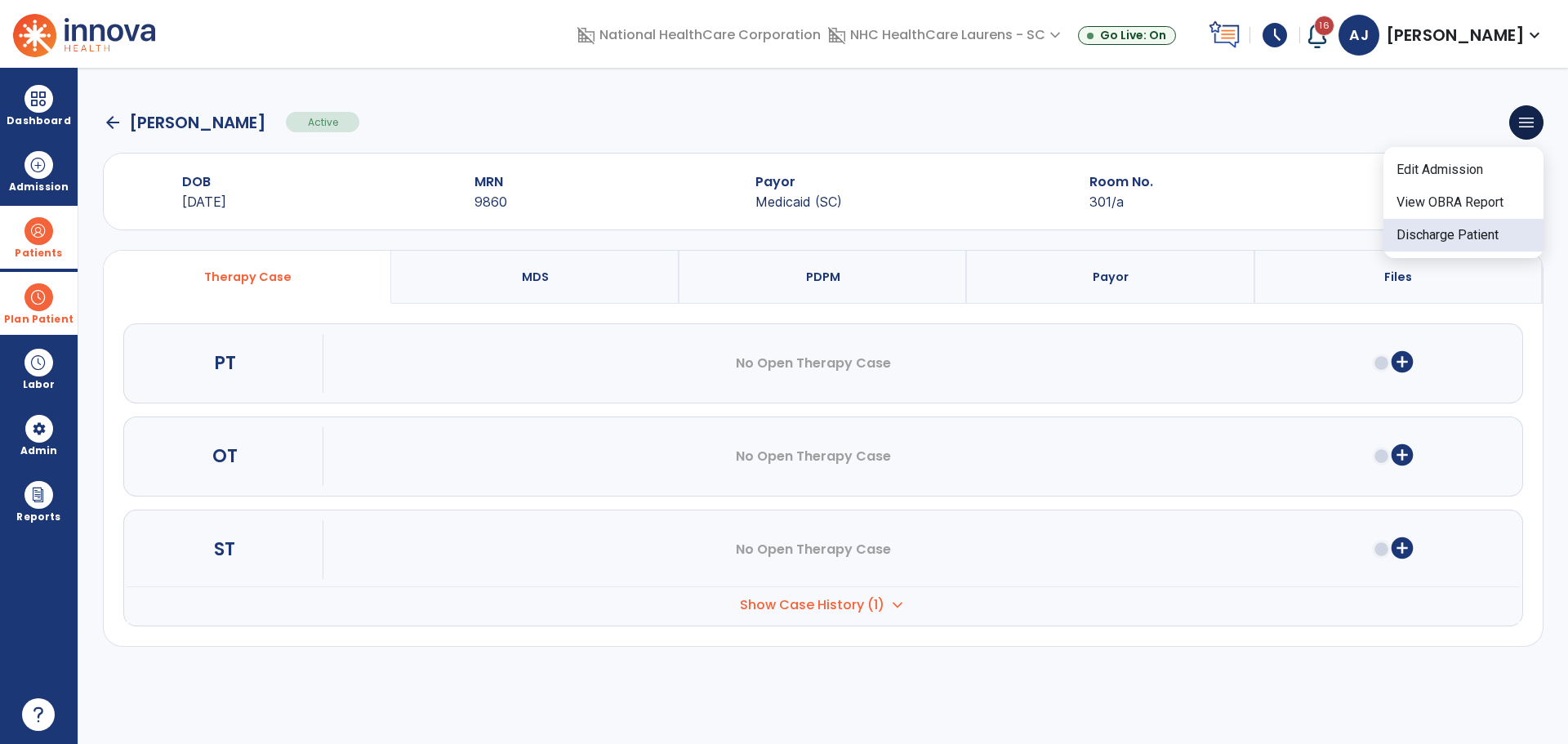 click on "Discharge Patient" 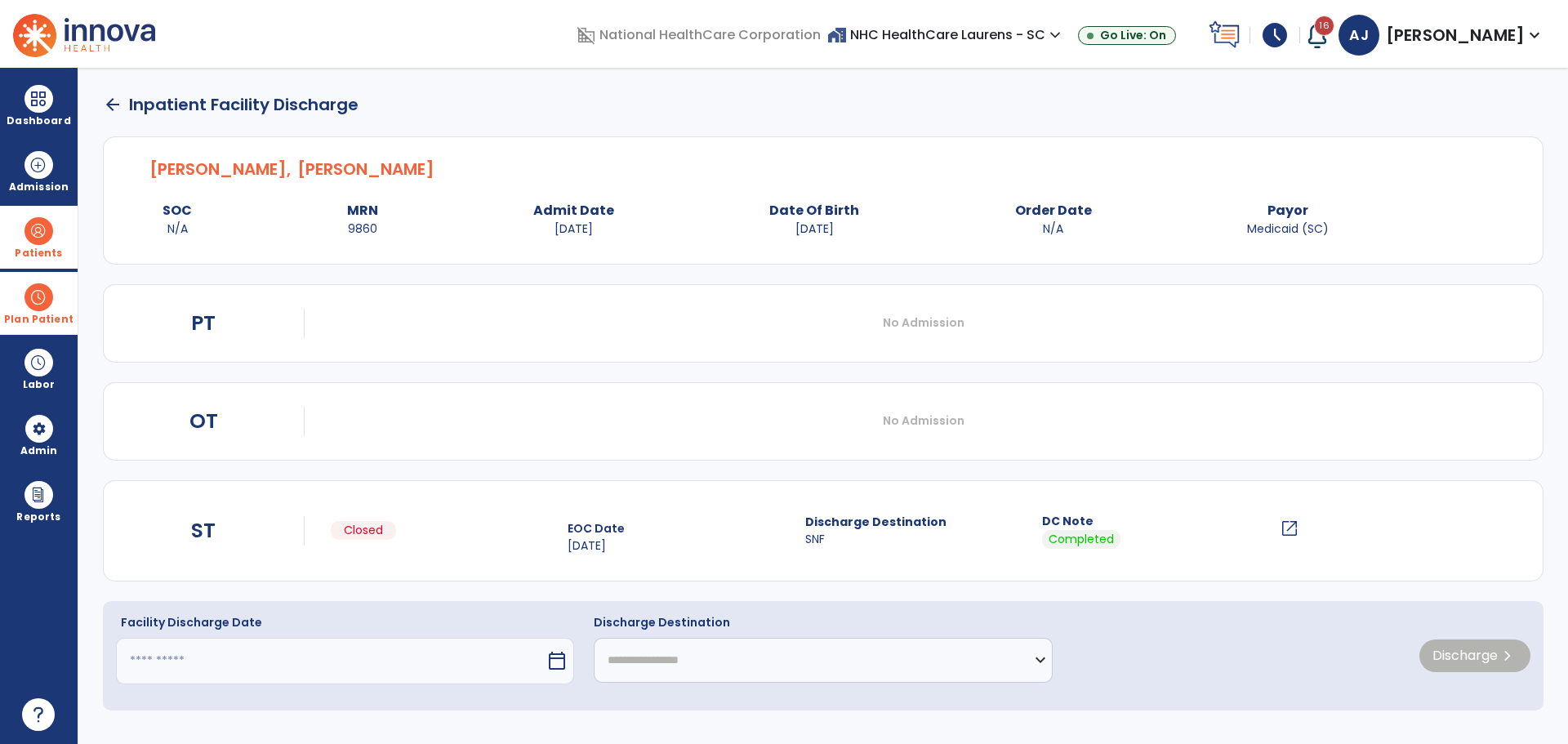 click on "calendar_today" at bounding box center [559, 661] 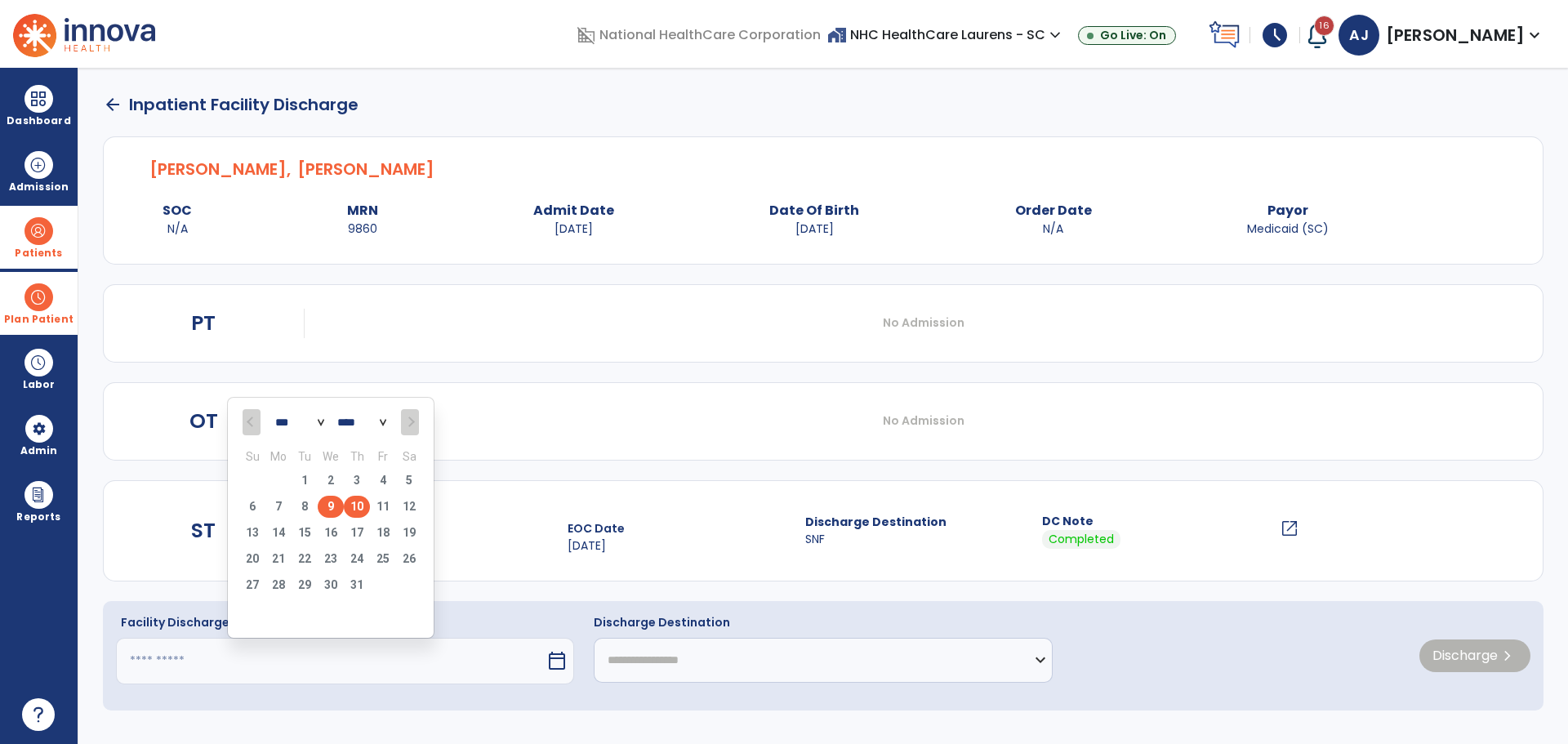 click on "9" at bounding box center (331, 506) 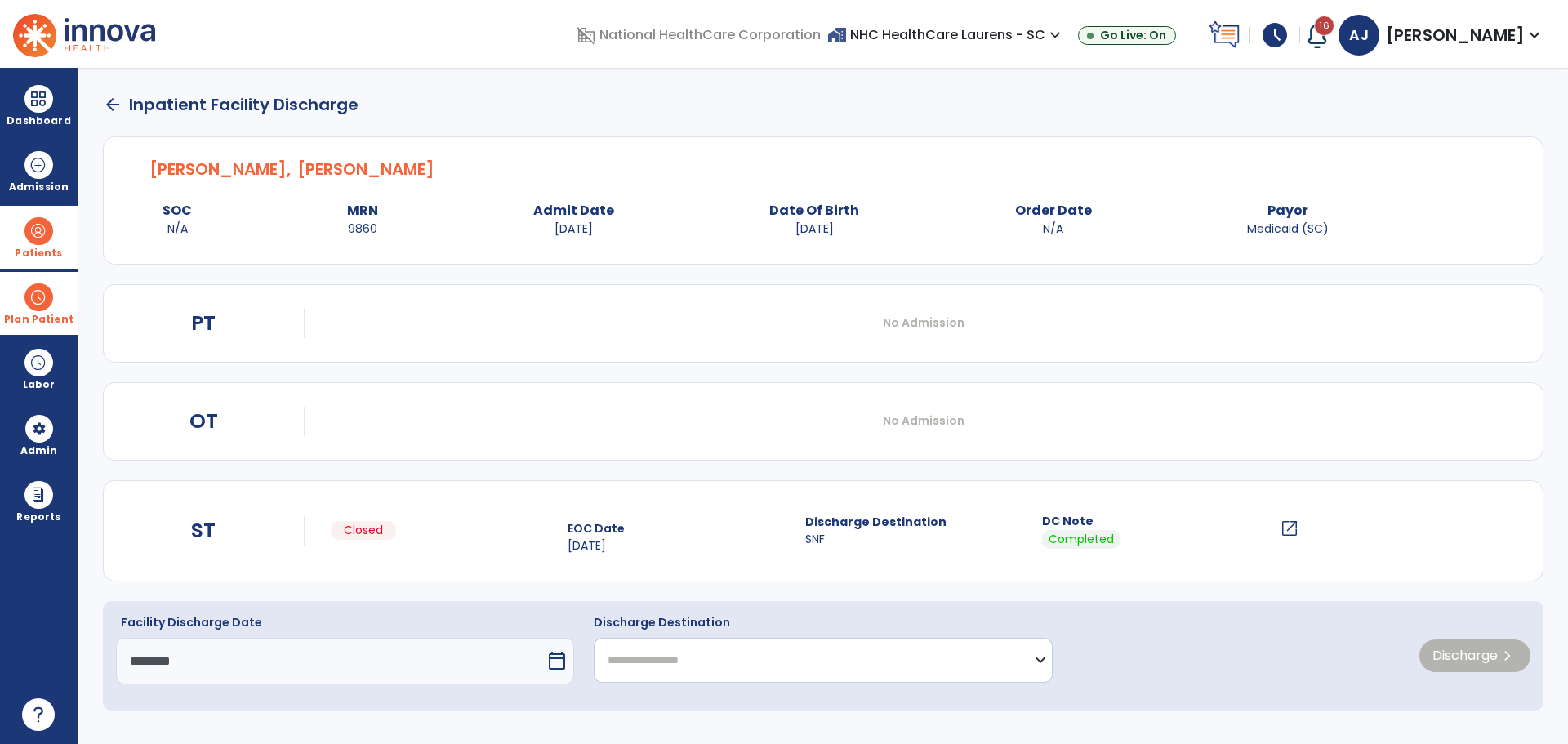 click on "**********" 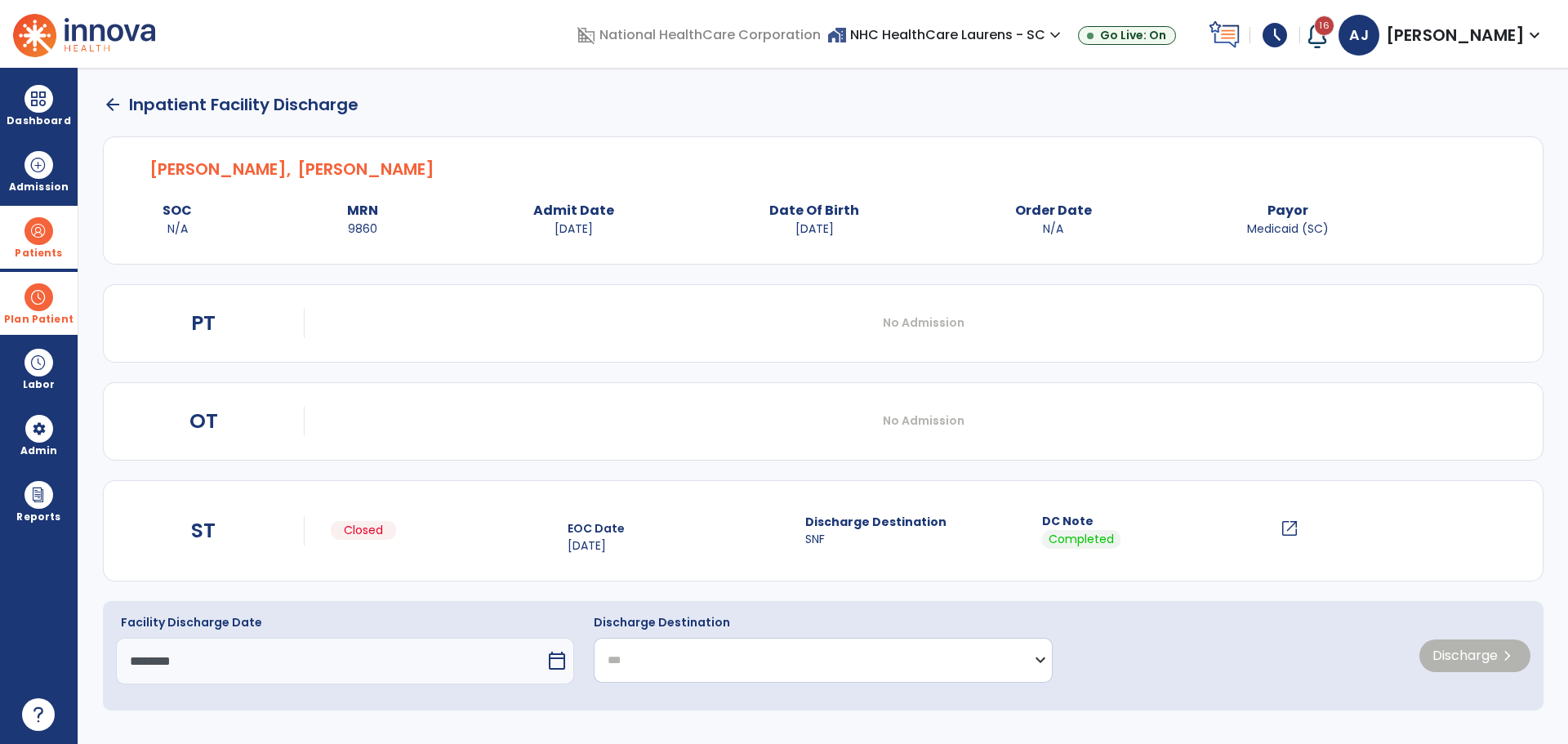 click on "**********" 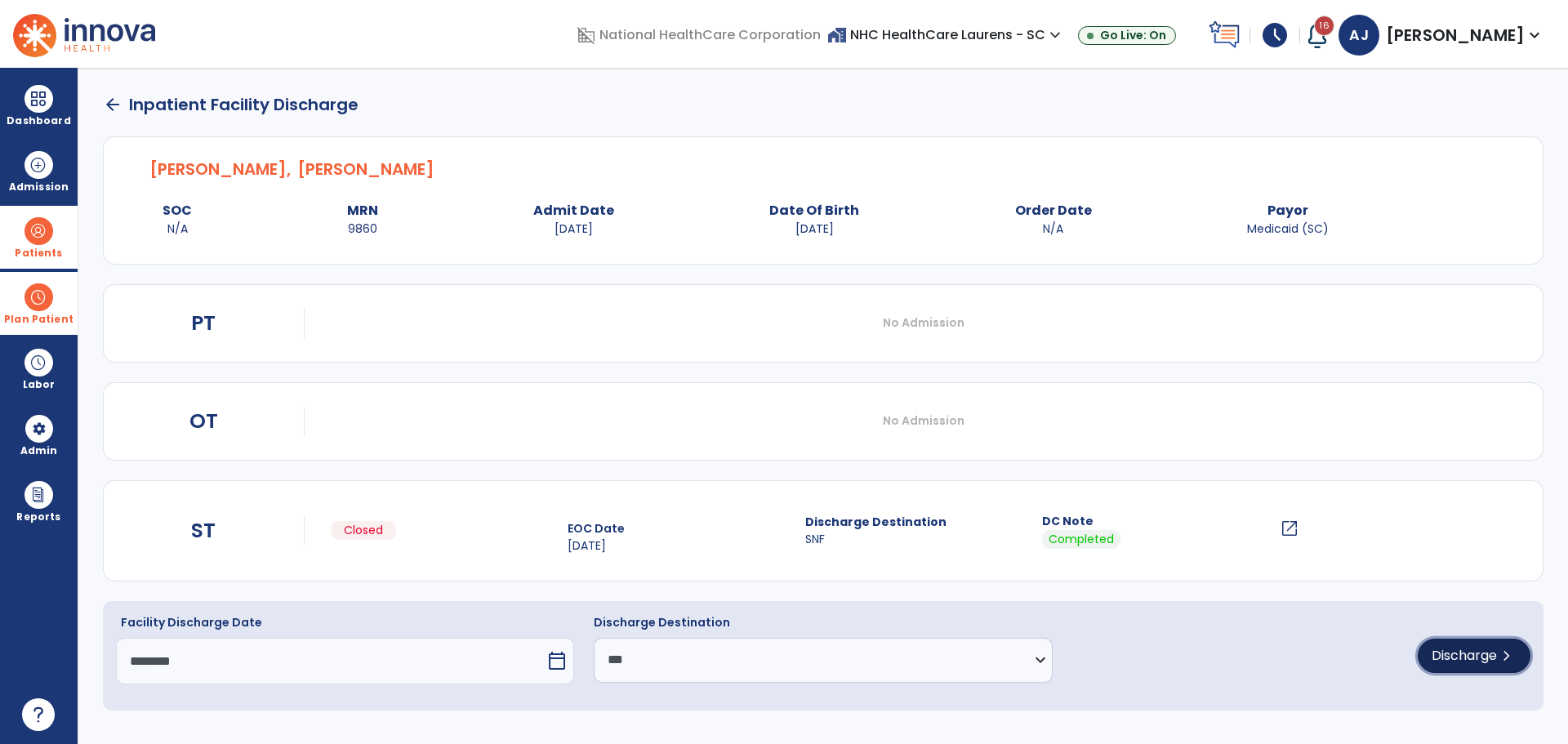click on "Discharge" 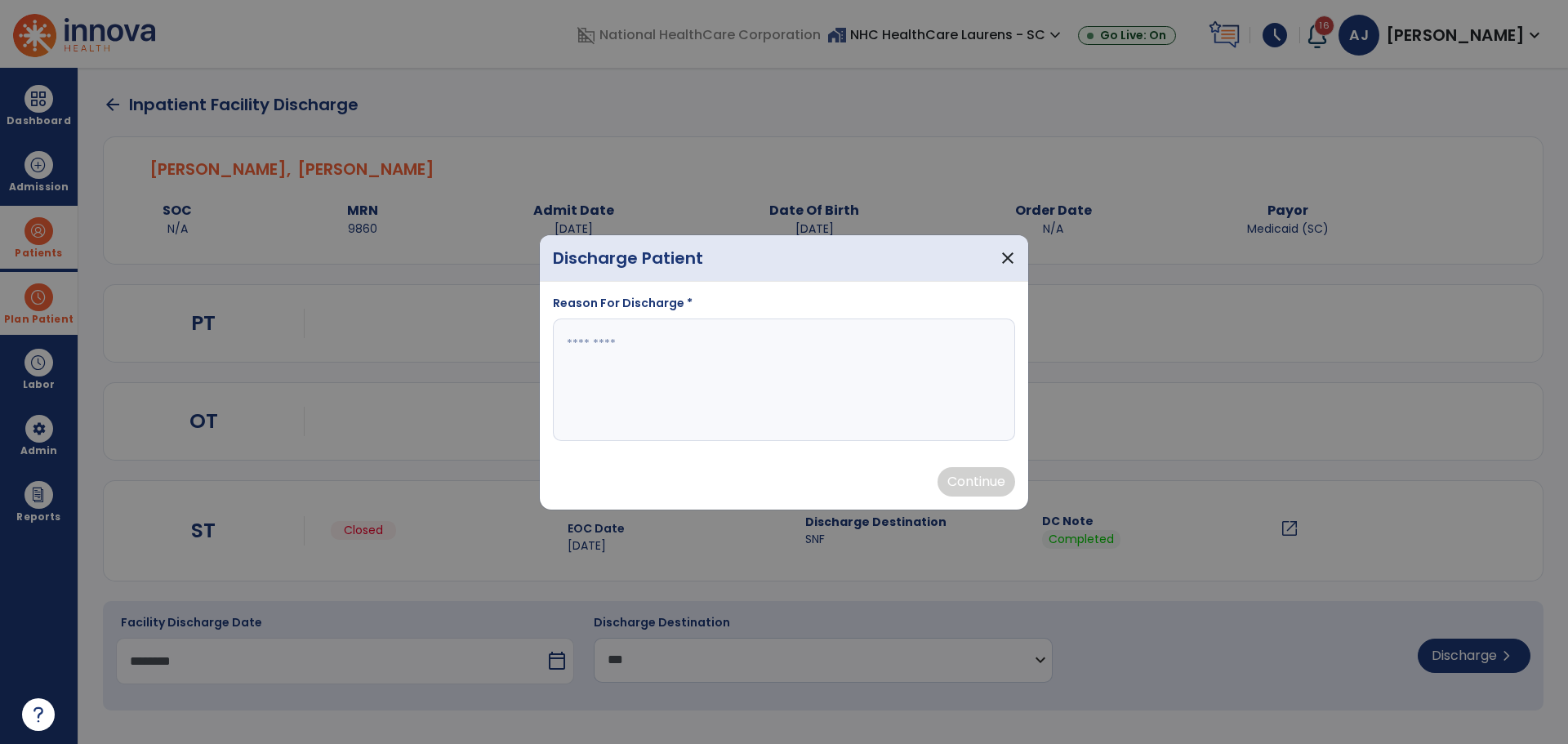 click at bounding box center [784, 380] 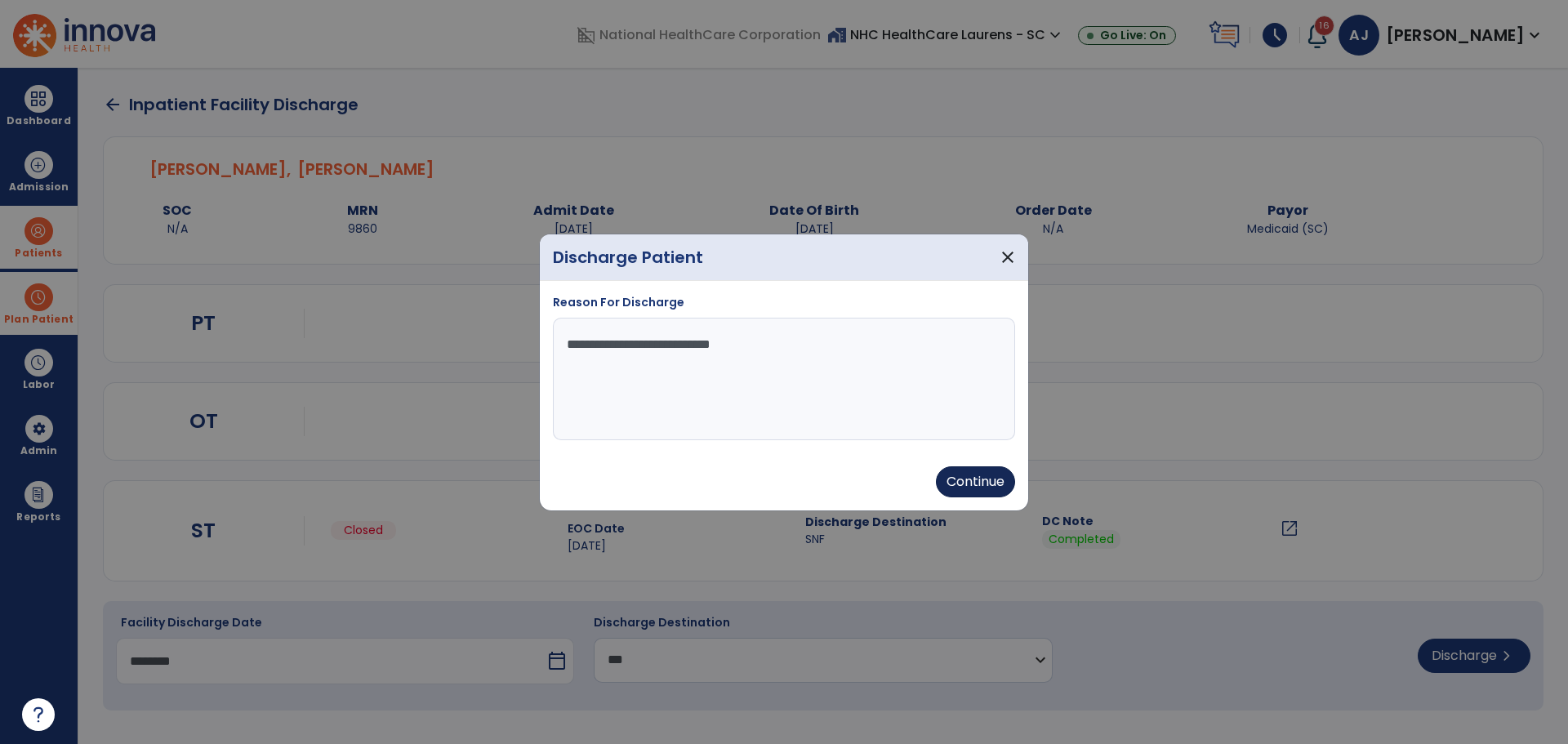 type on "**********" 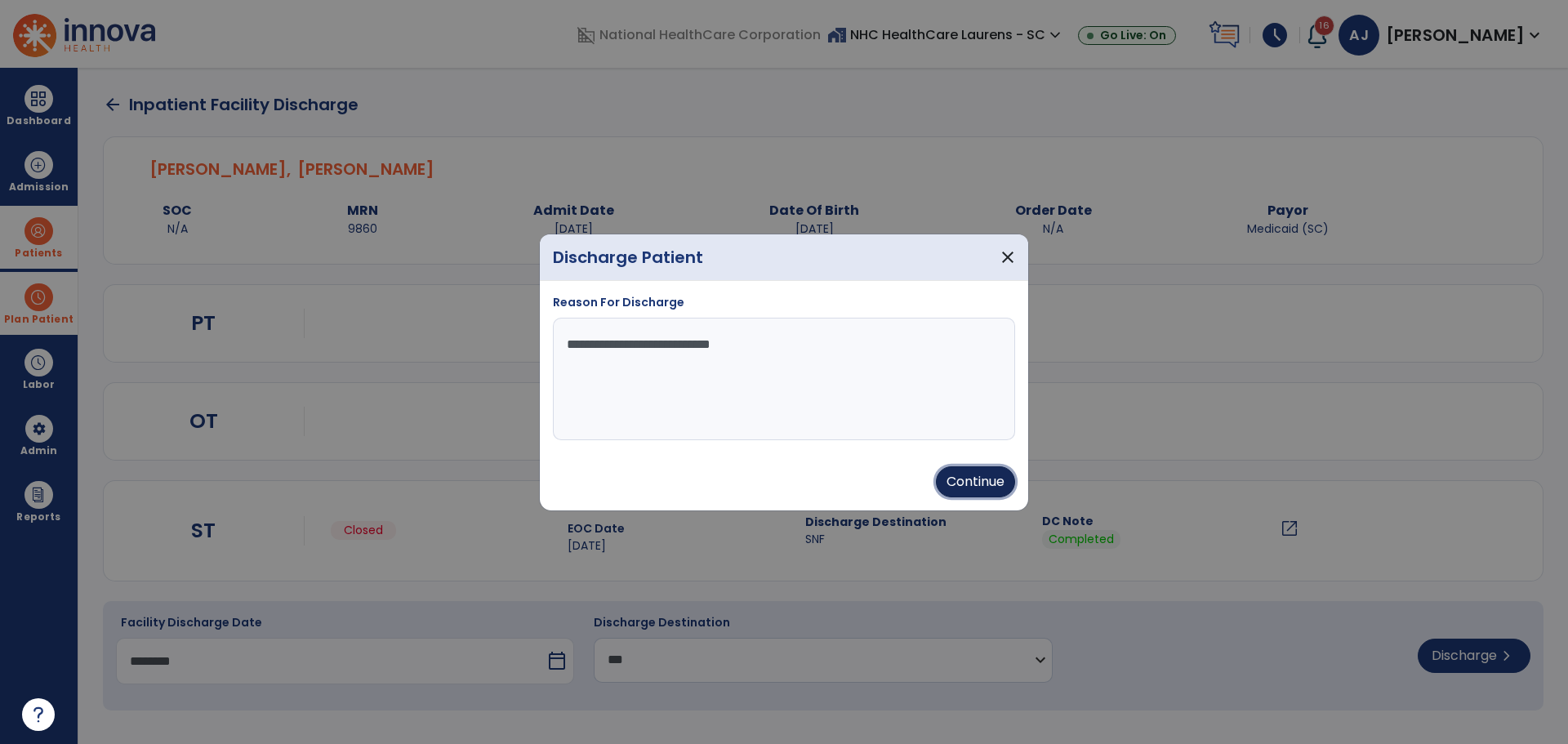 click on "Continue" at bounding box center (975, 482) 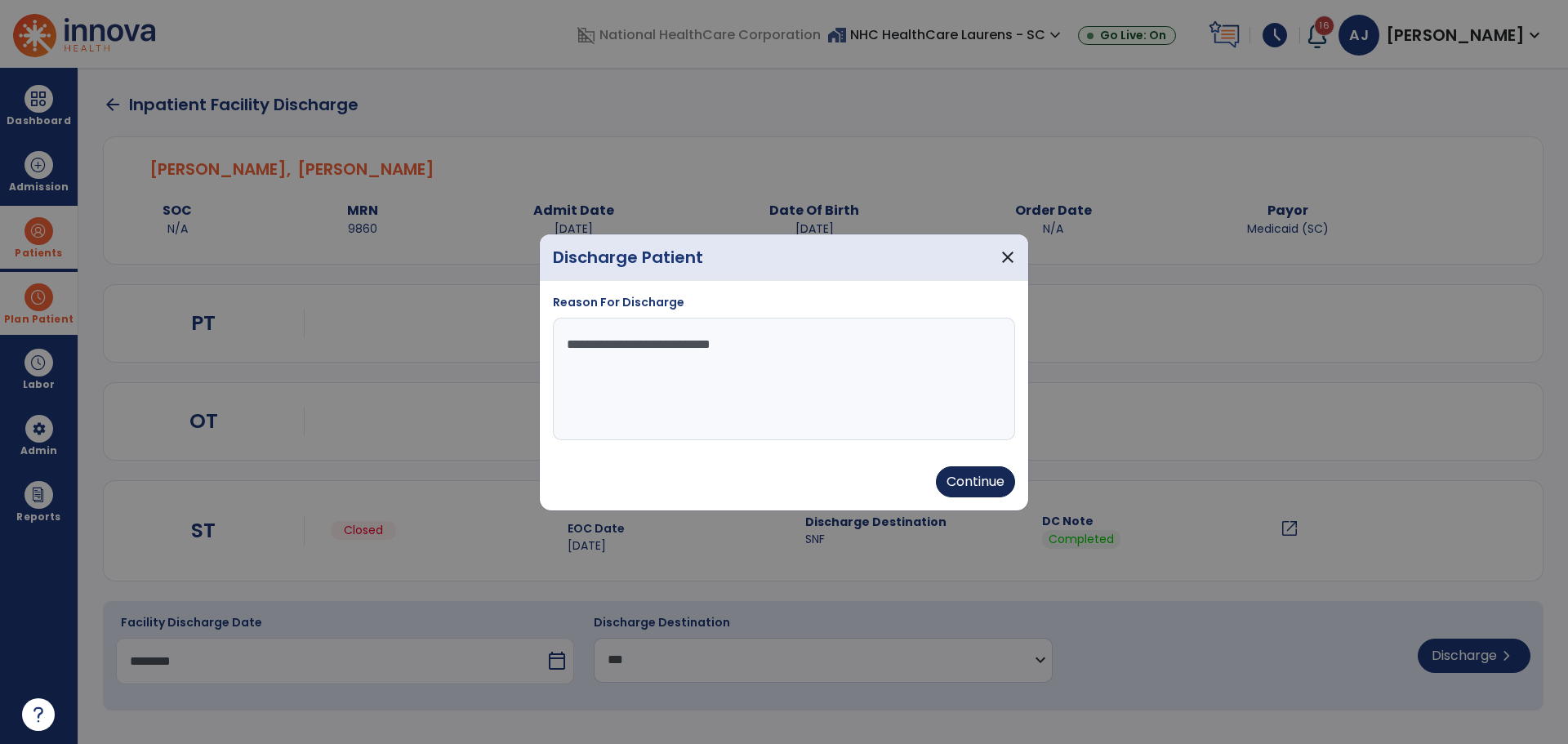 type on "********" 